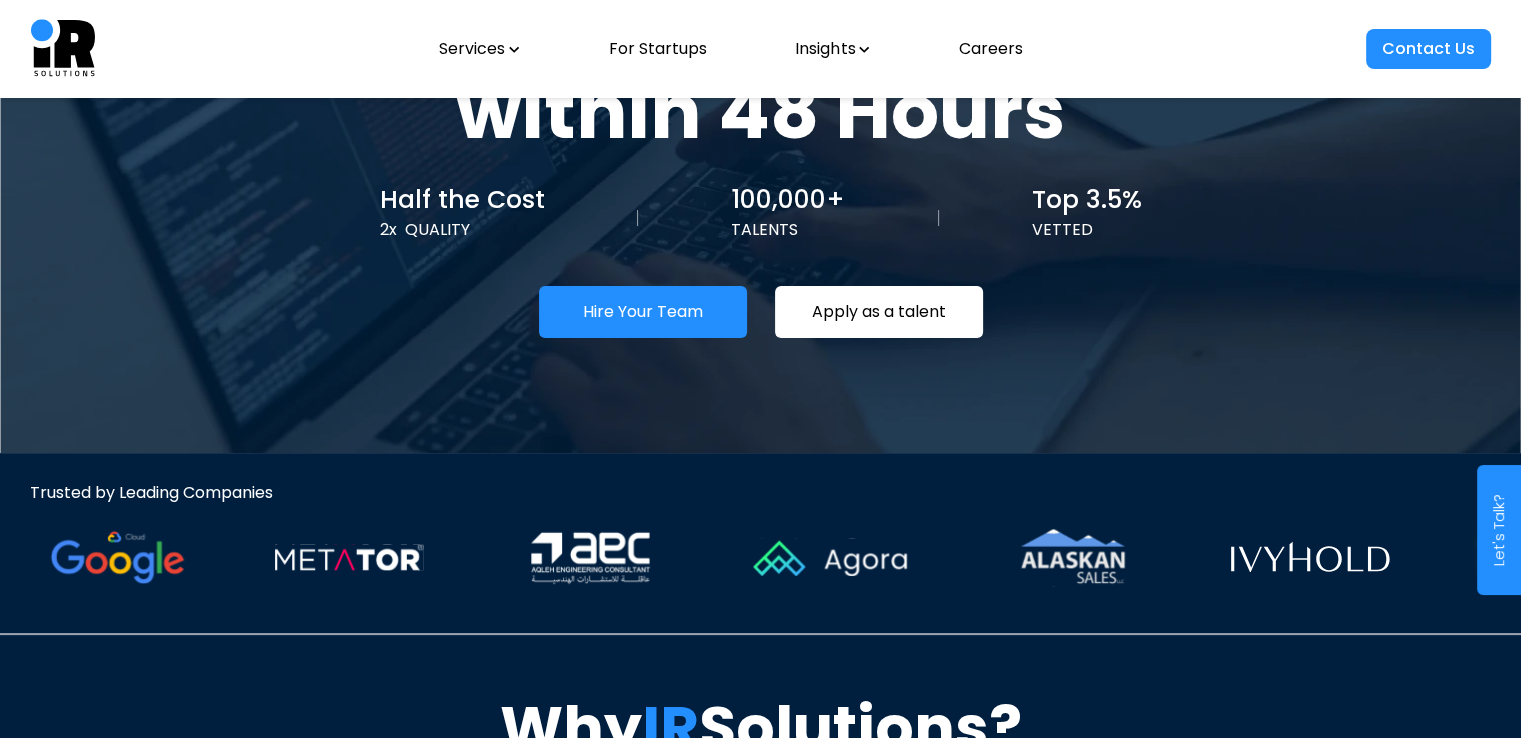 scroll, scrollTop: 0, scrollLeft: 0, axis: both 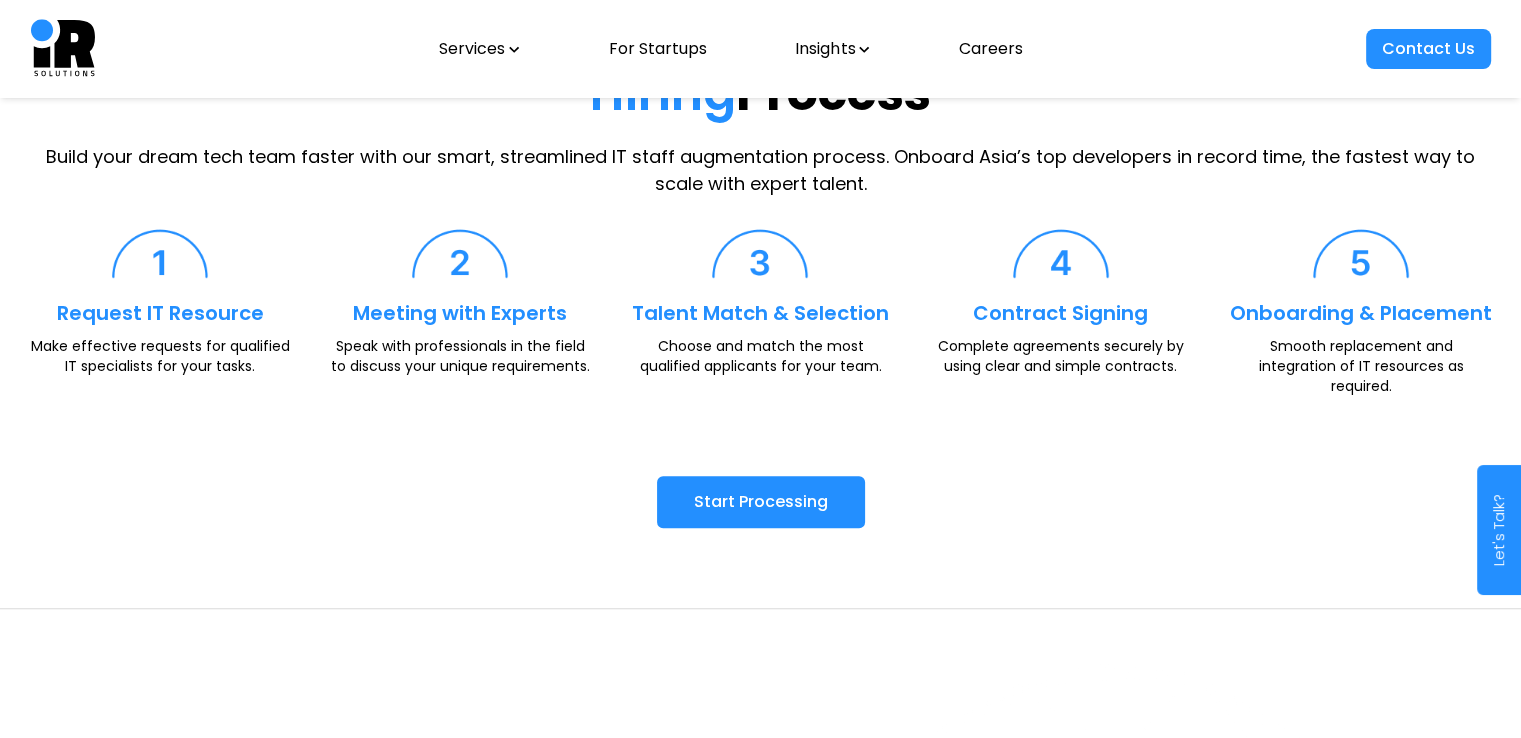 drag, startPoint x: 533, startPoint y: 67, endPoint x: 1011, endPoint y: 533, distance: 667.56274 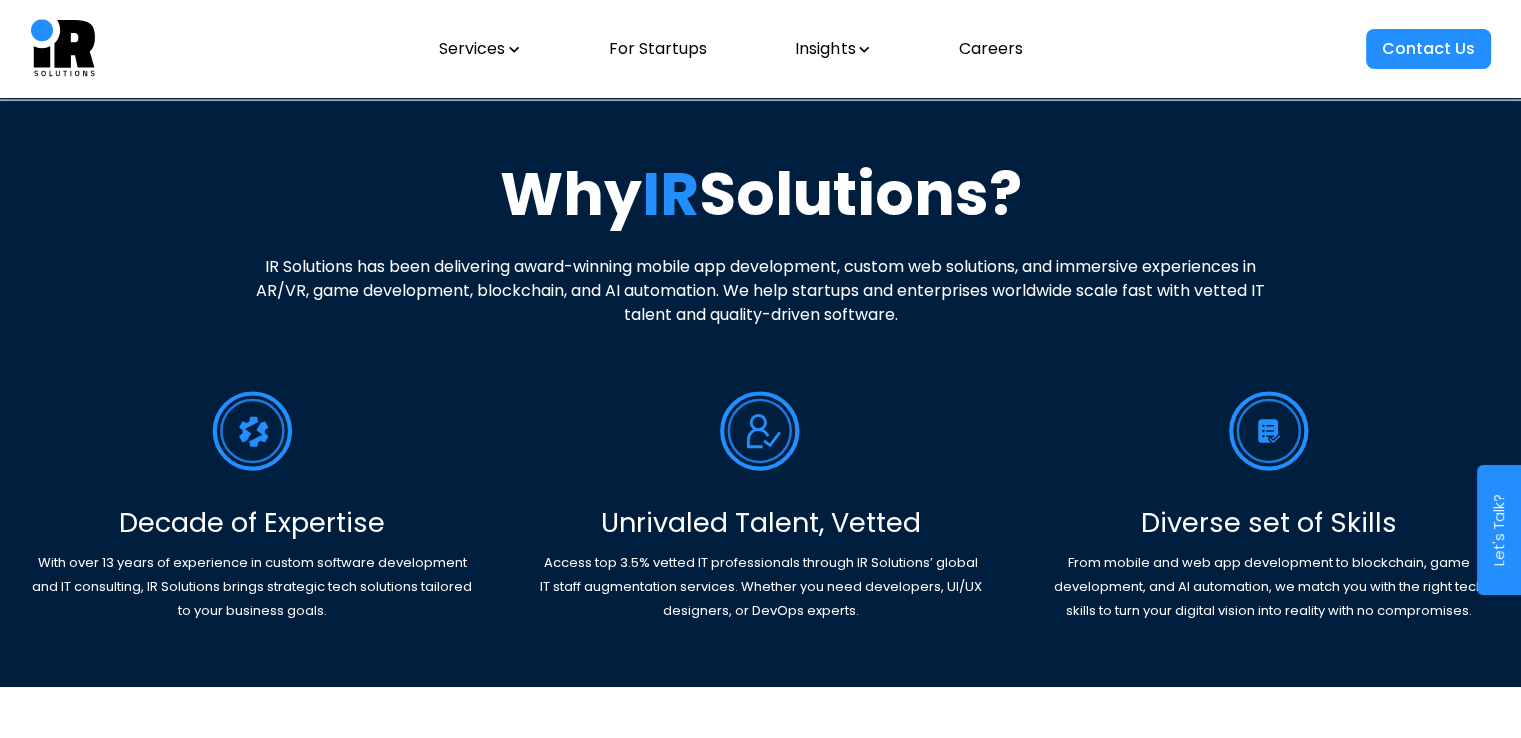 scroll, scrollTop: 0, scrollLeft: 0, axis: both 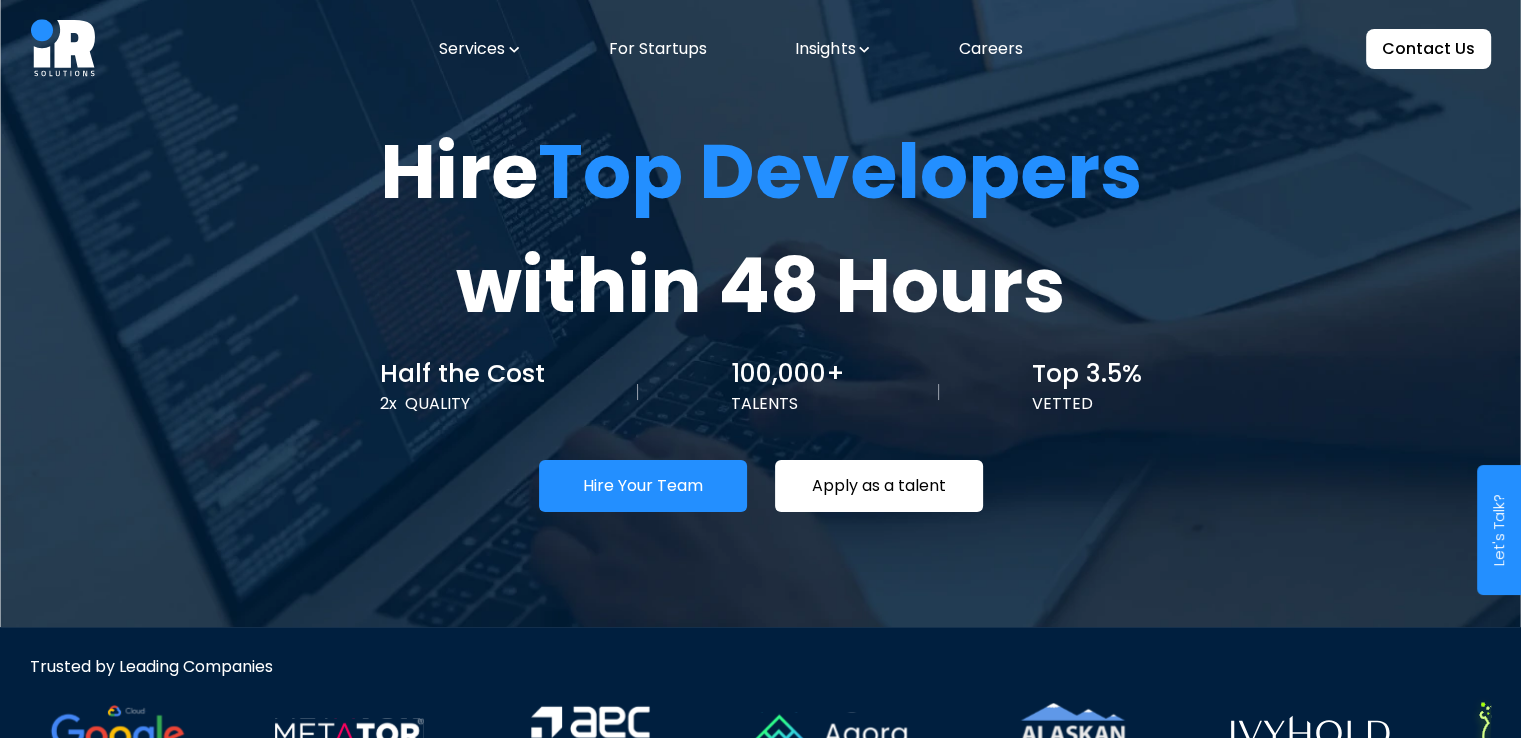 click on "Services" at bounding box center (479, 49) 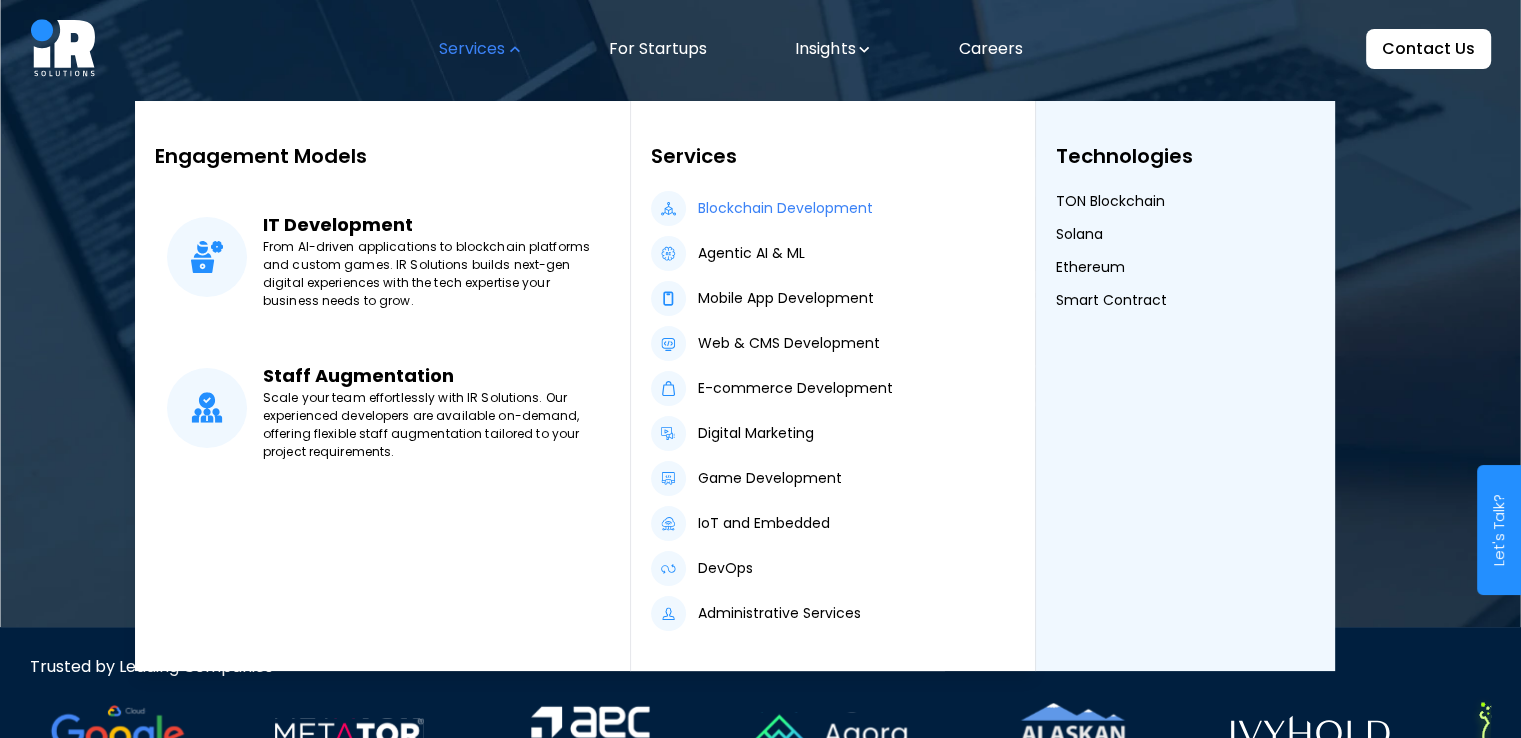 click on "Blockchain Development" at bounding box center [785, 208] 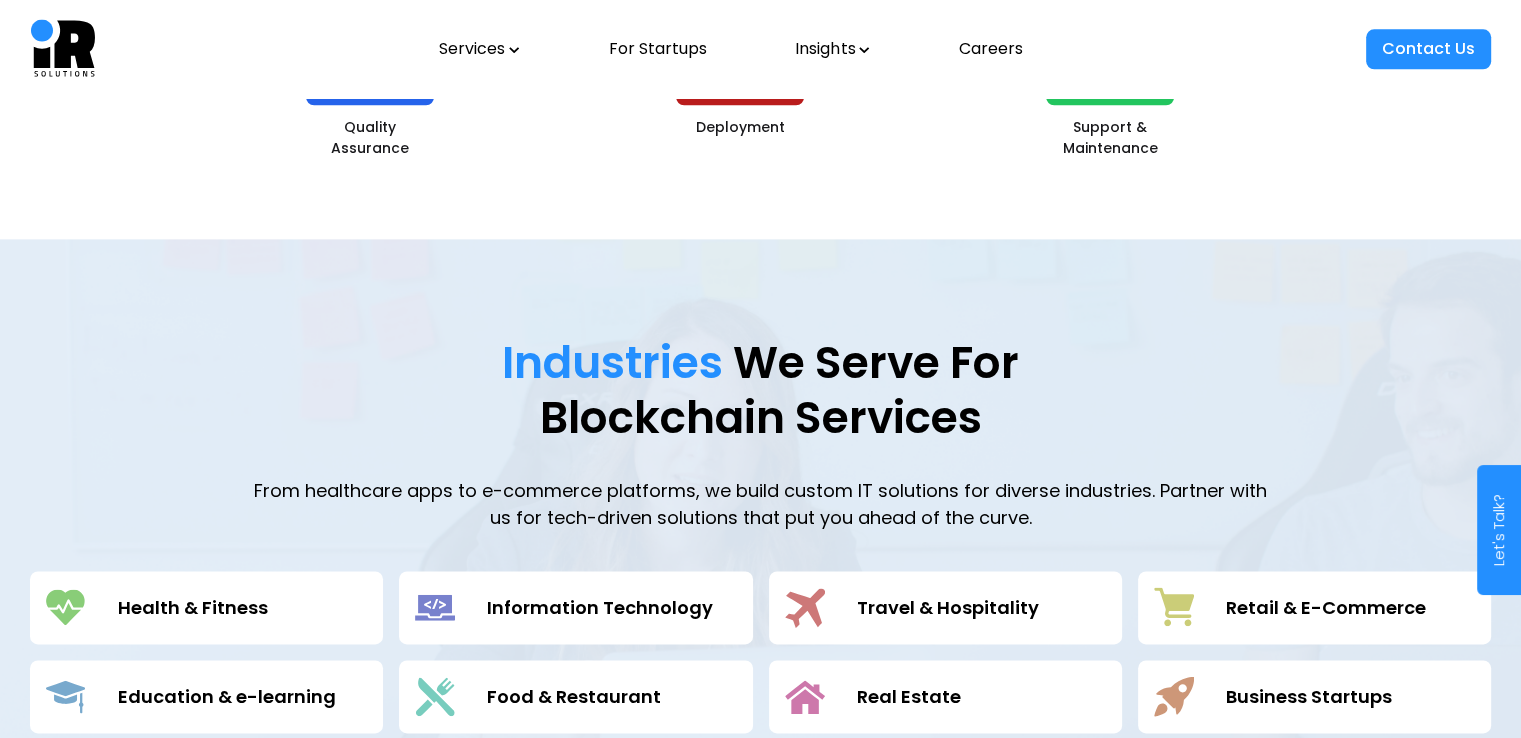 scroll, scrollTop: 2708, scrollLeft: 0, axis: vertical 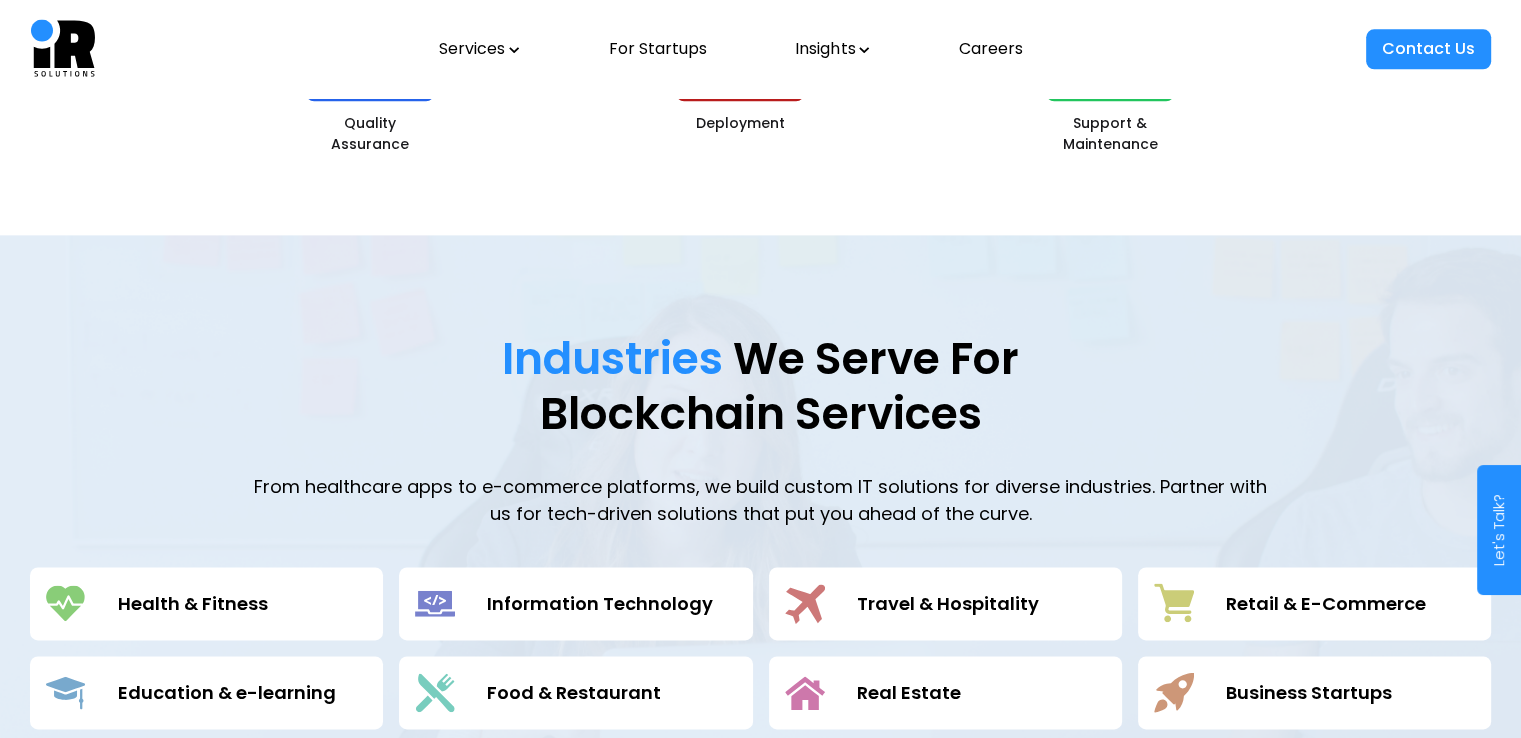 drag, startPoint x: 492, startPoint y: 357, endPoint x: 971, endPoint y: 463, distance: 490.5884 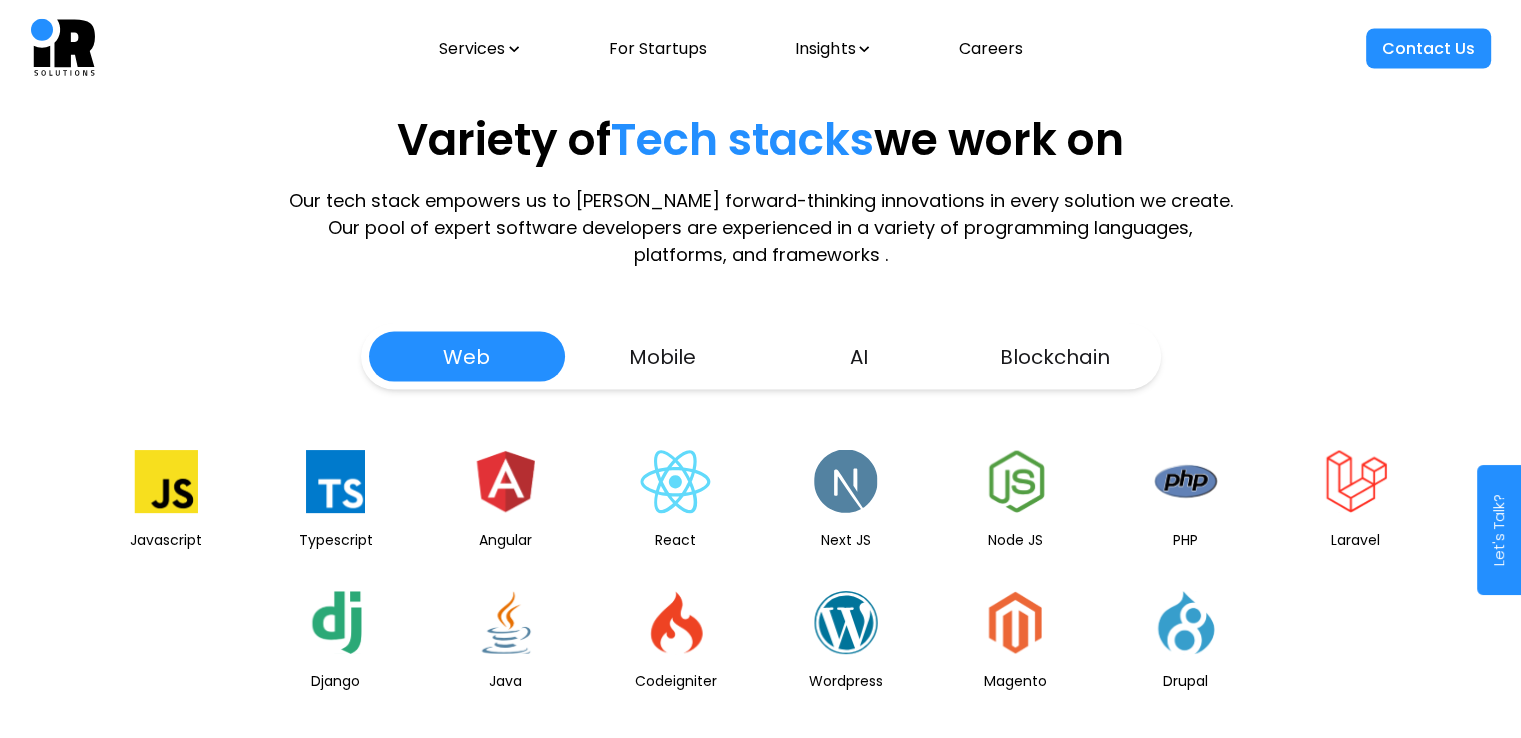 scroll, scrollTop: 3963, scrollLeft: 0, axis: vertical 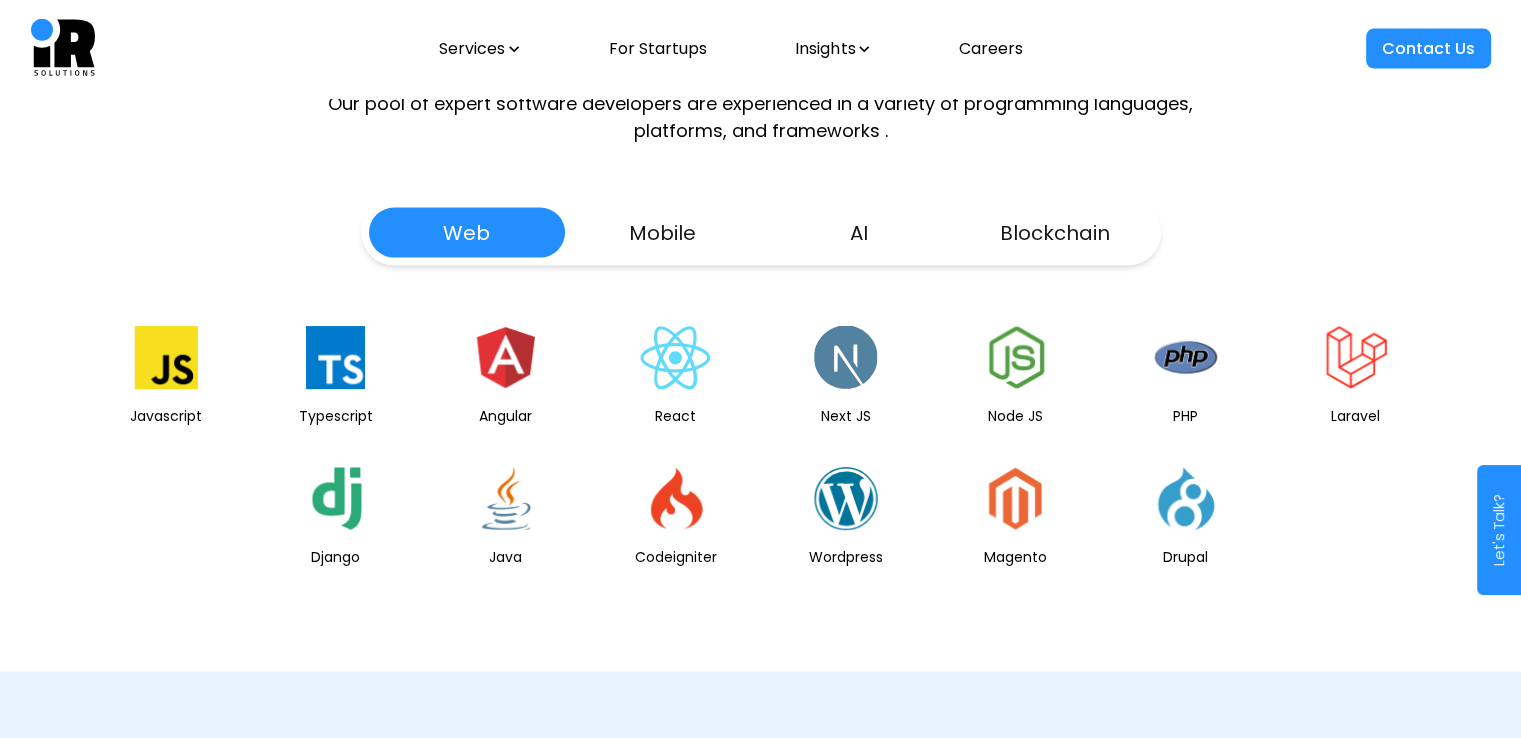 click on "Mobile" at bounding box center [663, 233] 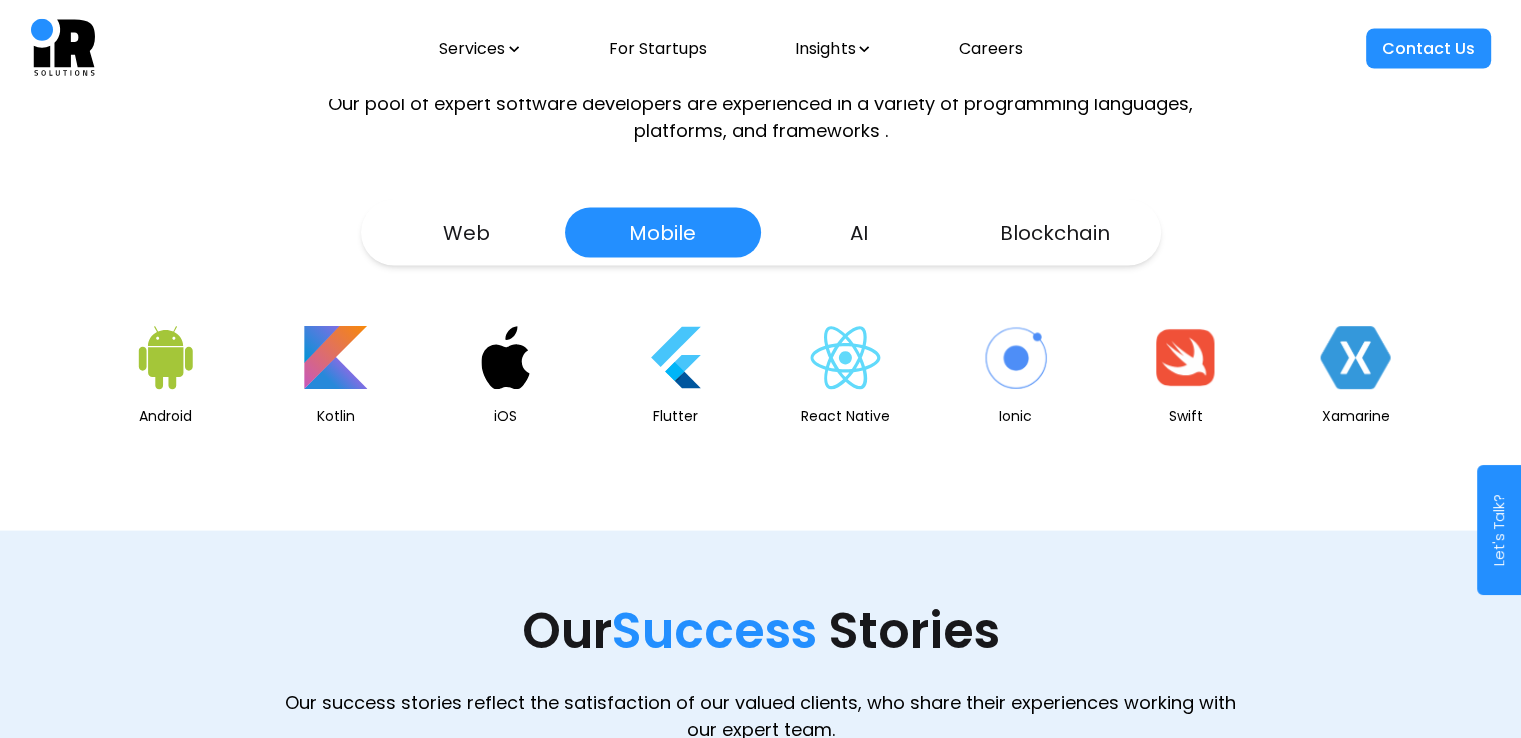 click on "AI" at bounding box center (859, 233) 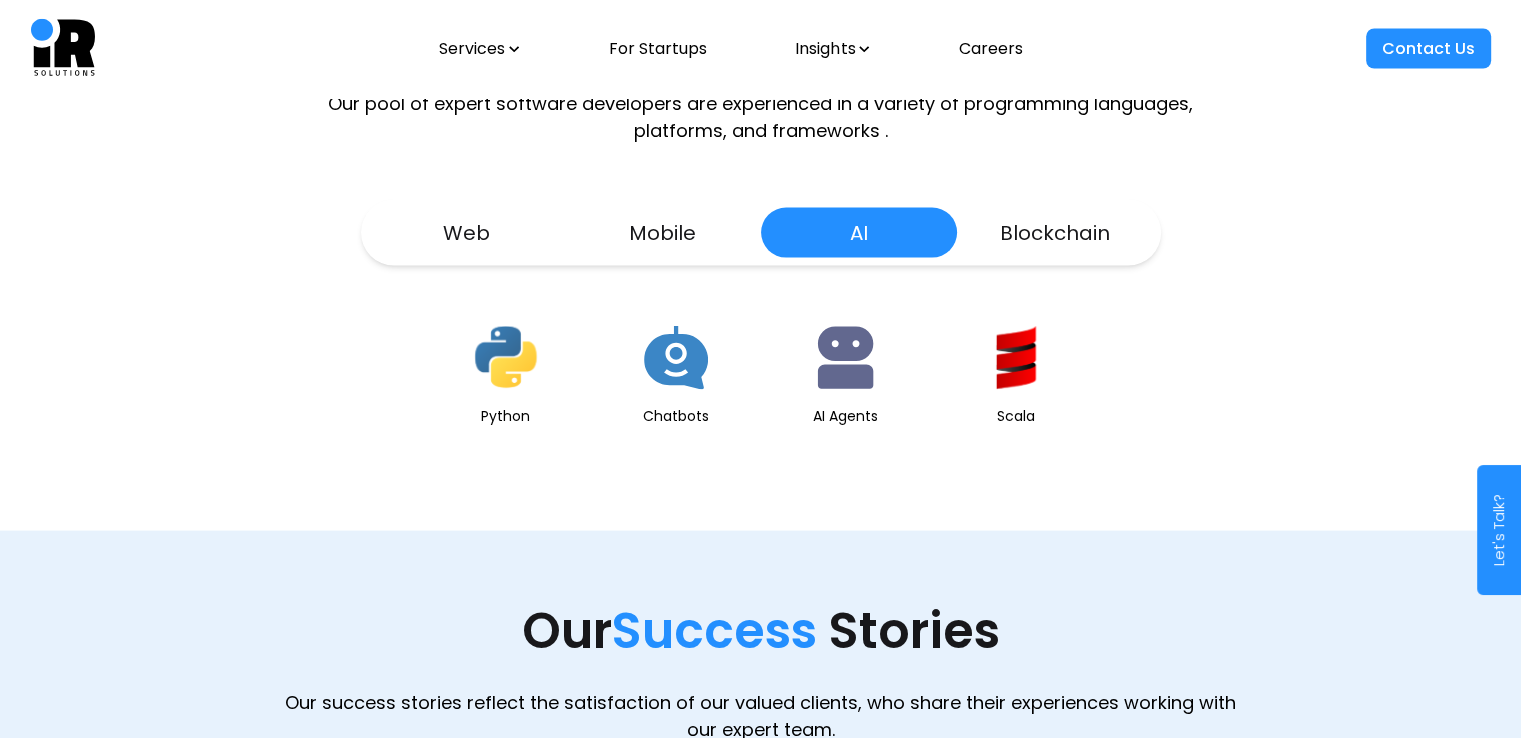 click on "Blockchain" at bounding box center (1055, 233) 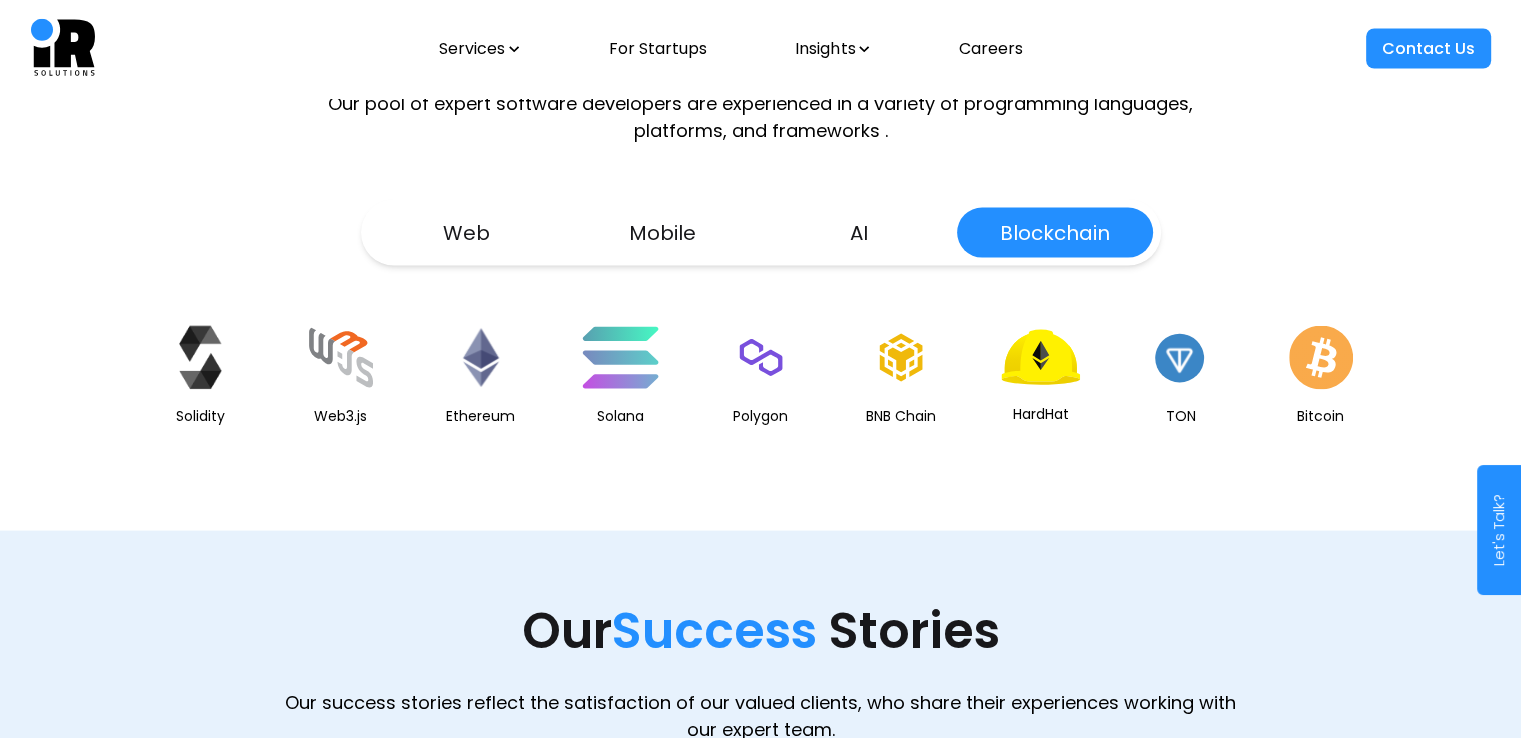 click on "Web" at bounding box center (467, 233) 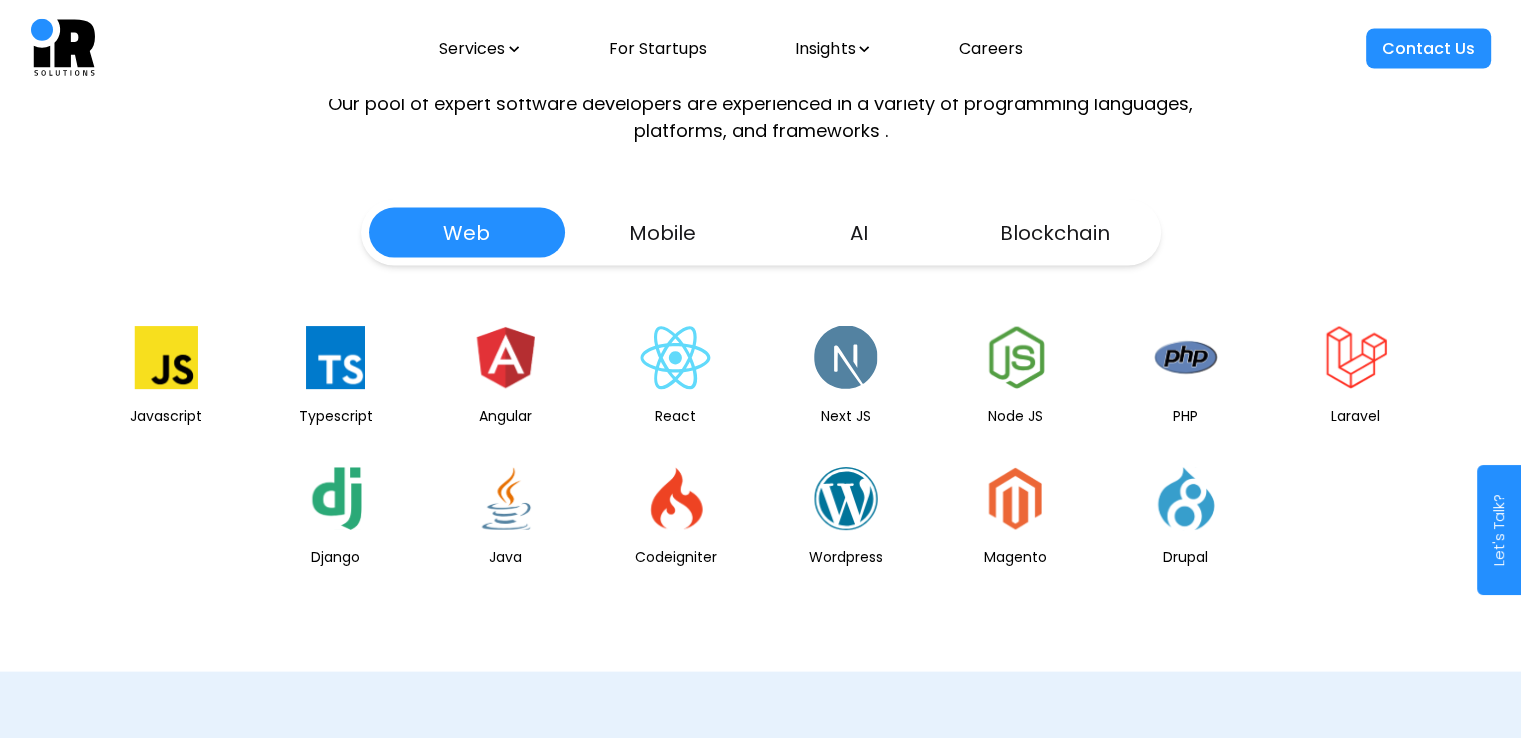 click on "Blockchain" at bounding box center (1055, 233) 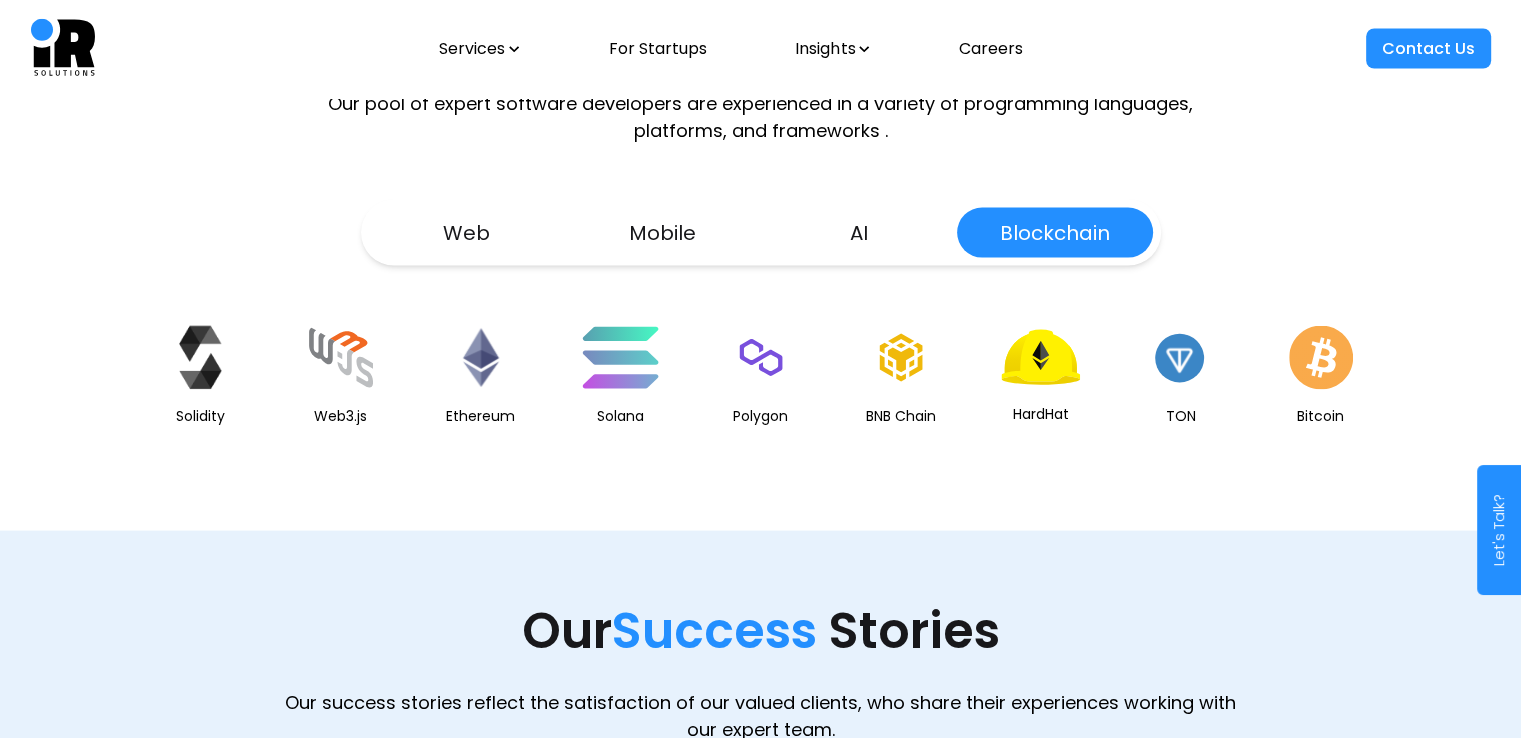 click on "AI" at bounding box center (859, 233) 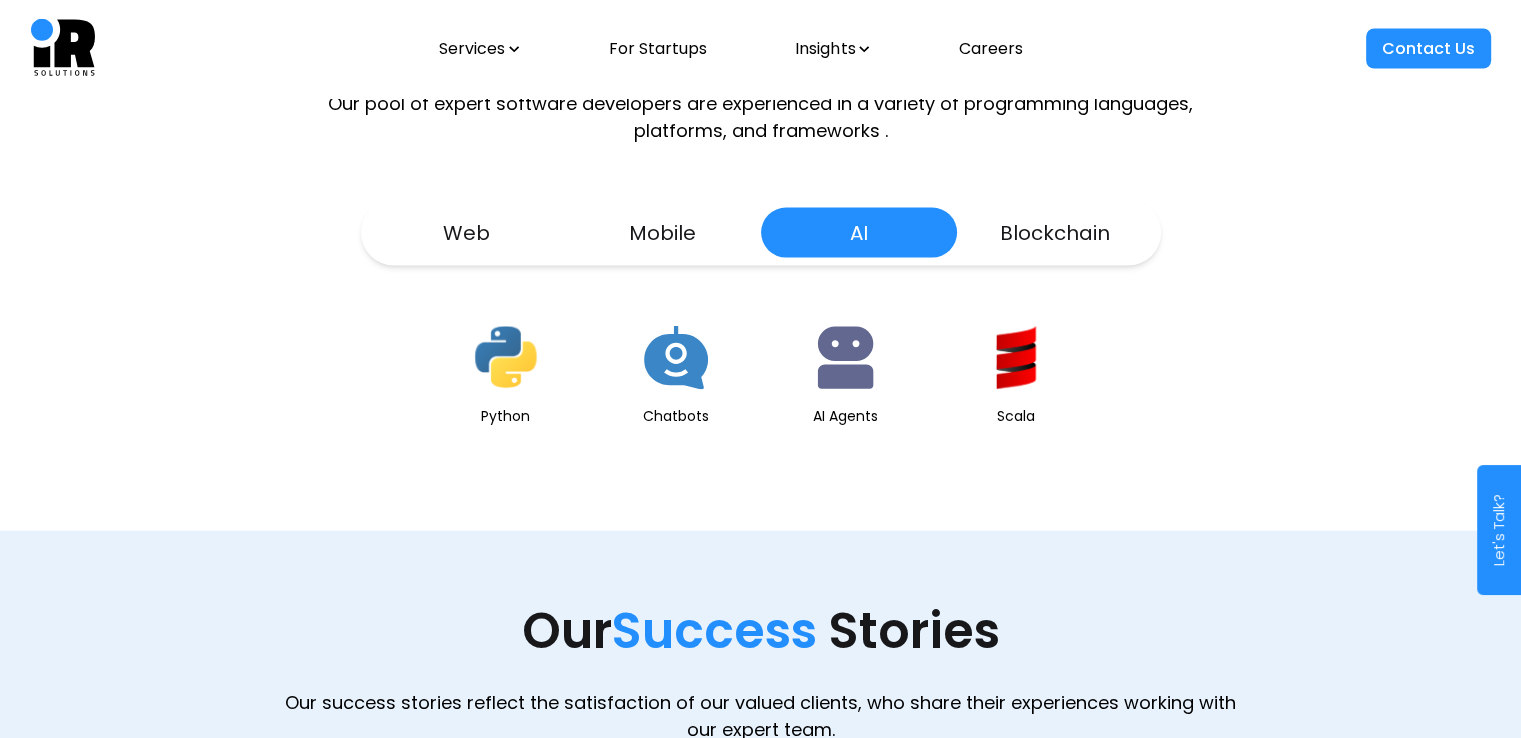 click on "Mobile" at bounding box center (663, 233) 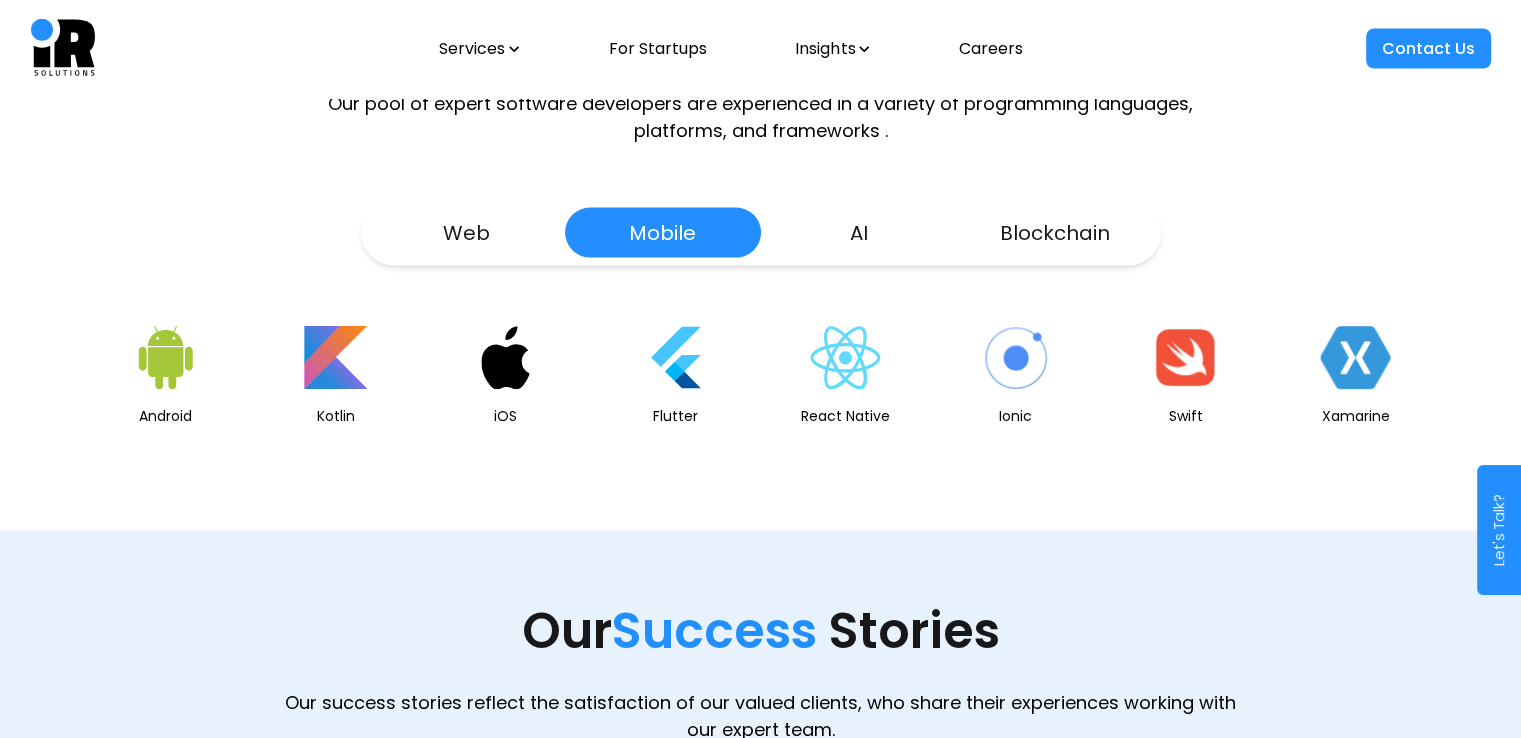 click on "Web" at bounding box center [467, 233] 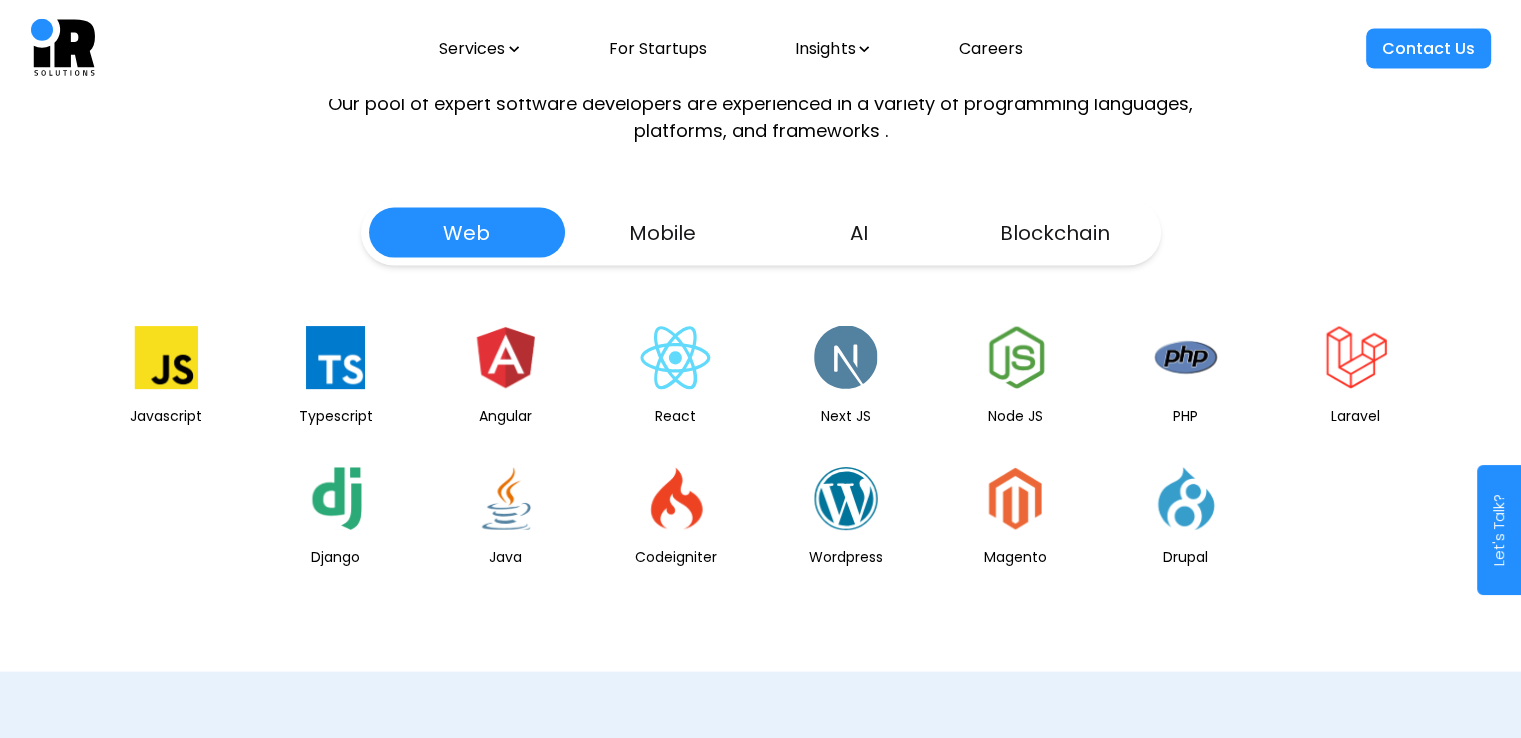 click on "Mobile" at bounding box center [663, 233] 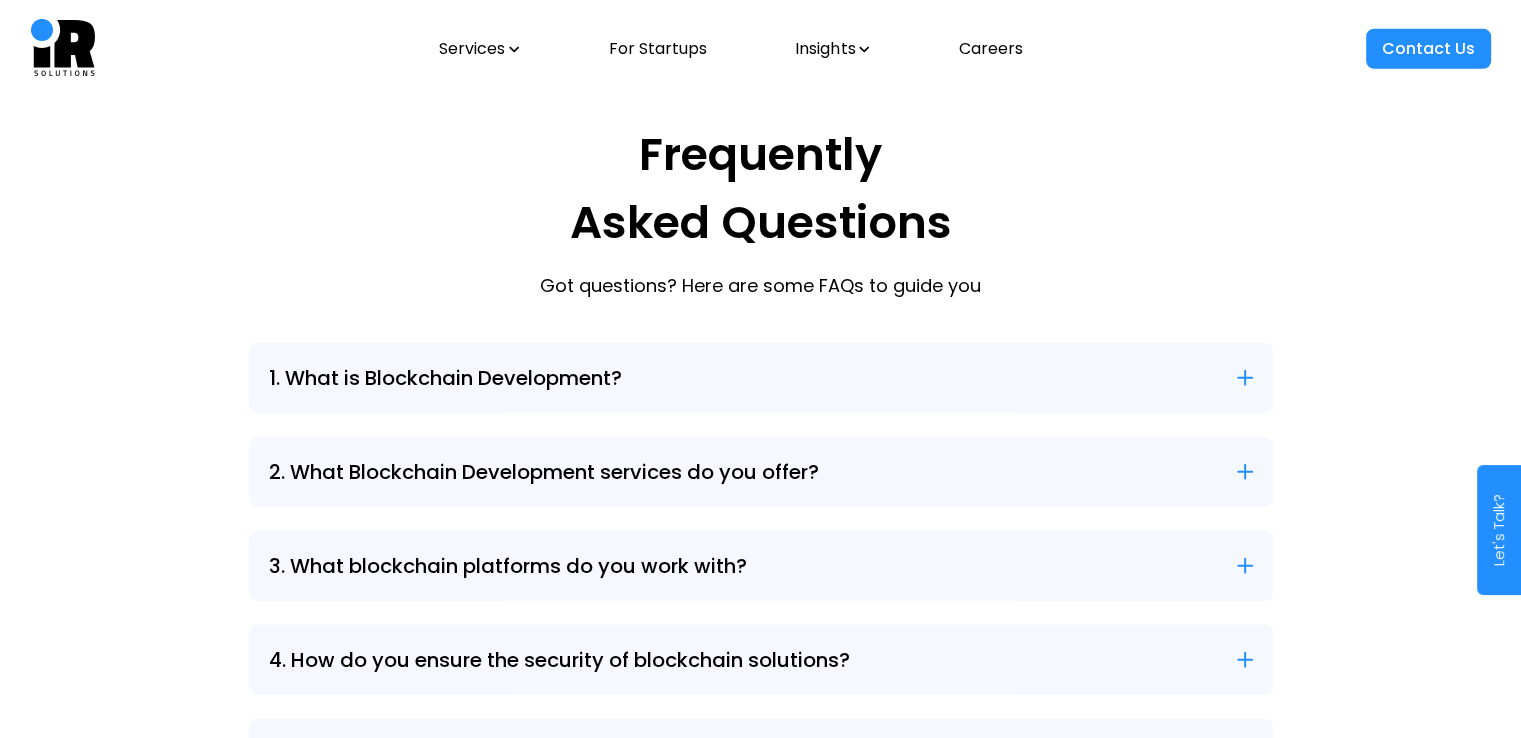 scroll, scrollTop: 5900, scrollLeft: 0, axis: vertical 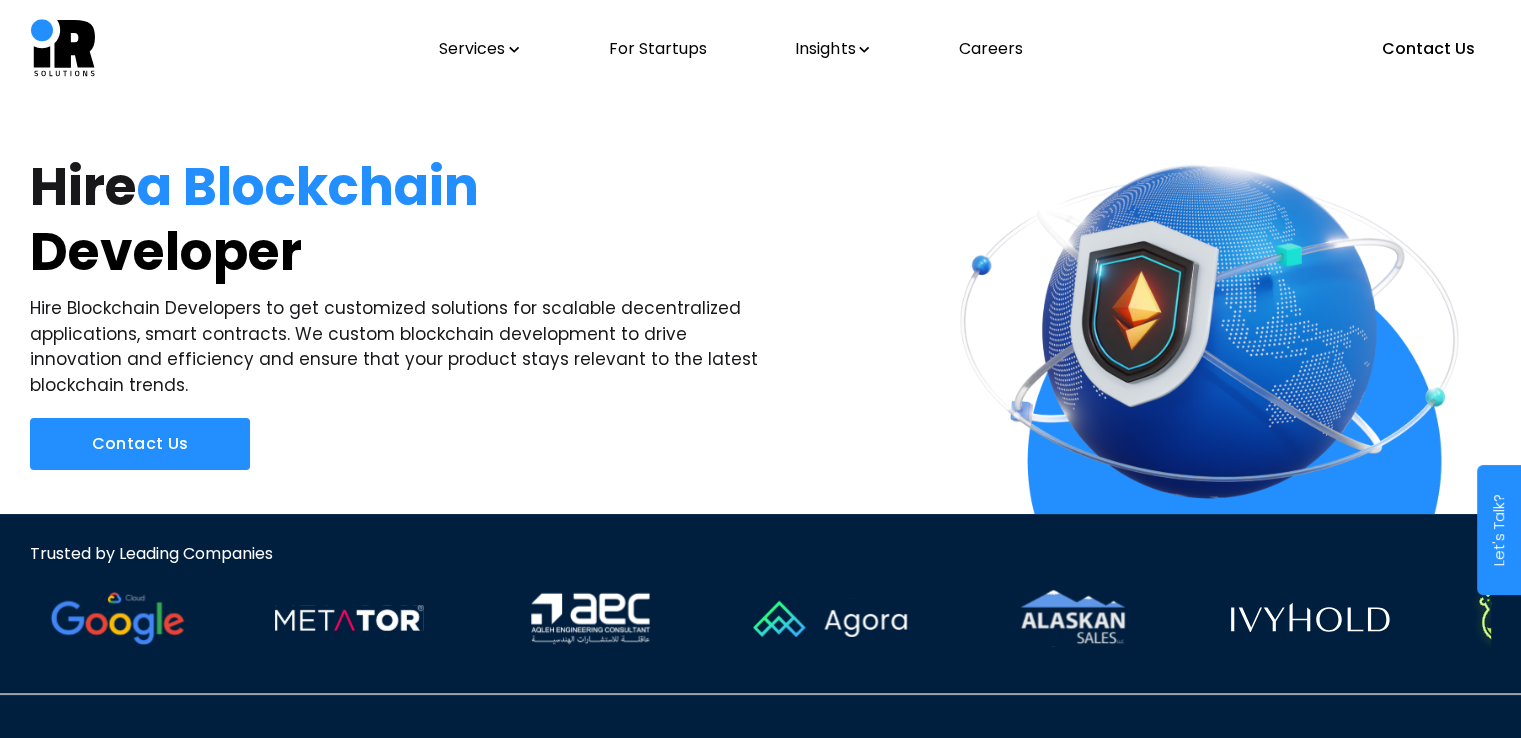 click on "Services" at bounding box center [479, 49] 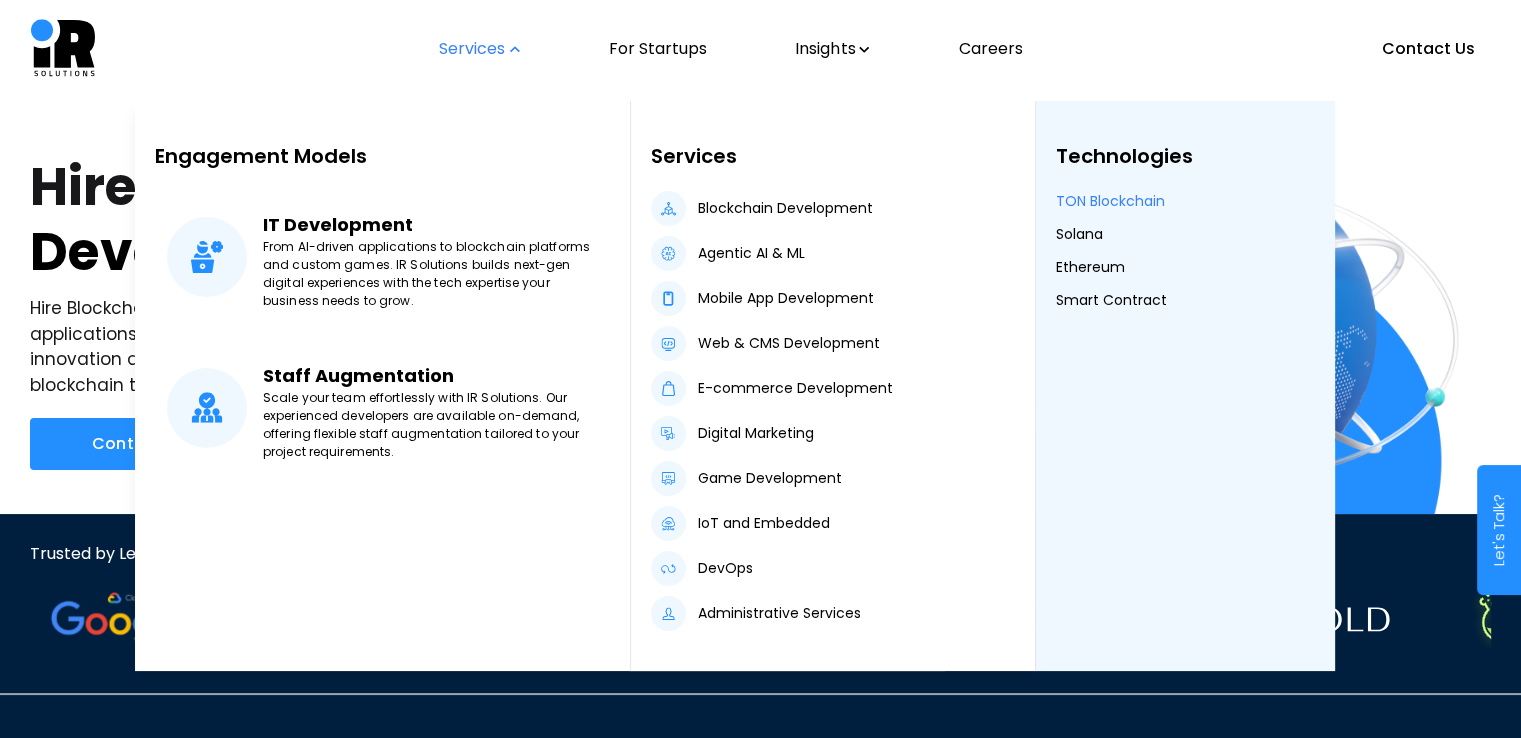 click on "TON Blockchain" at bounding box center [1110, 201] 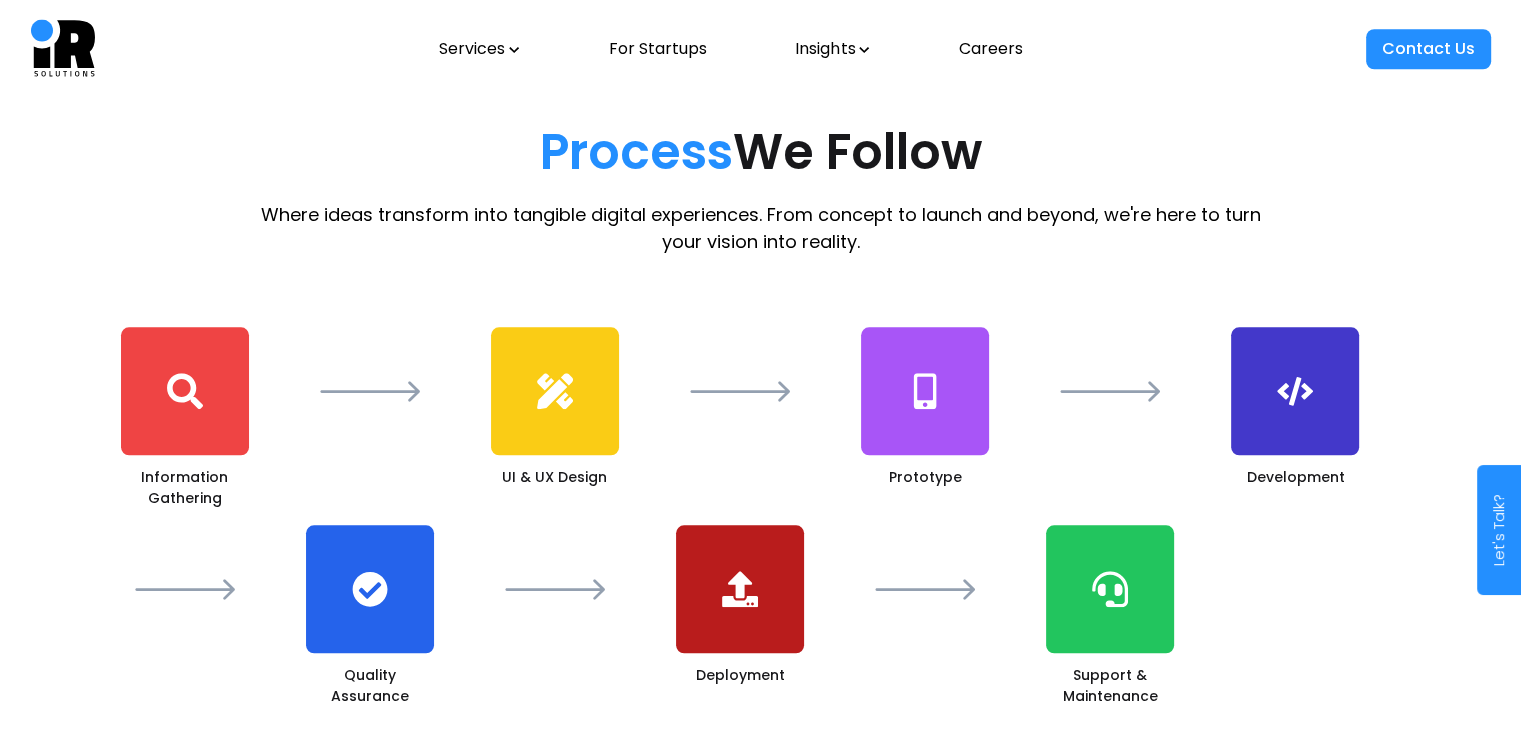 scroll, scrollTop: 2020, scrollLeft: 0, axis: vertical 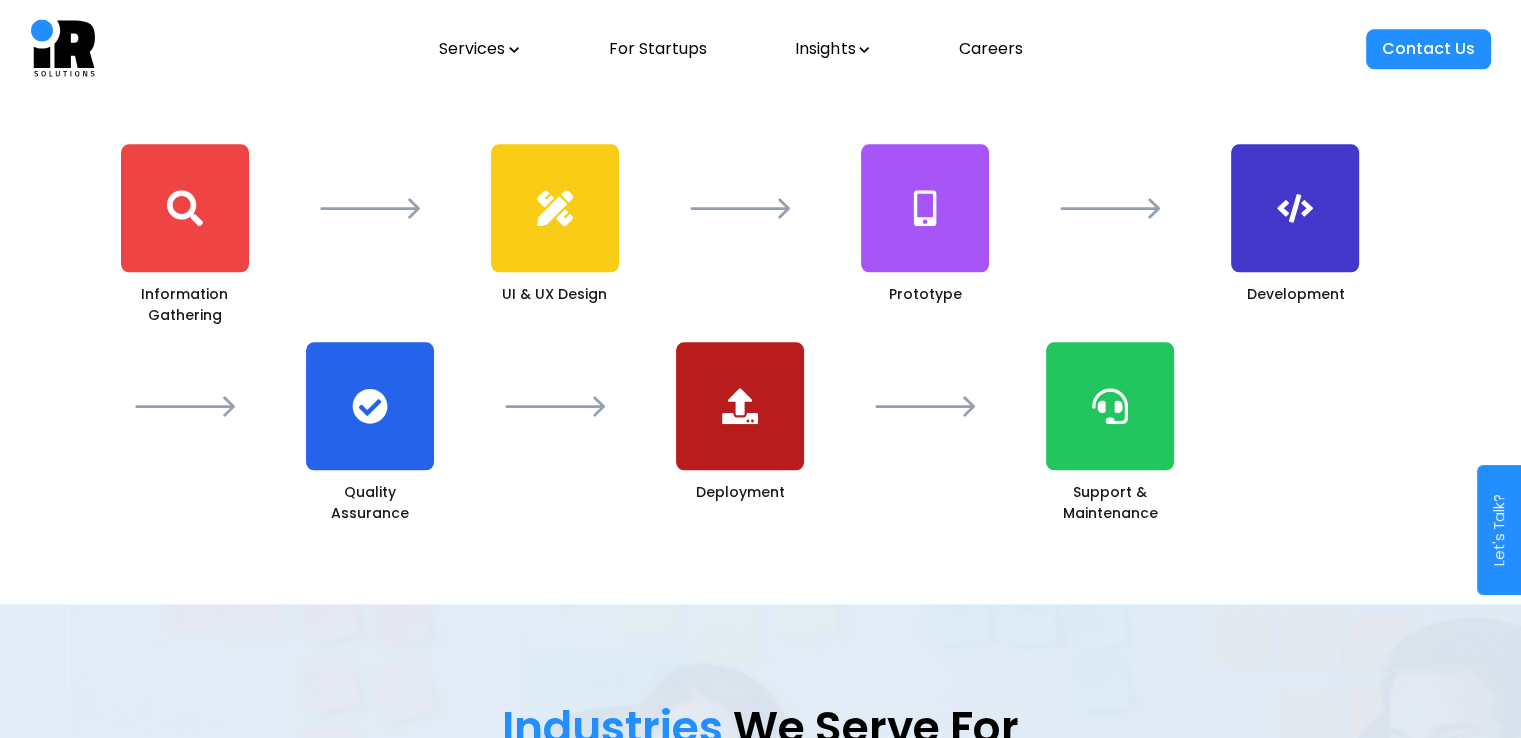 click on "Information Gathering UI & UX Design Prototype Development Quality Assurance Deployment Support & Maintenance" at bounding box center [761, 334] 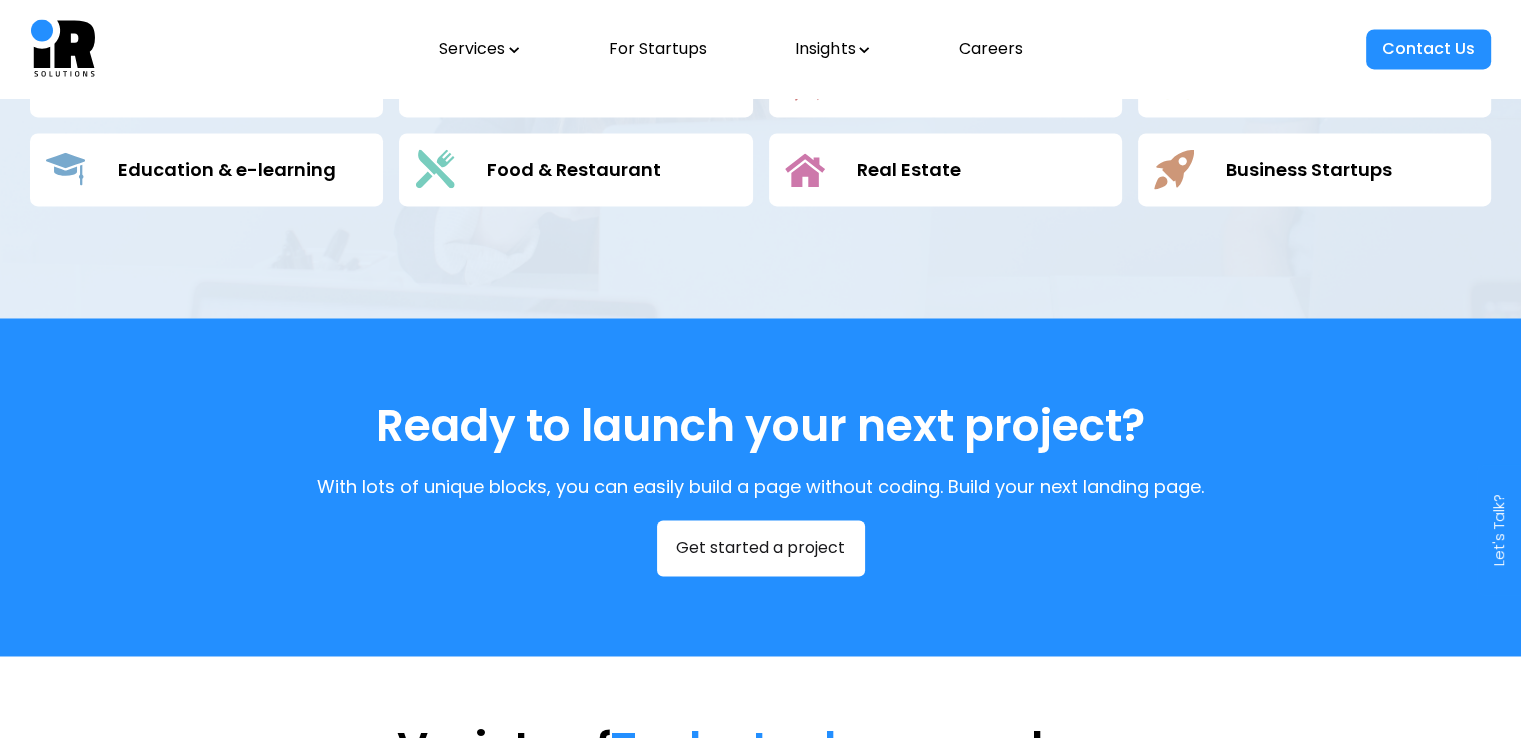scroll, scrollTop: 3096, scrollLeft: 0, axis: vertical 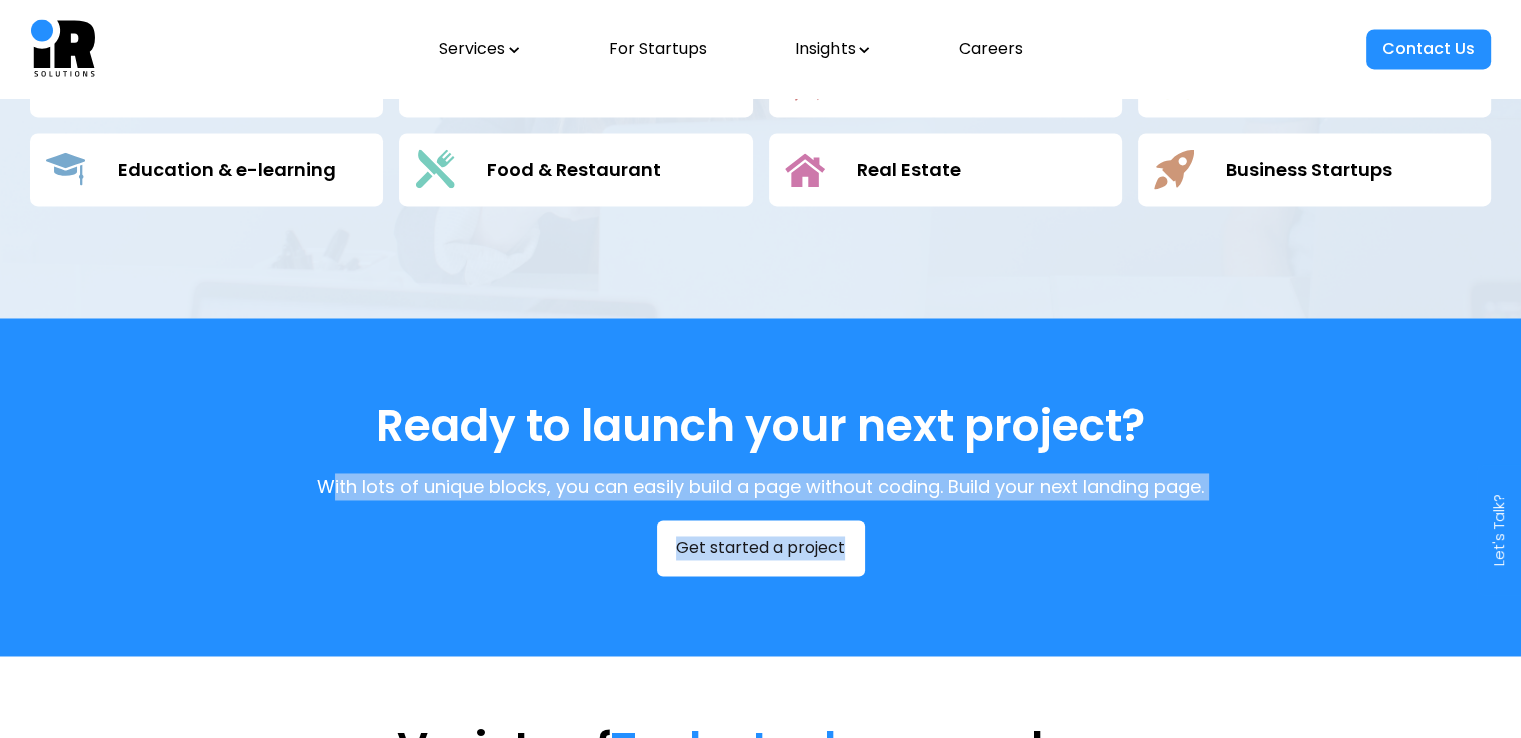 drag, startPoint x: 324, startPoint y: 491, endPoint x: 983, endPoint y: 507, distance: 659.1942 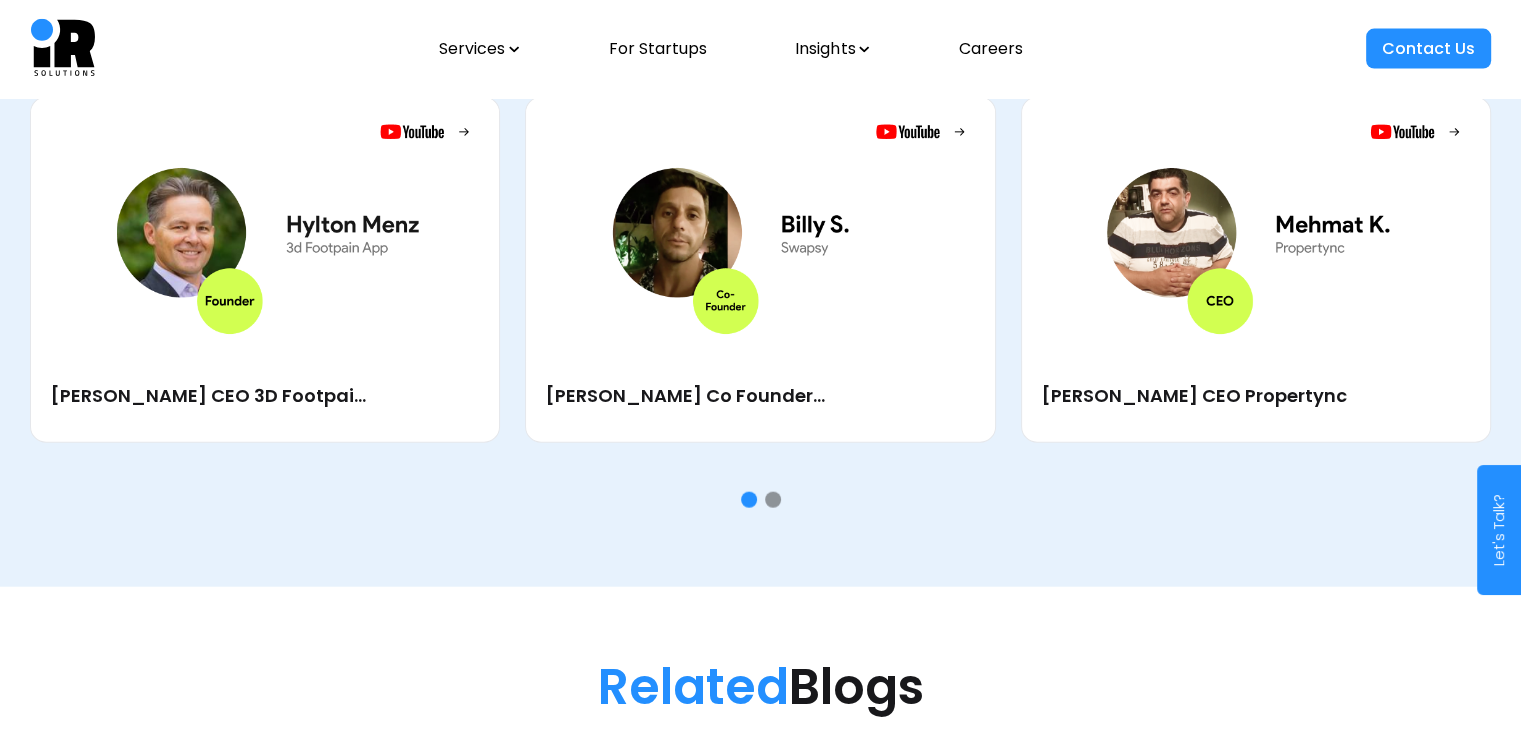 scroll, scrollTop: 4664, scrollLeft: 0, axis: vertical 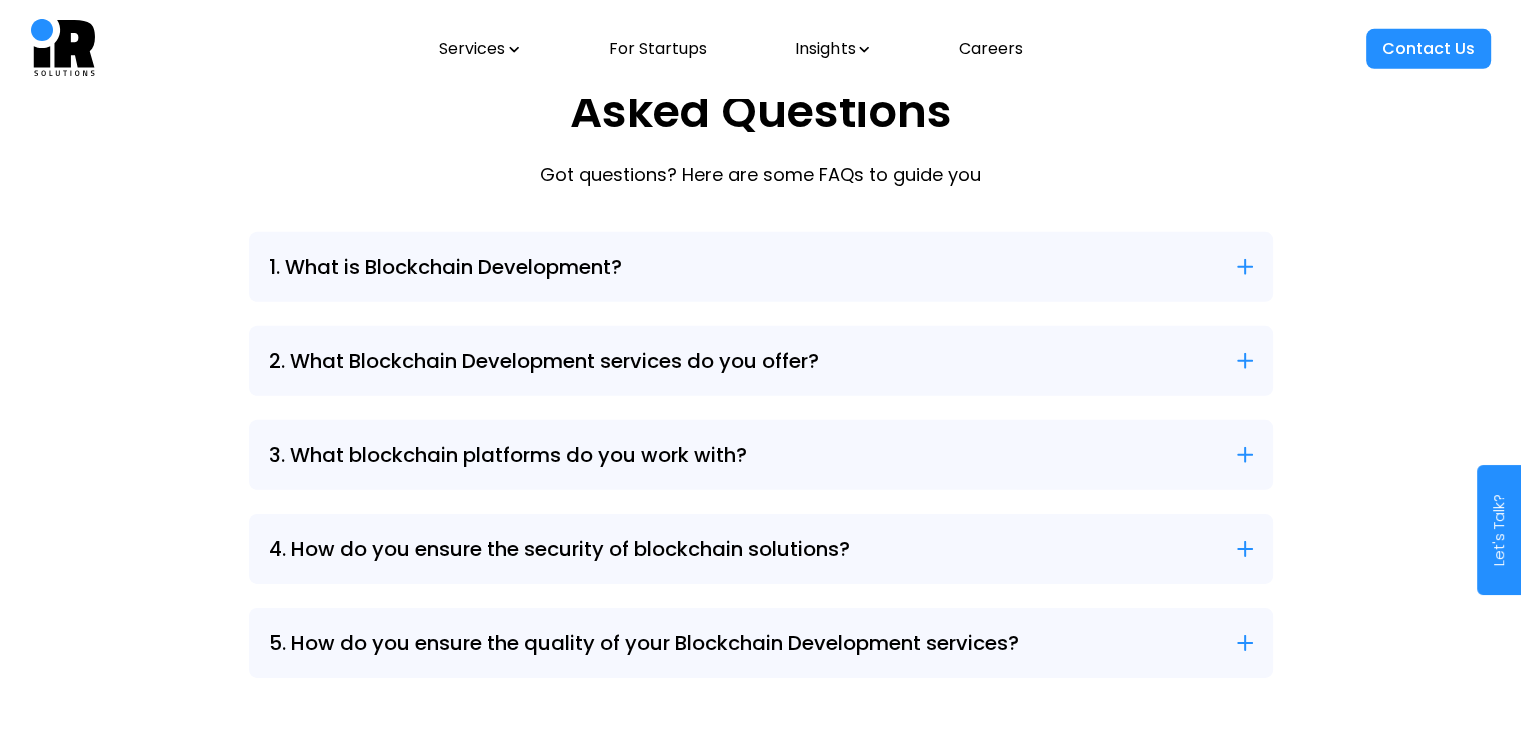 click on "1. What is Blockchain Development?" at bounding box center (761, 267) 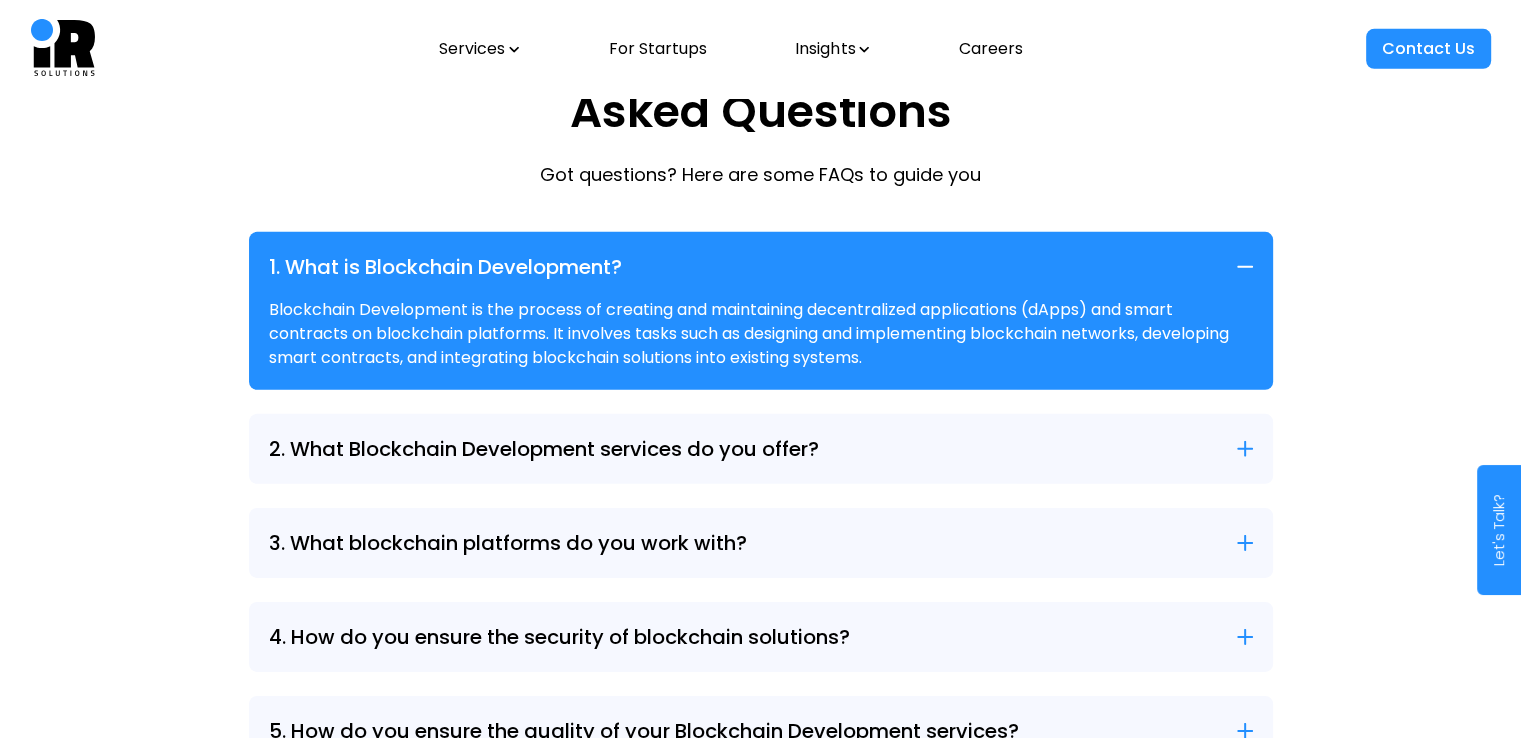 click on "1. What is Blockchain Development?" at bounding box center [761, 267] 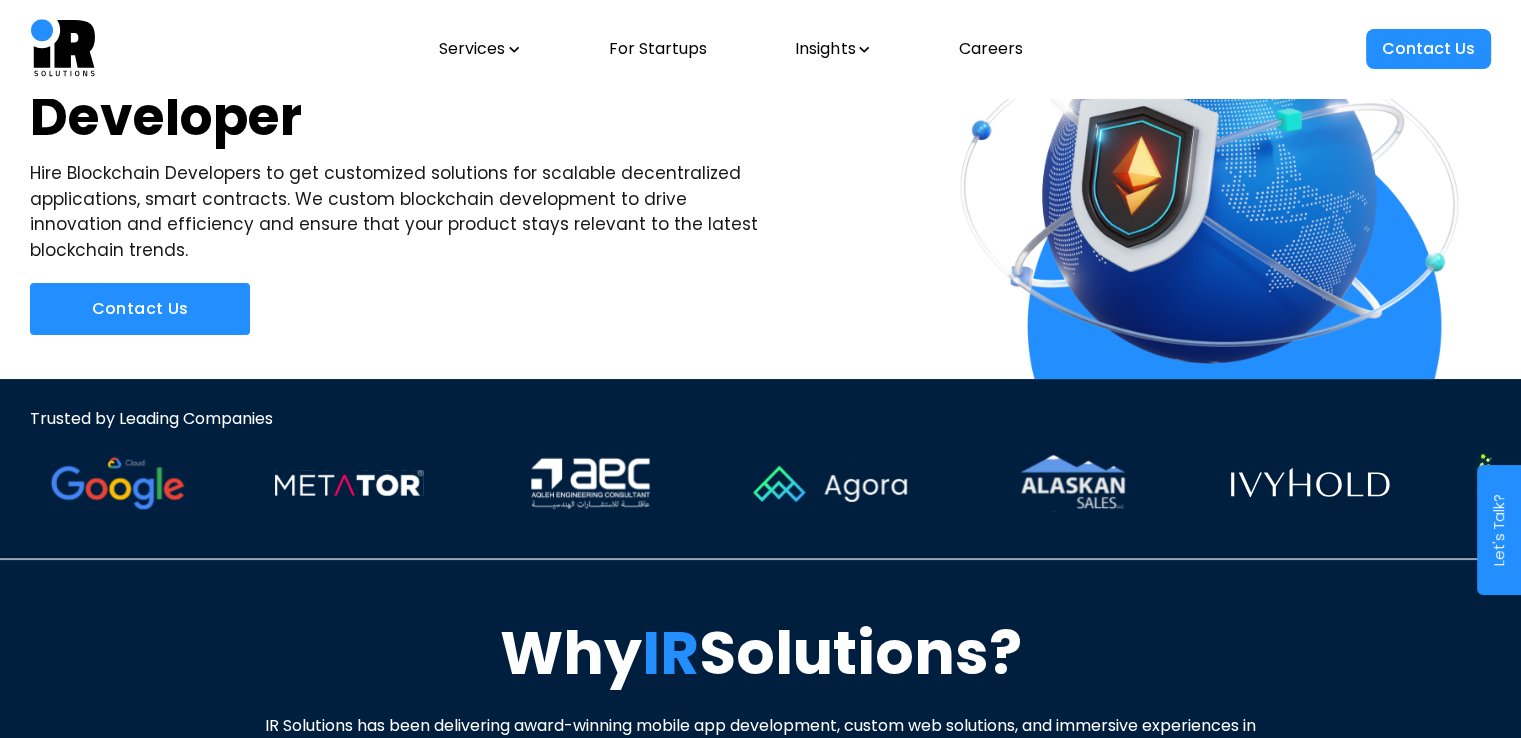scroll, scrollTop: 136, scrollLeft: 0, axis: vertical 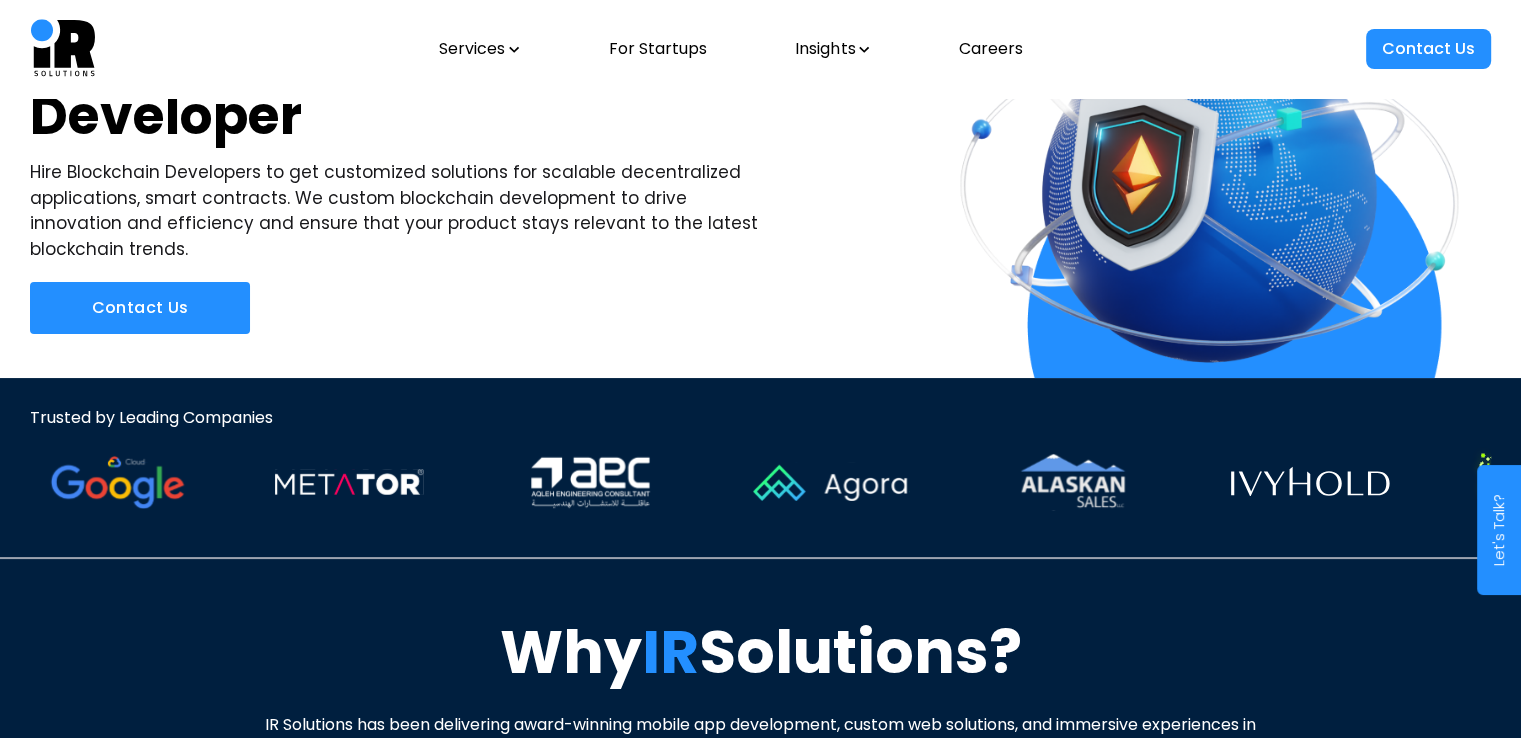 click on "Services" at bounding box center [479, 49] 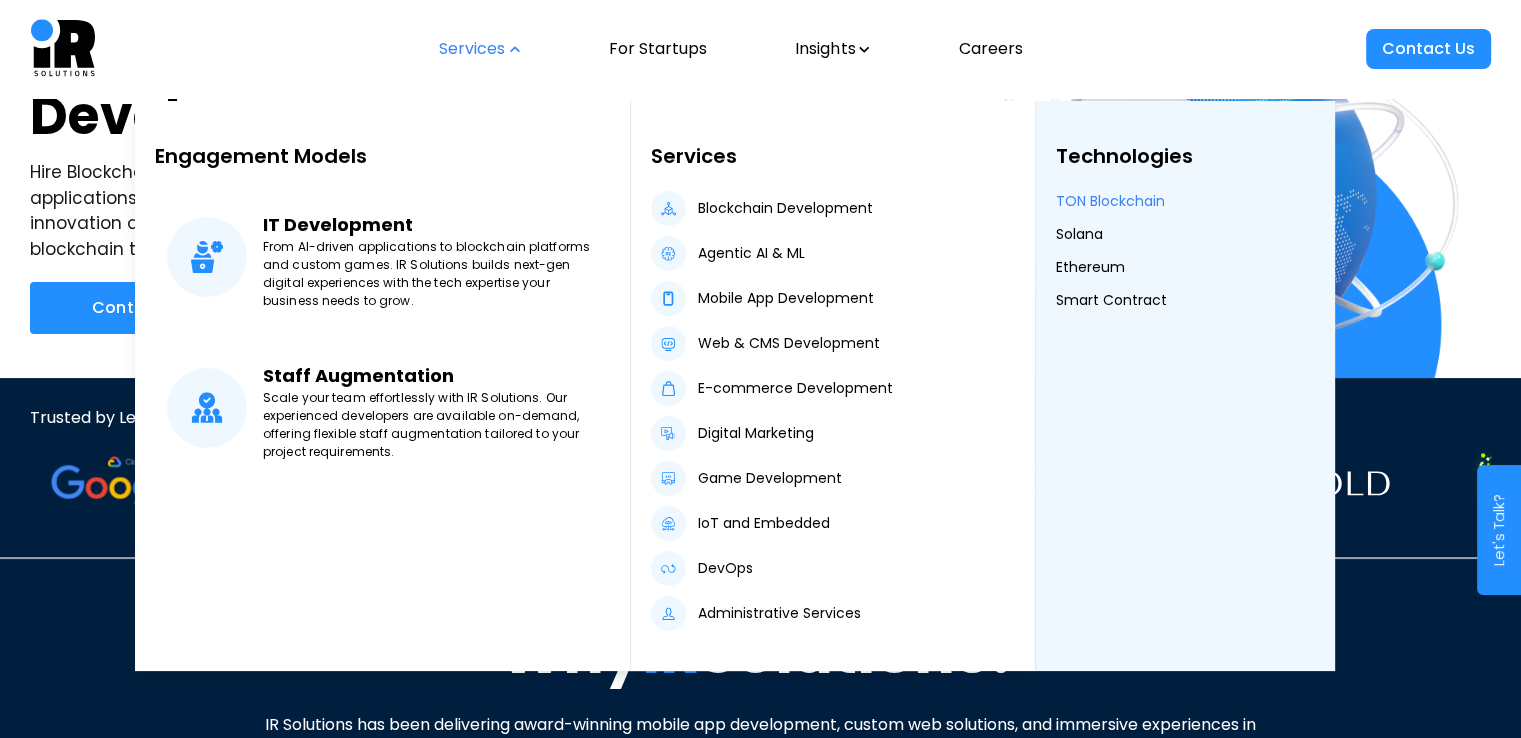 click on "TON Blockchain" at bounding box center [1110, 201] 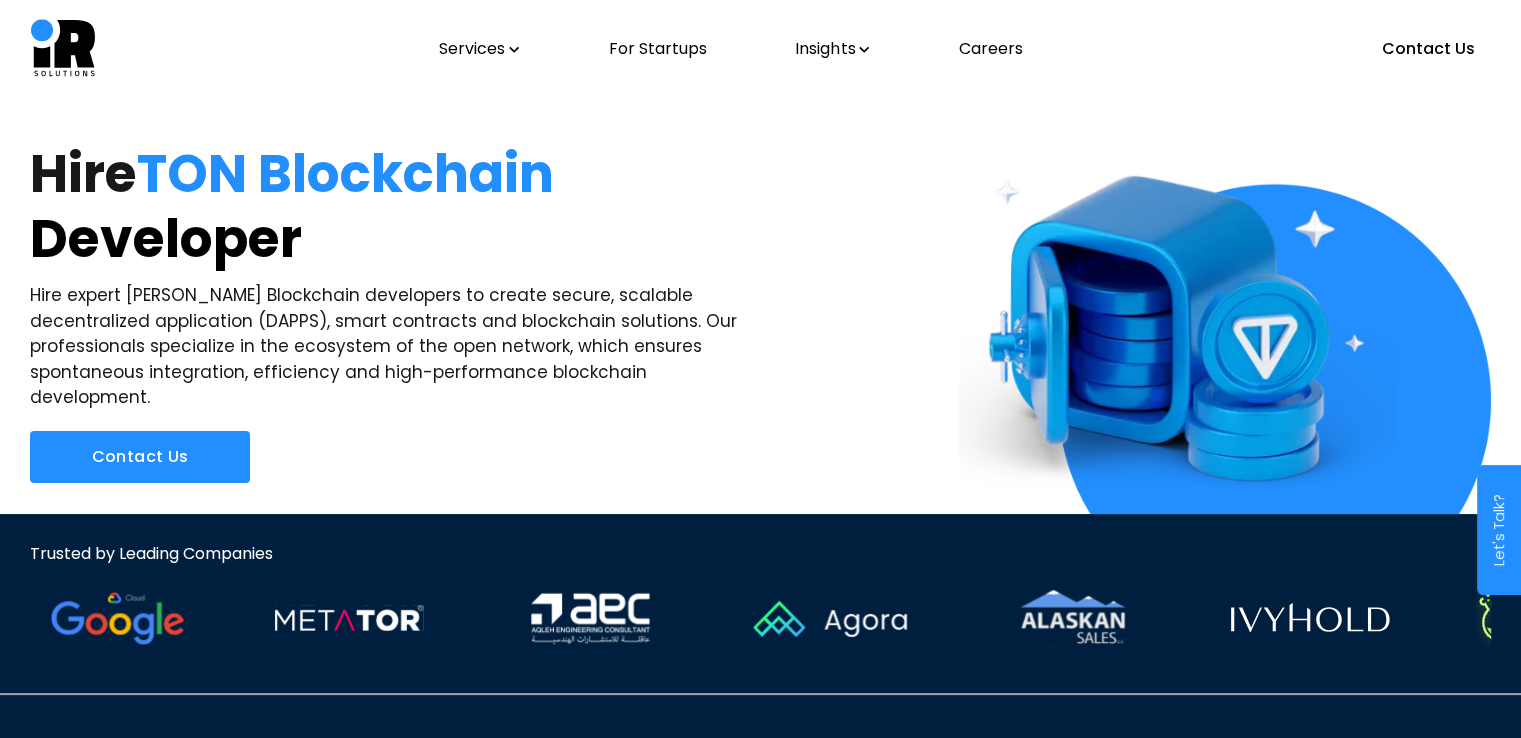 scroll, scrollTop: 0, scrollLeft: 0, axis: both 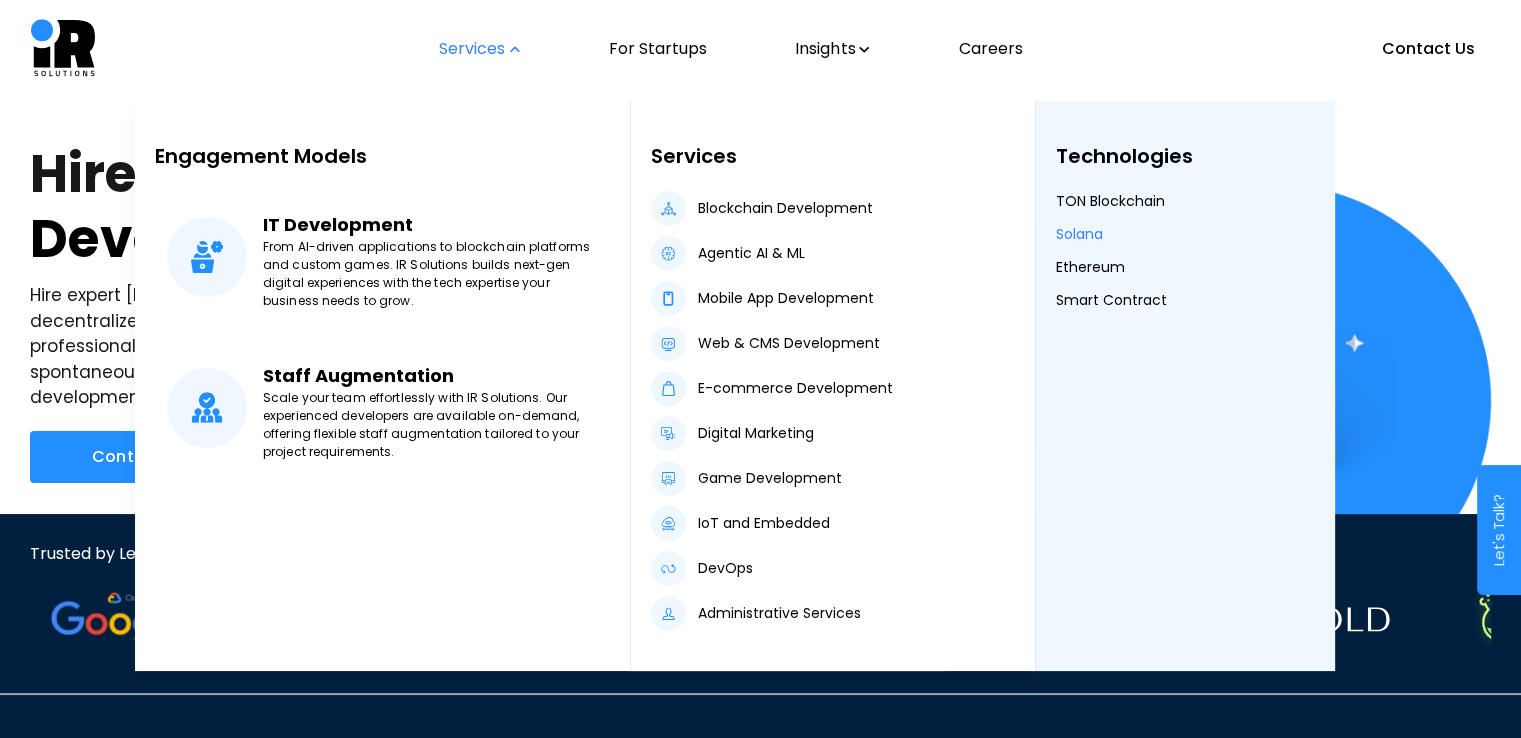 click on "Solana" at bounding box center (1079, 234) 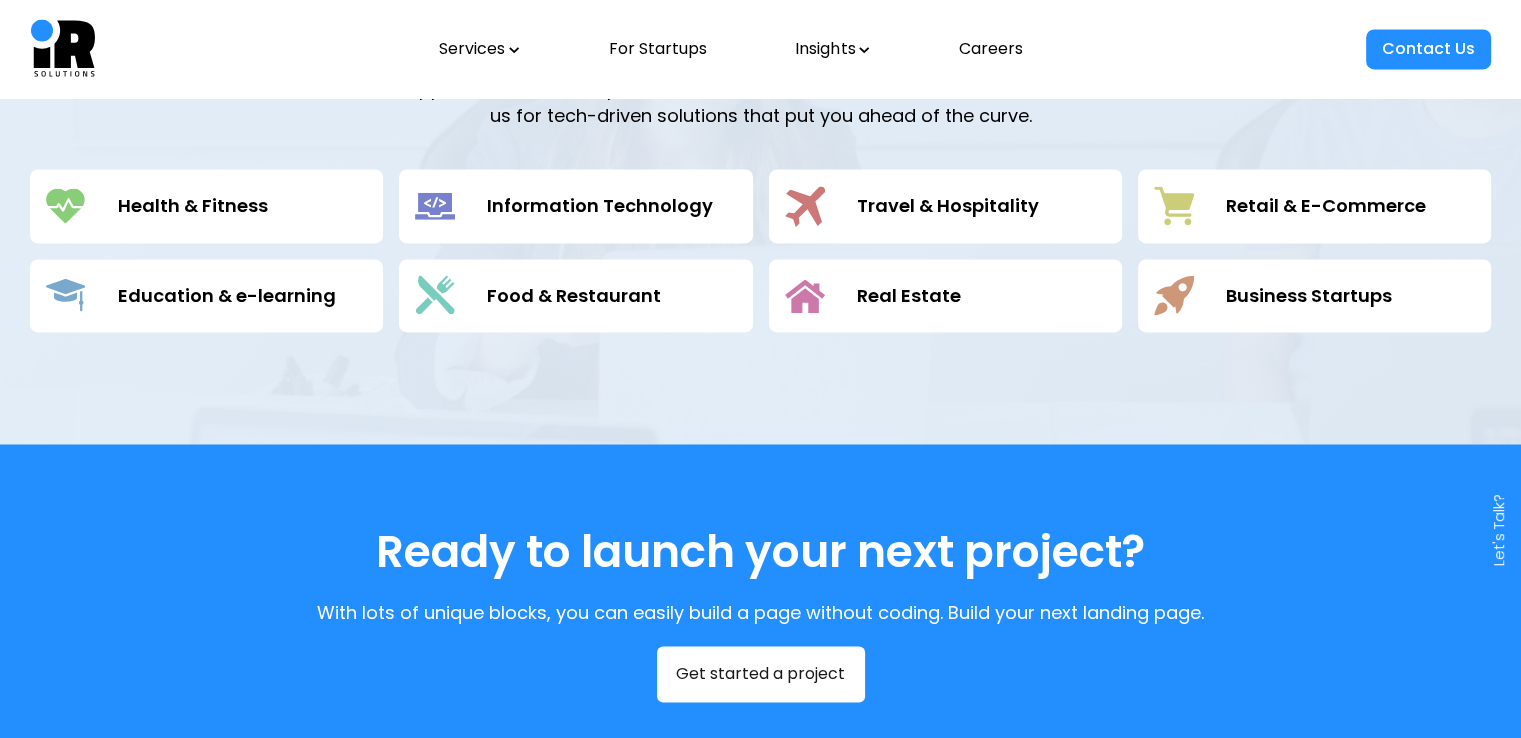 scroll, scrollTop: 2812, scrollLeft: 0, axis: vertical 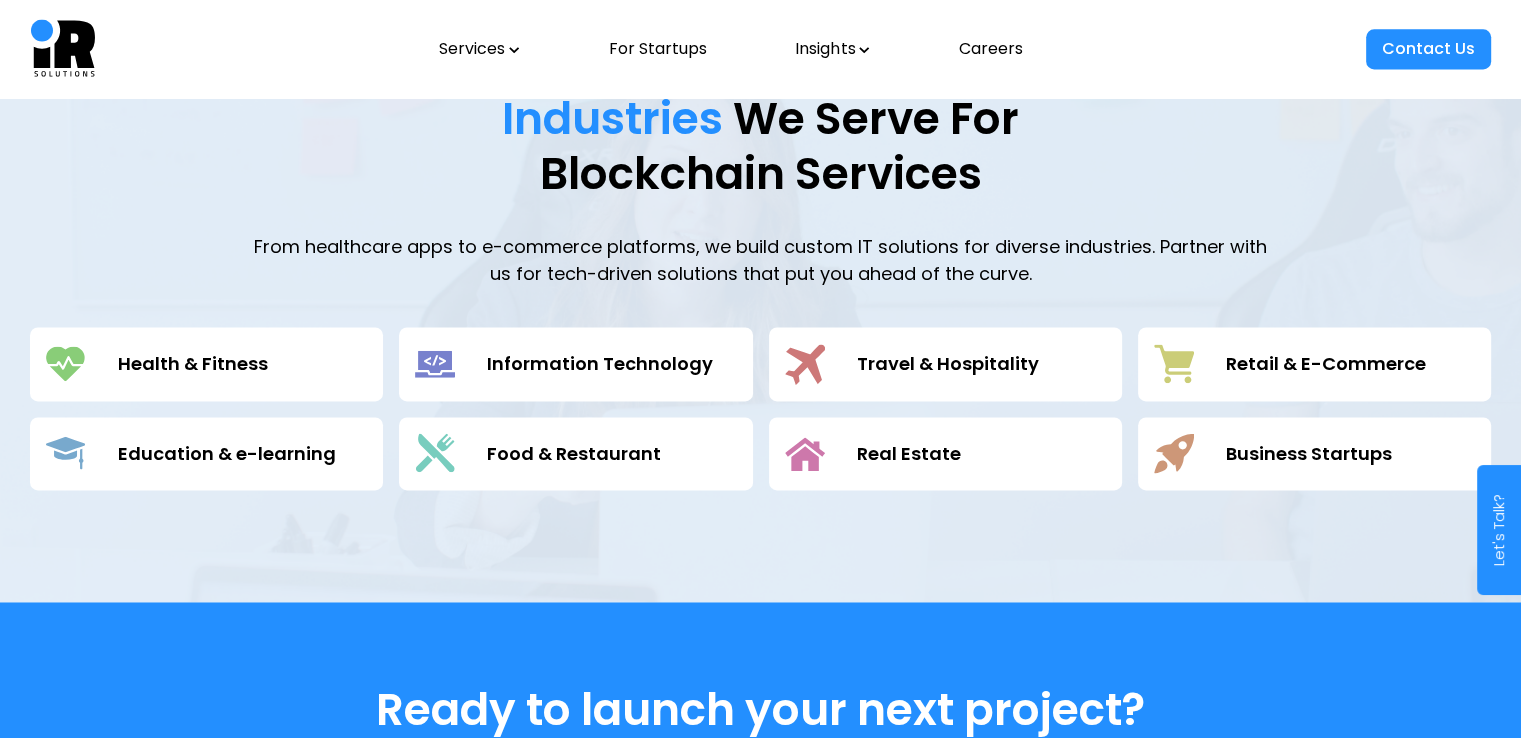 click on "Services" at bounding box center (479, 49) 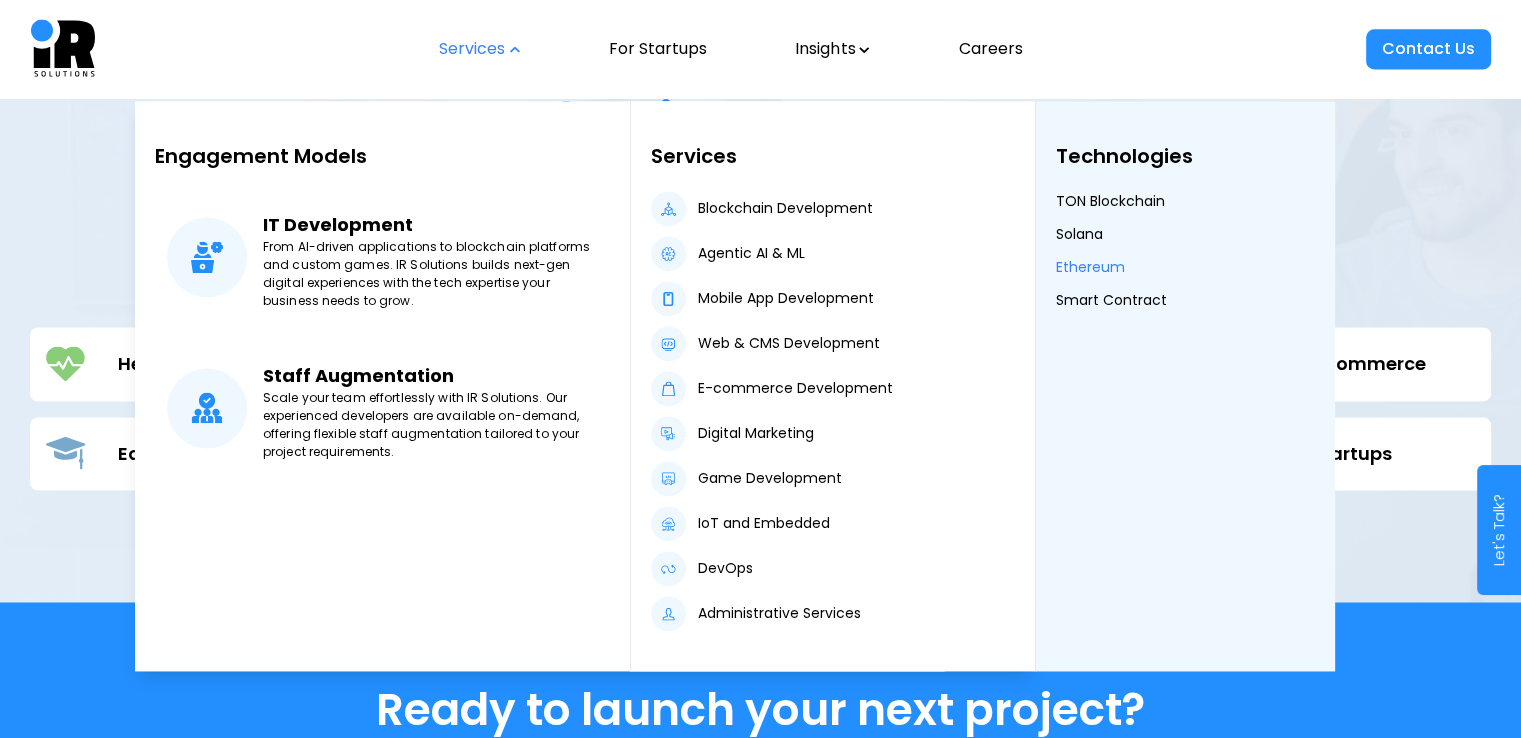 click on "Ethereum" at bounding box center [1090, 267] 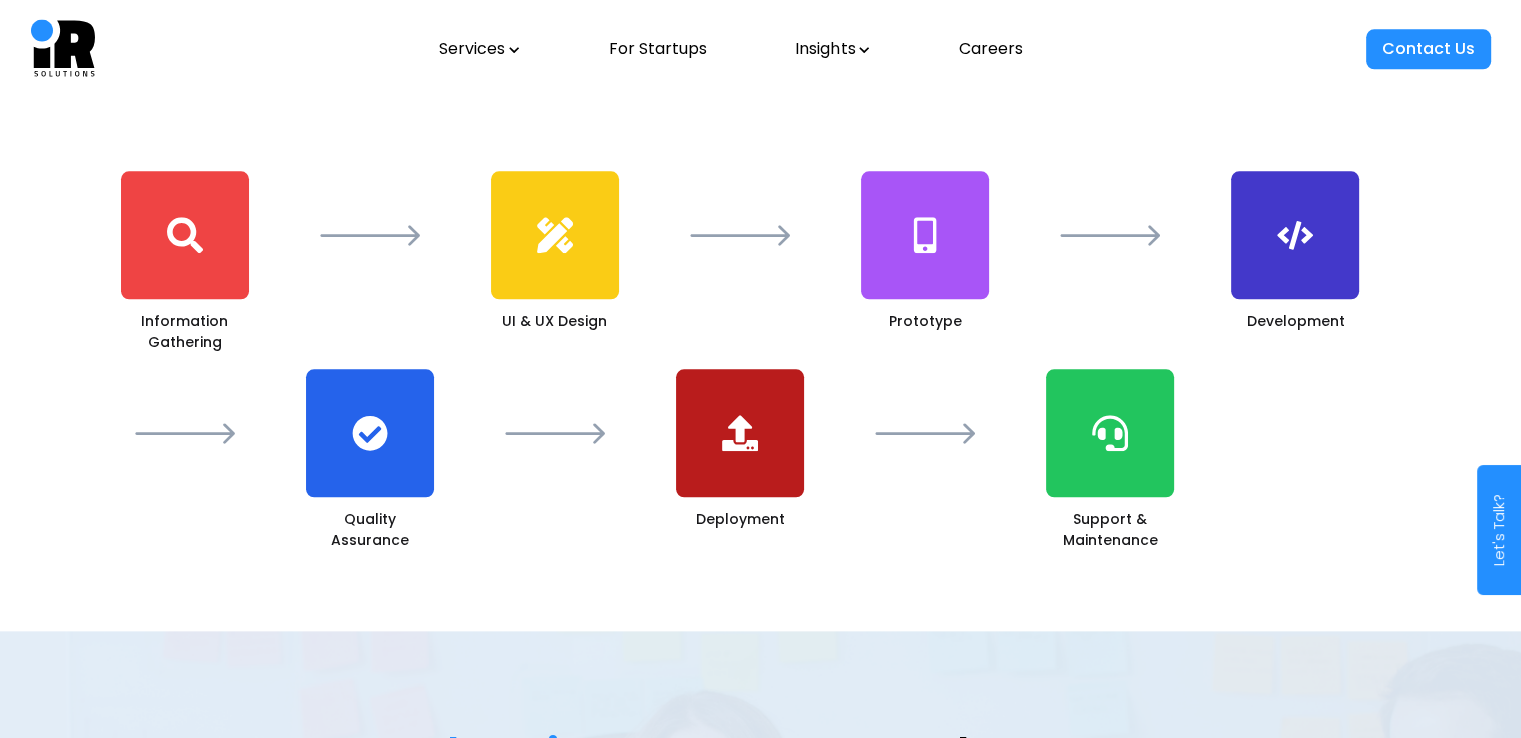 scroll, scrollTop: 2211, scrollLeft: 0, axis: vertical 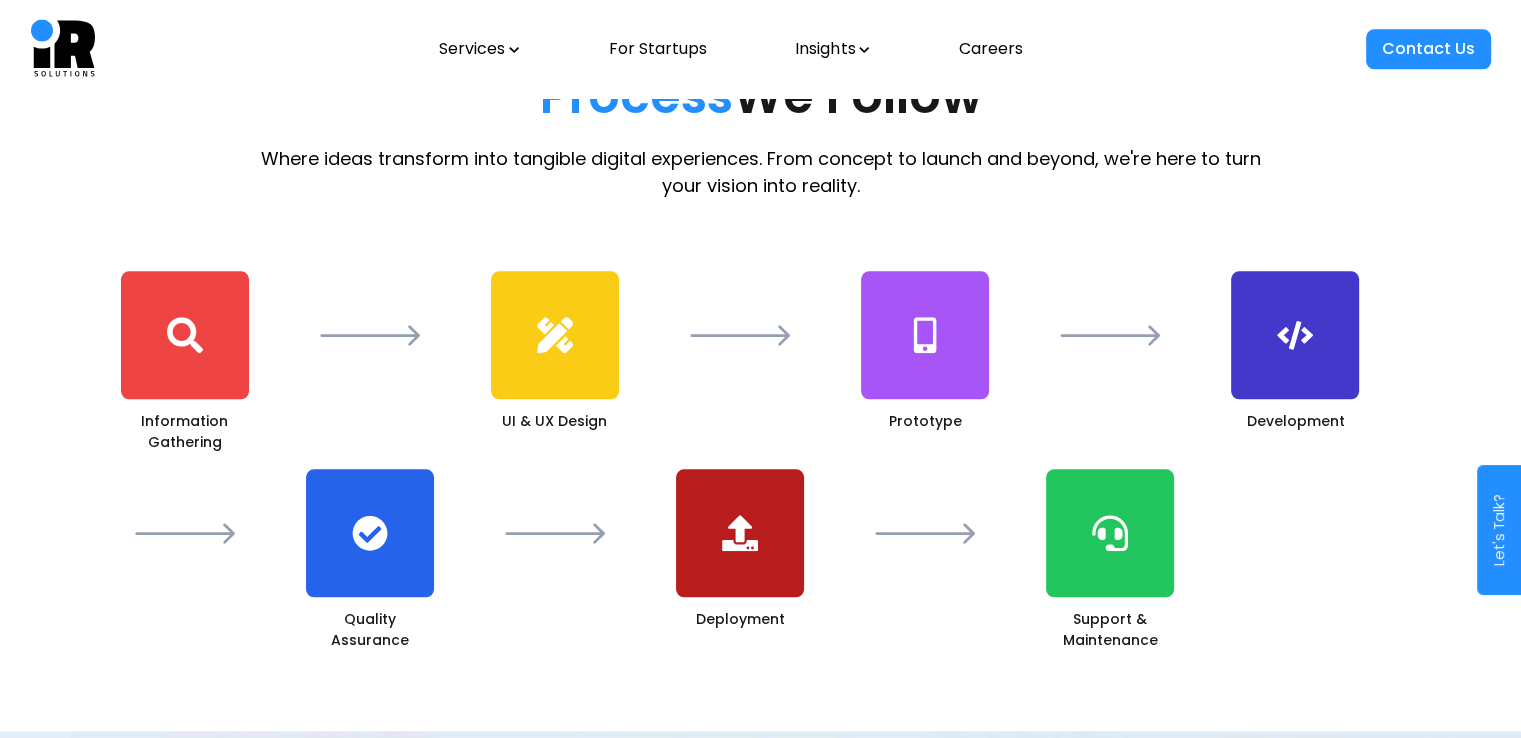 click 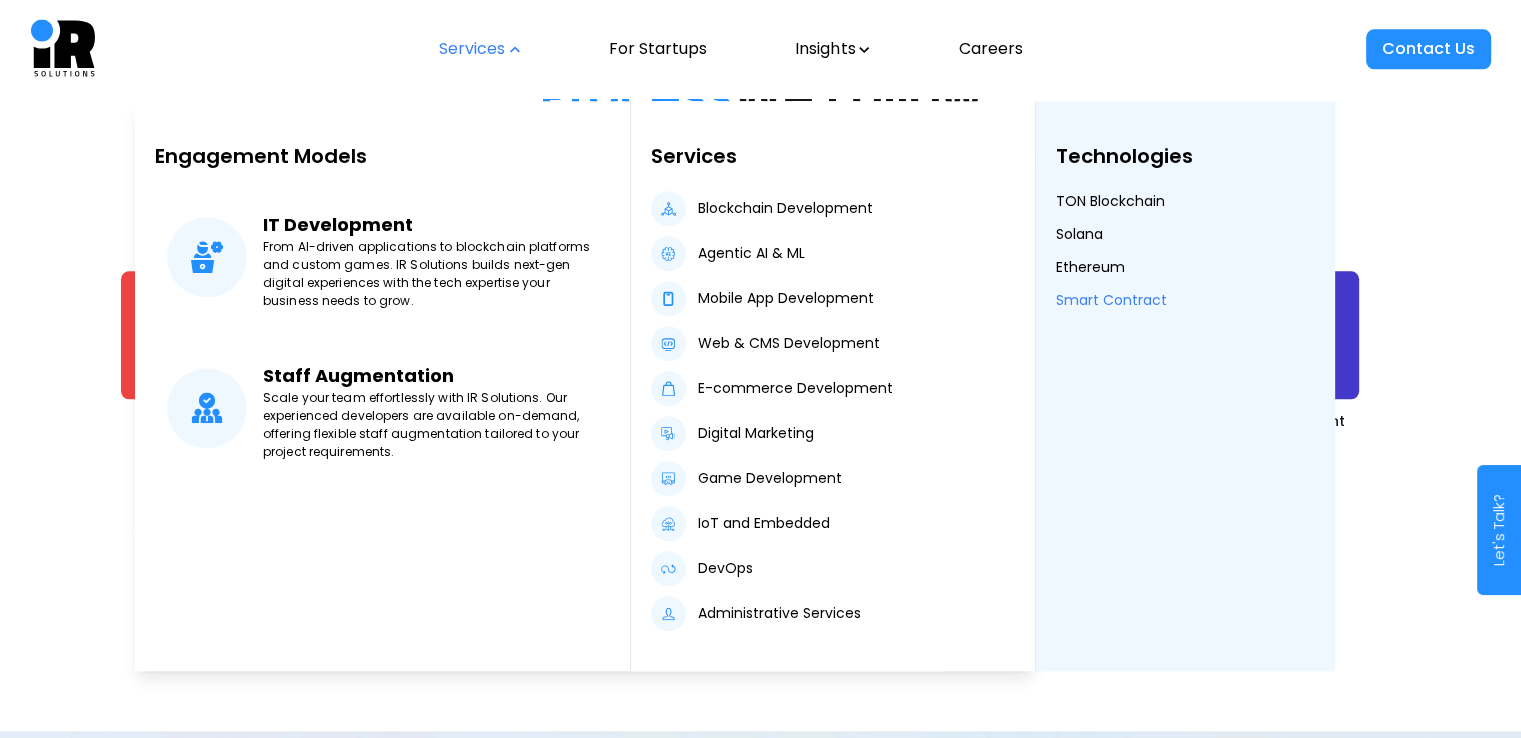 click on "Smart Contract" at bounding box center [1111, 300] 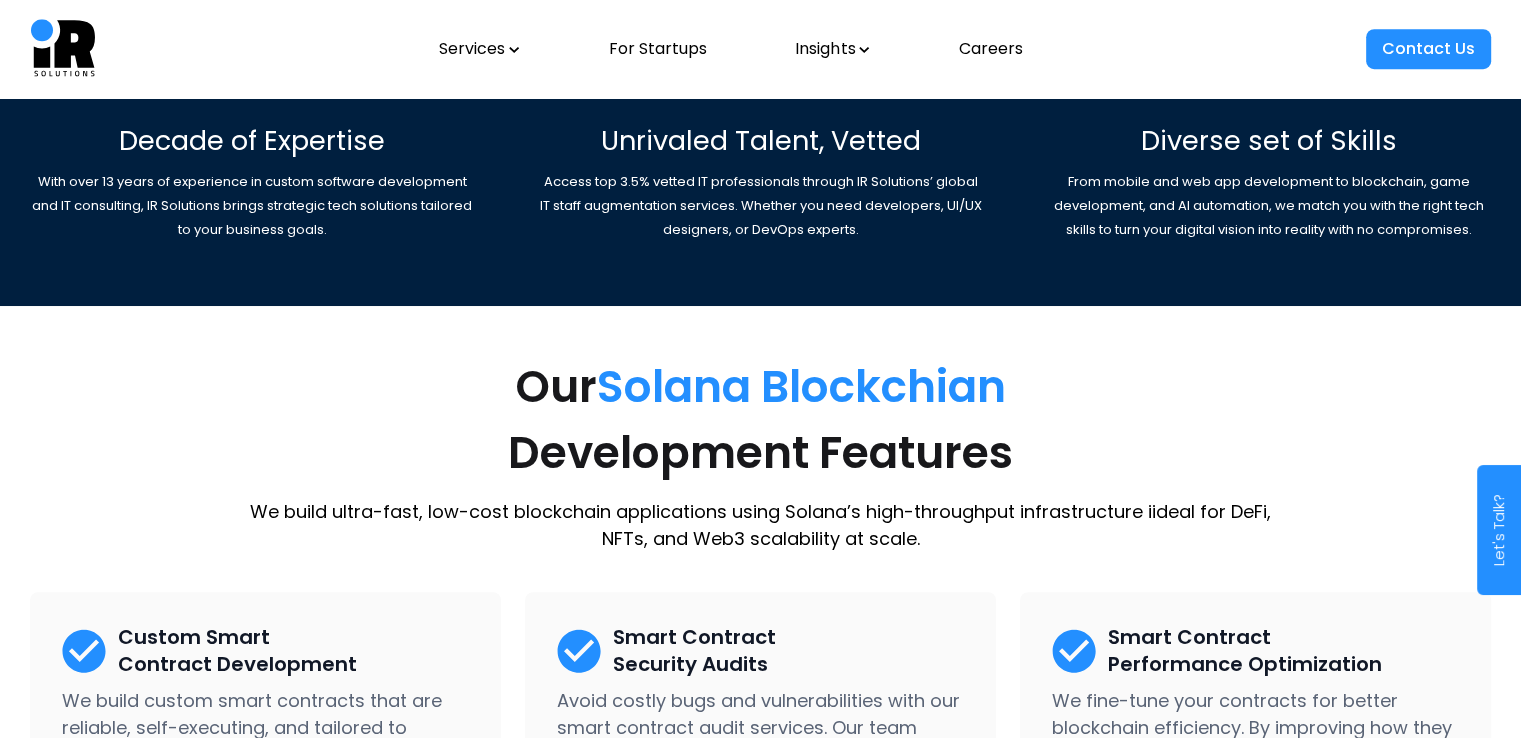 scroll, scrollTop: 0, scrollLeft: 0, axis: both 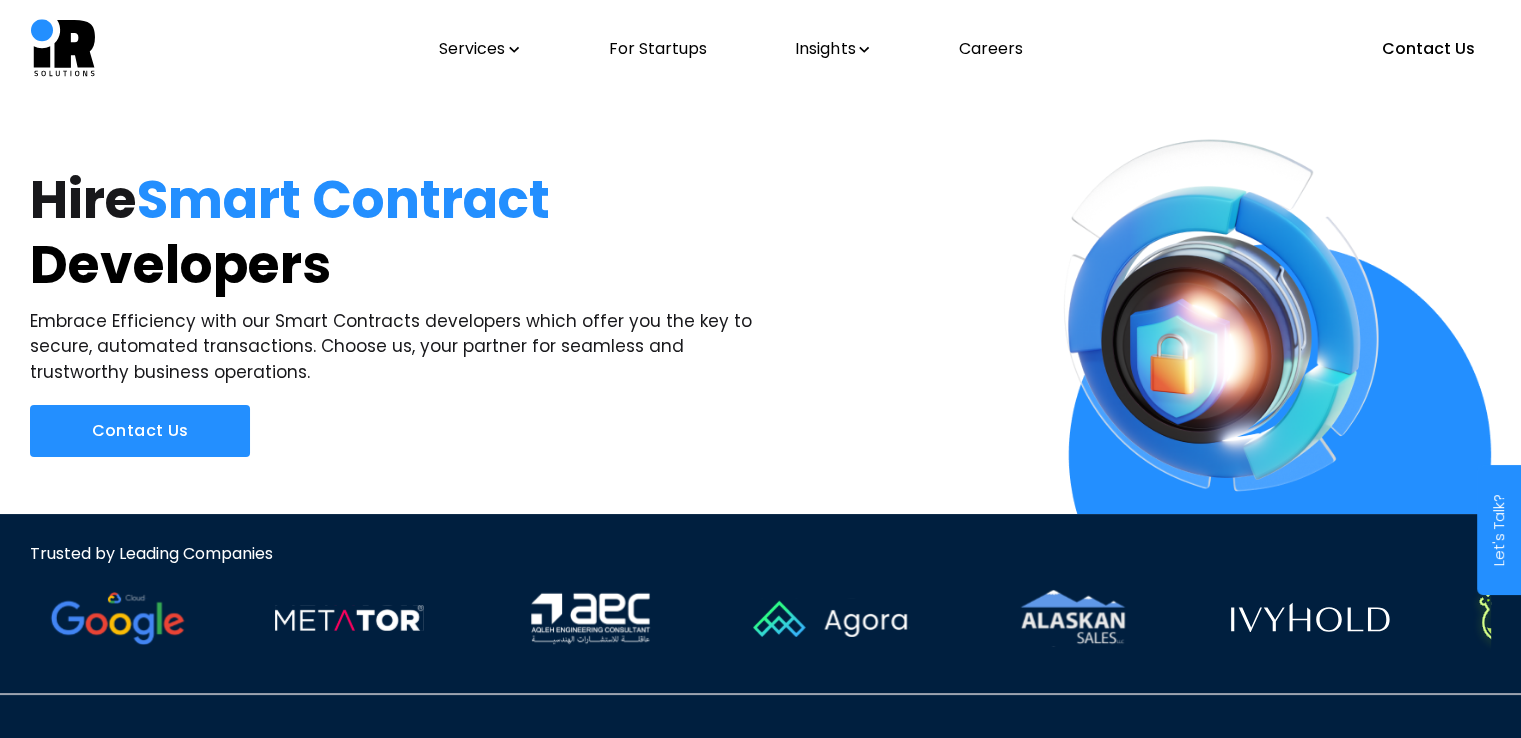 click 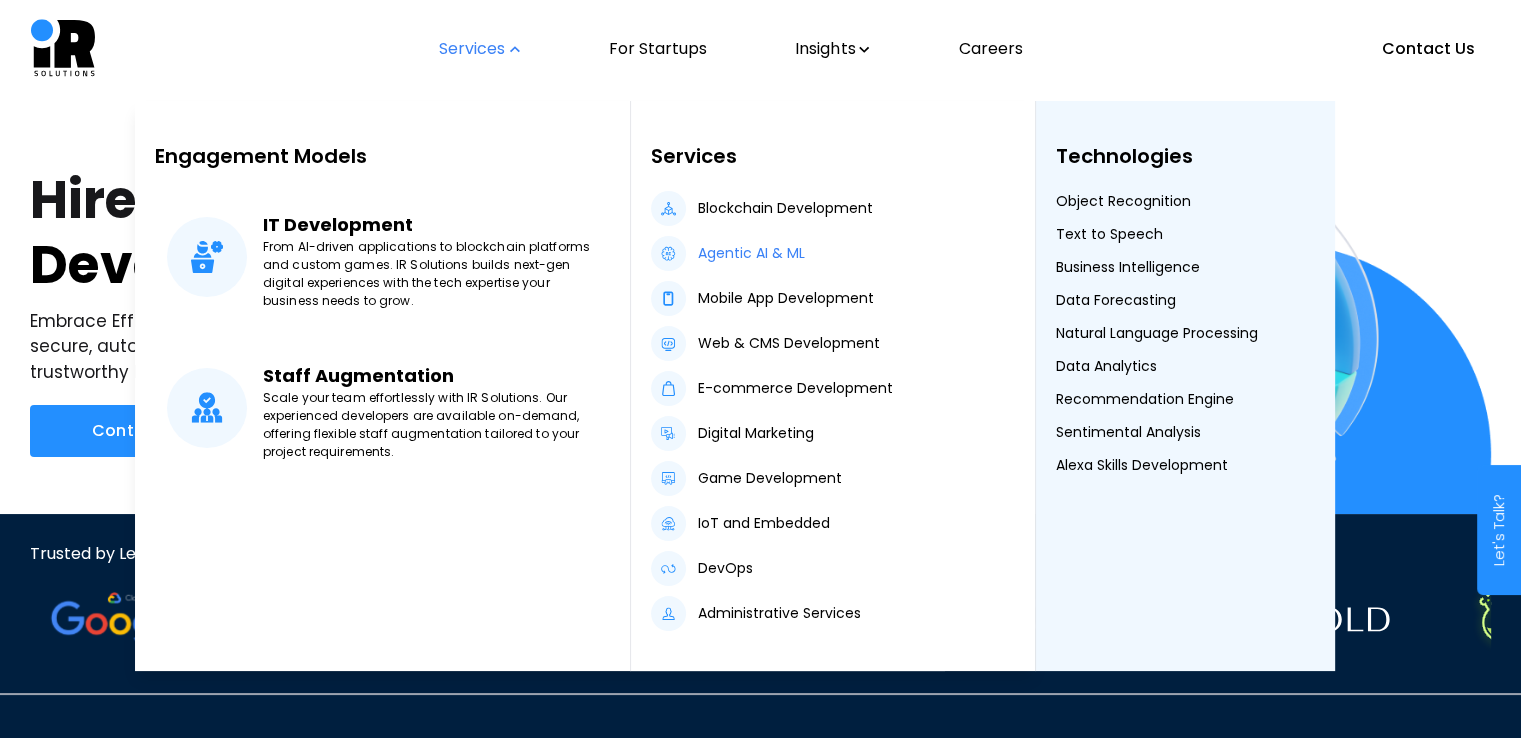 click on "Agentic AI & ML" at bounding box center (751, 253) 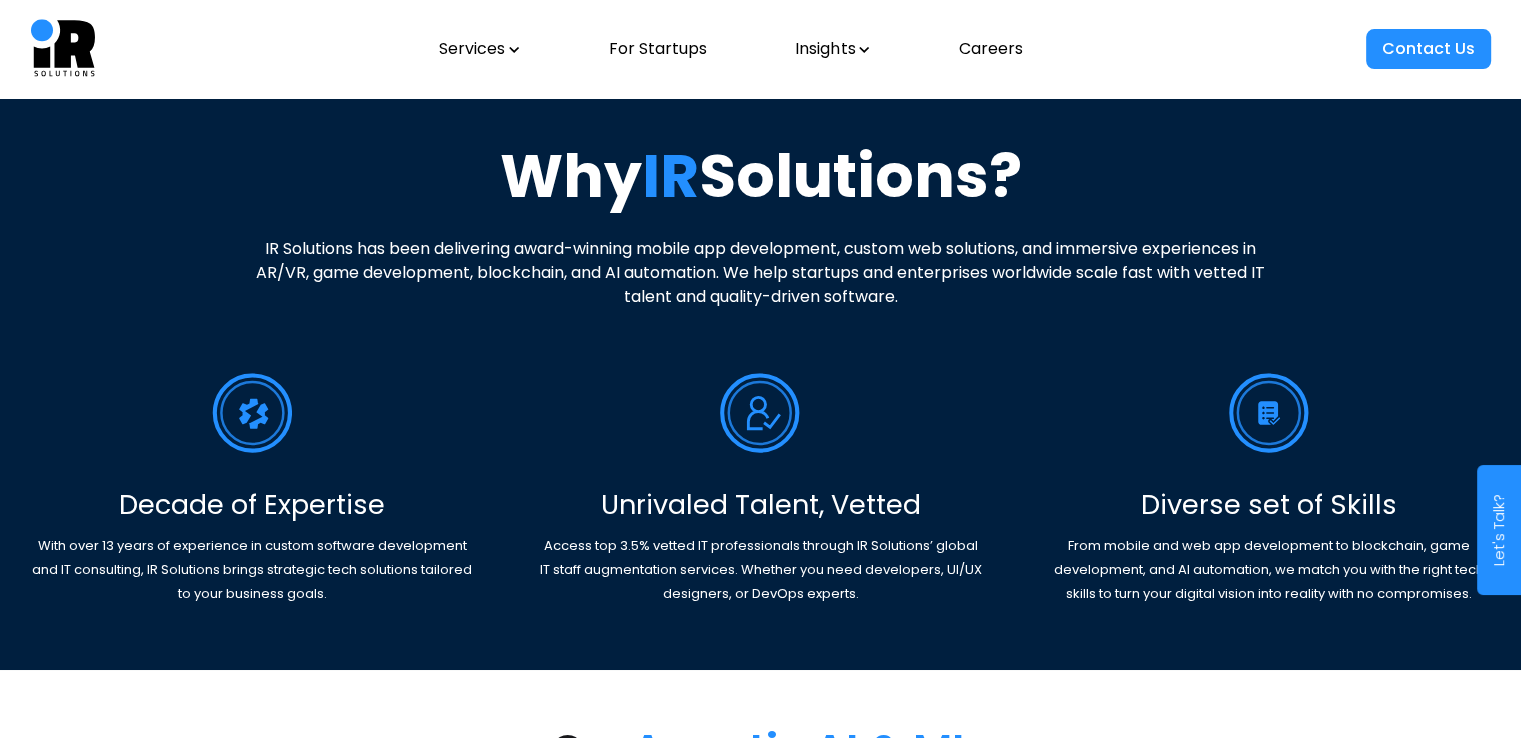 scroll, scrollTop: 616, scrollLeft: 0, axis: vertical 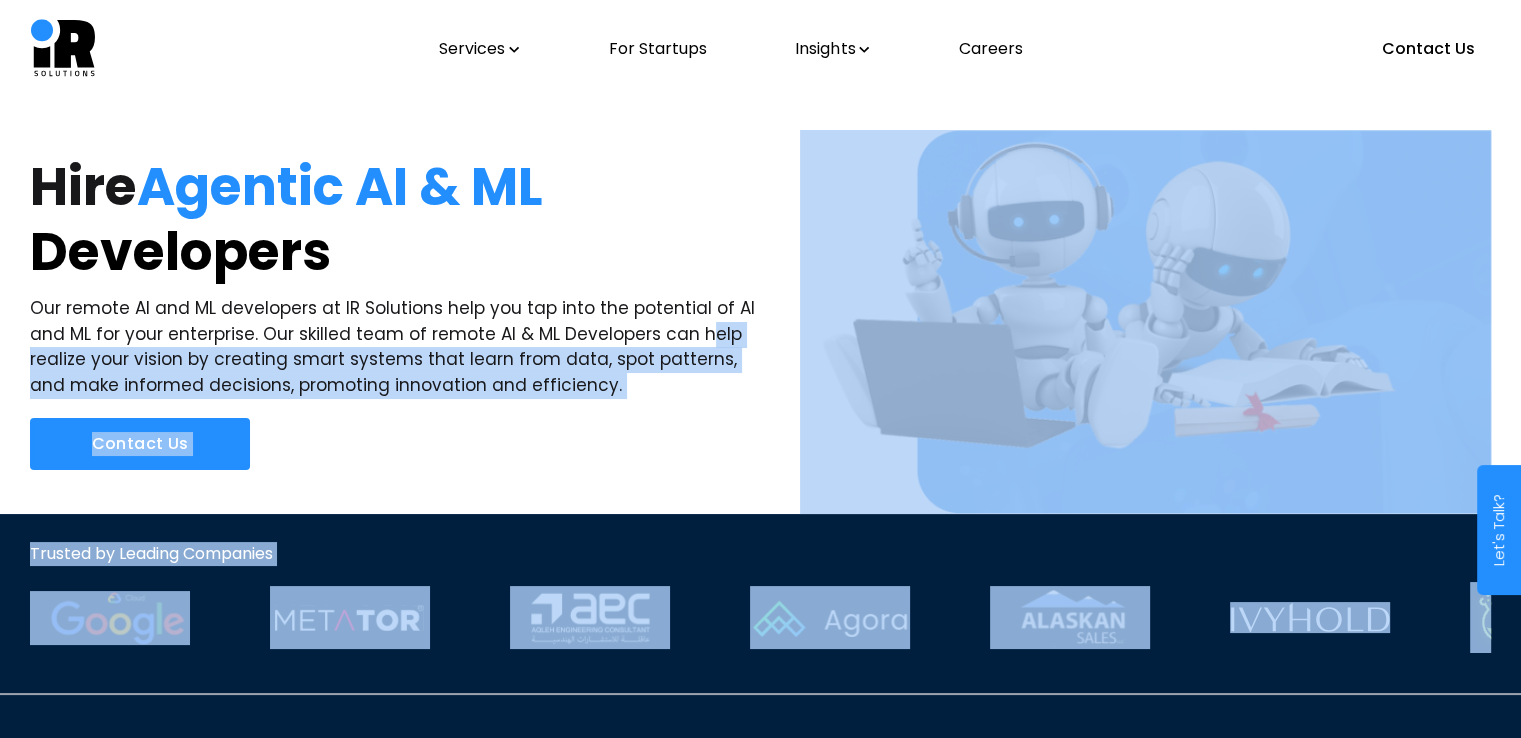 drag, startPoint x: 968, startPoint y: 239, endPoint x: 694, endPoint y: 338, distance: 291.33658 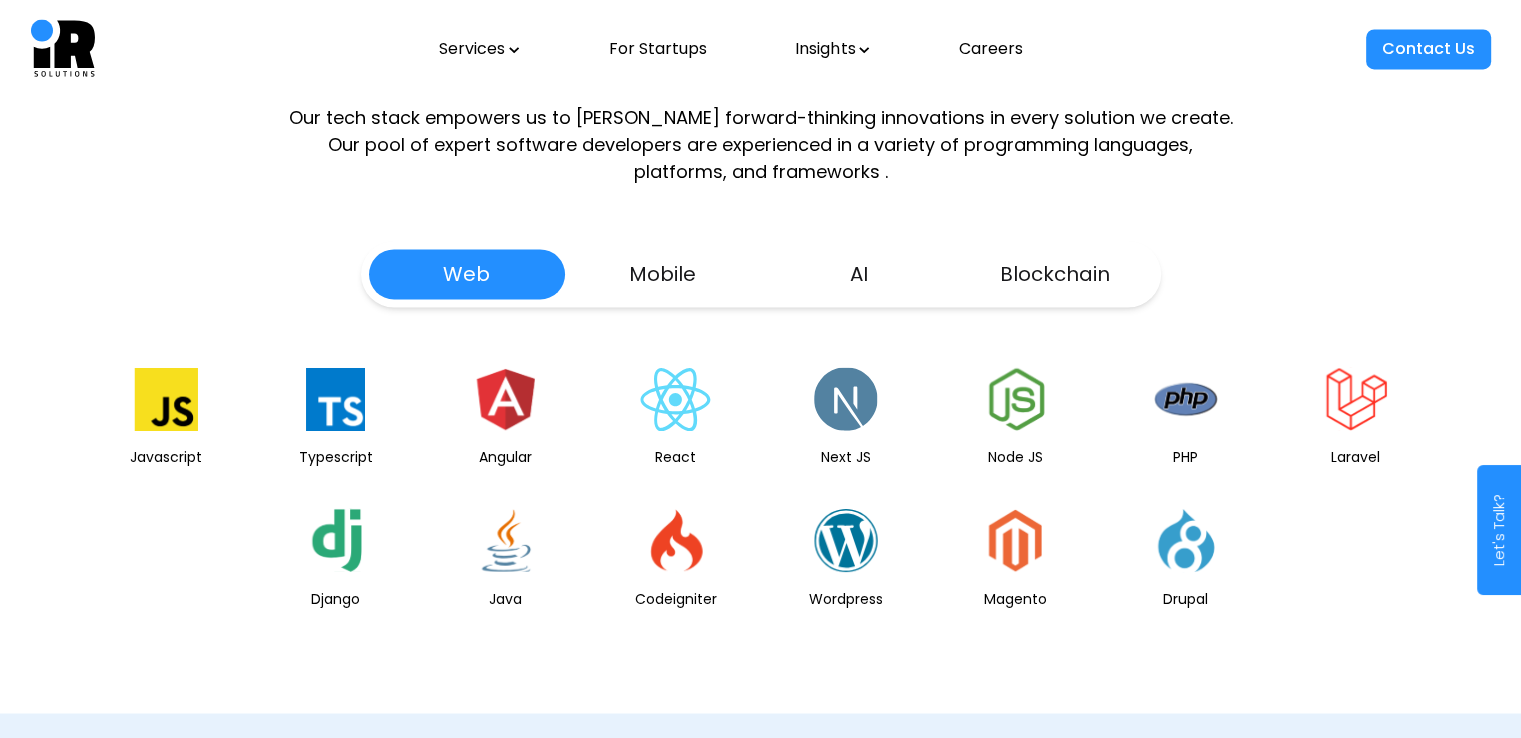 scroll, scrollTop: 3235, scrollLeft: 0, axis: vertical 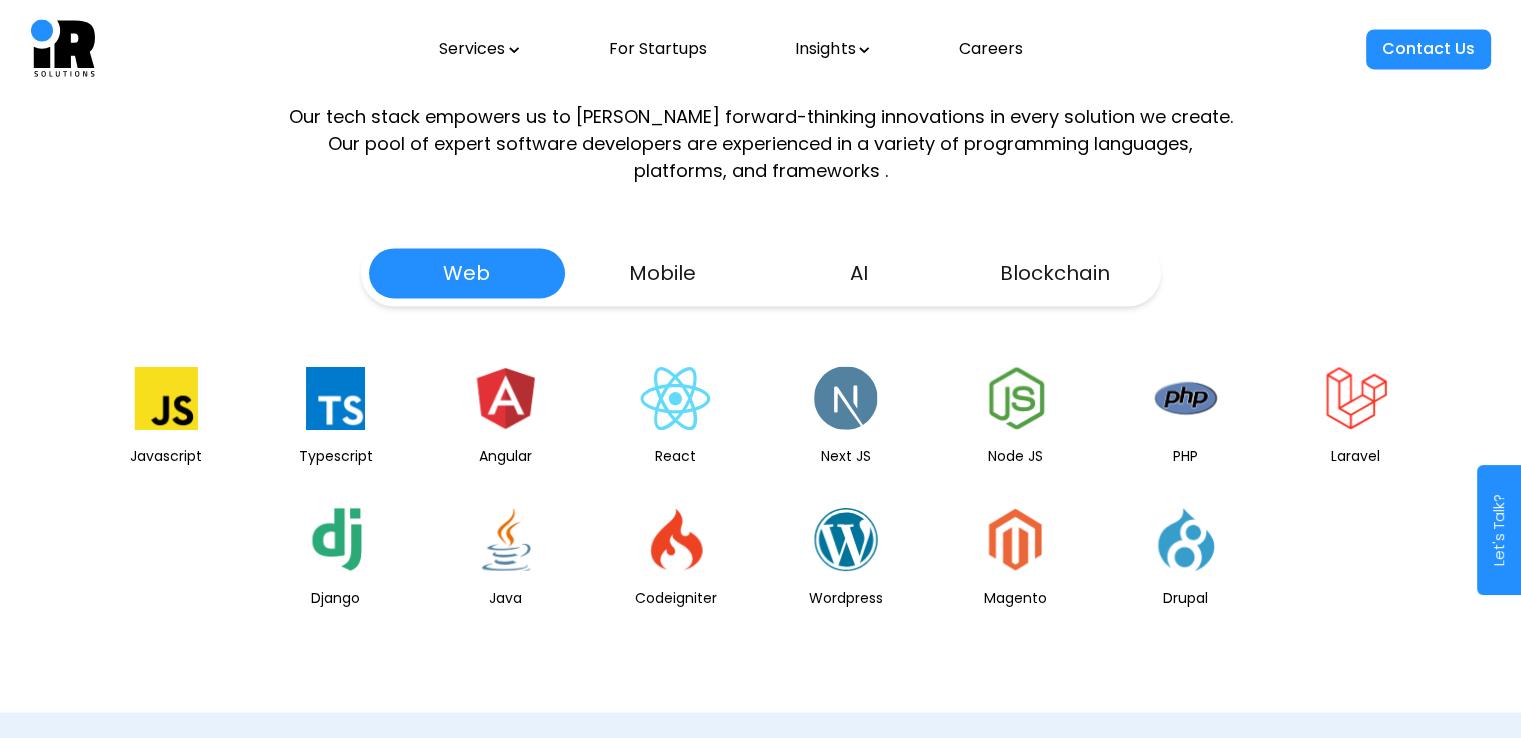 click on "Mobile" at bounding box center [663, 273] 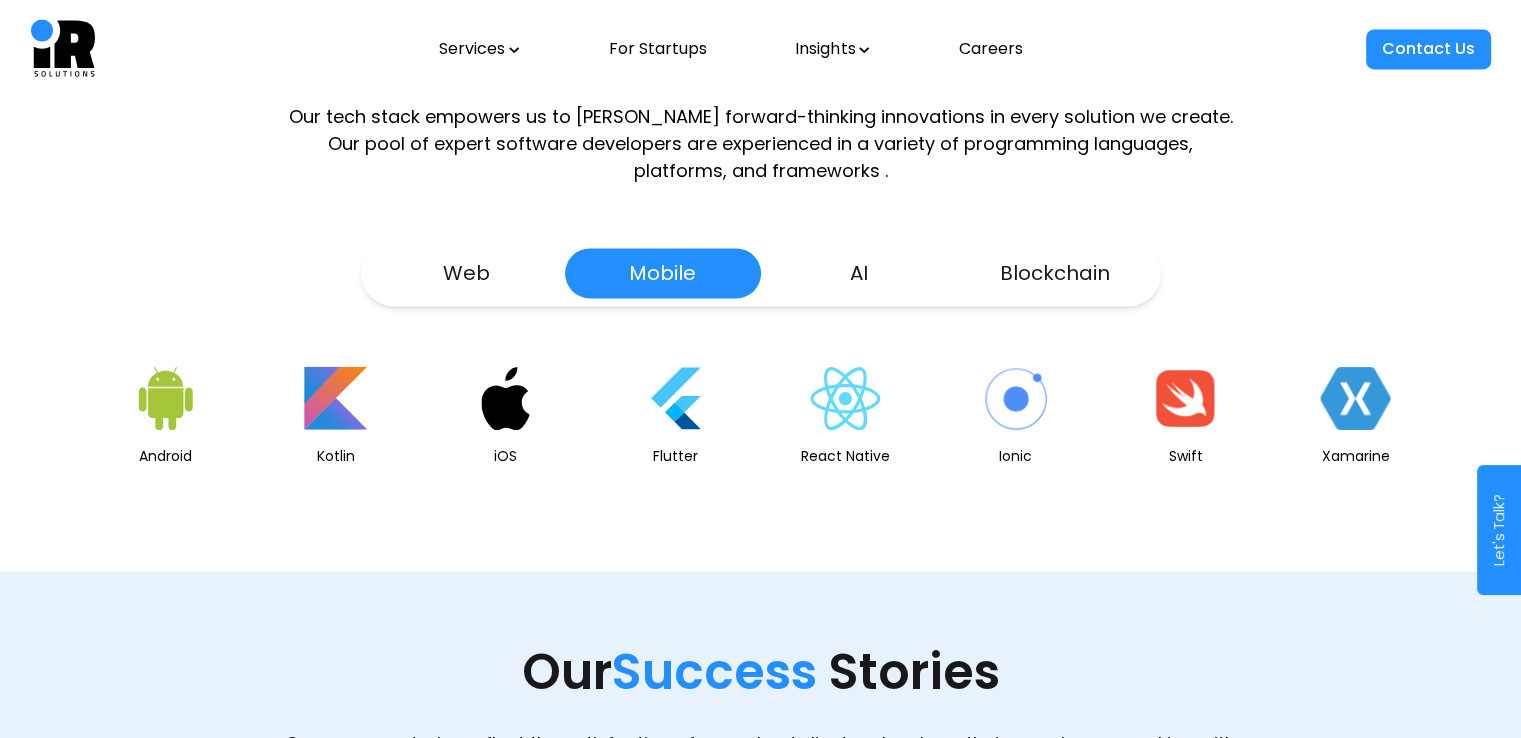 click on "AI" at bounding box center (859, 273) 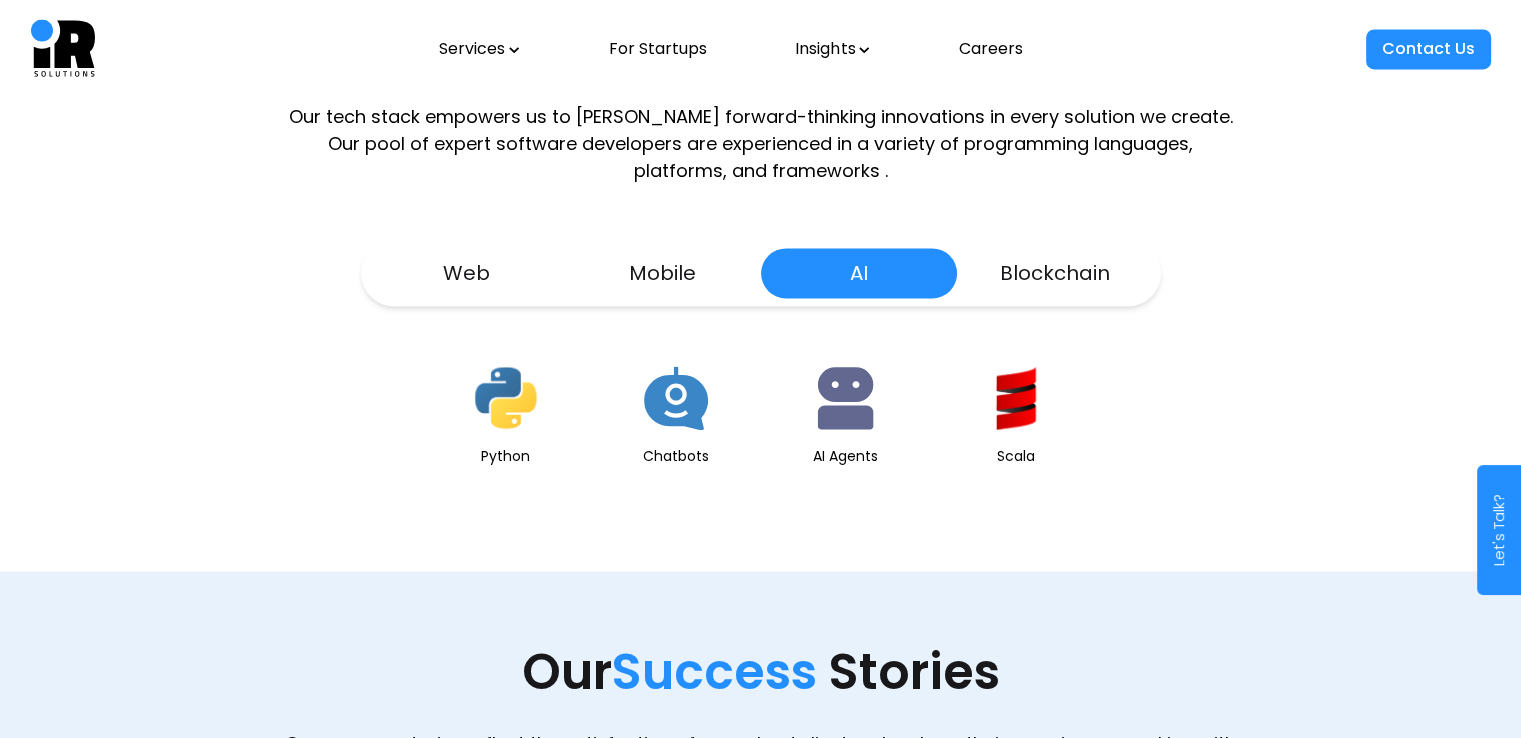 click on "Blockchain" at bounding box center [1055, 273] 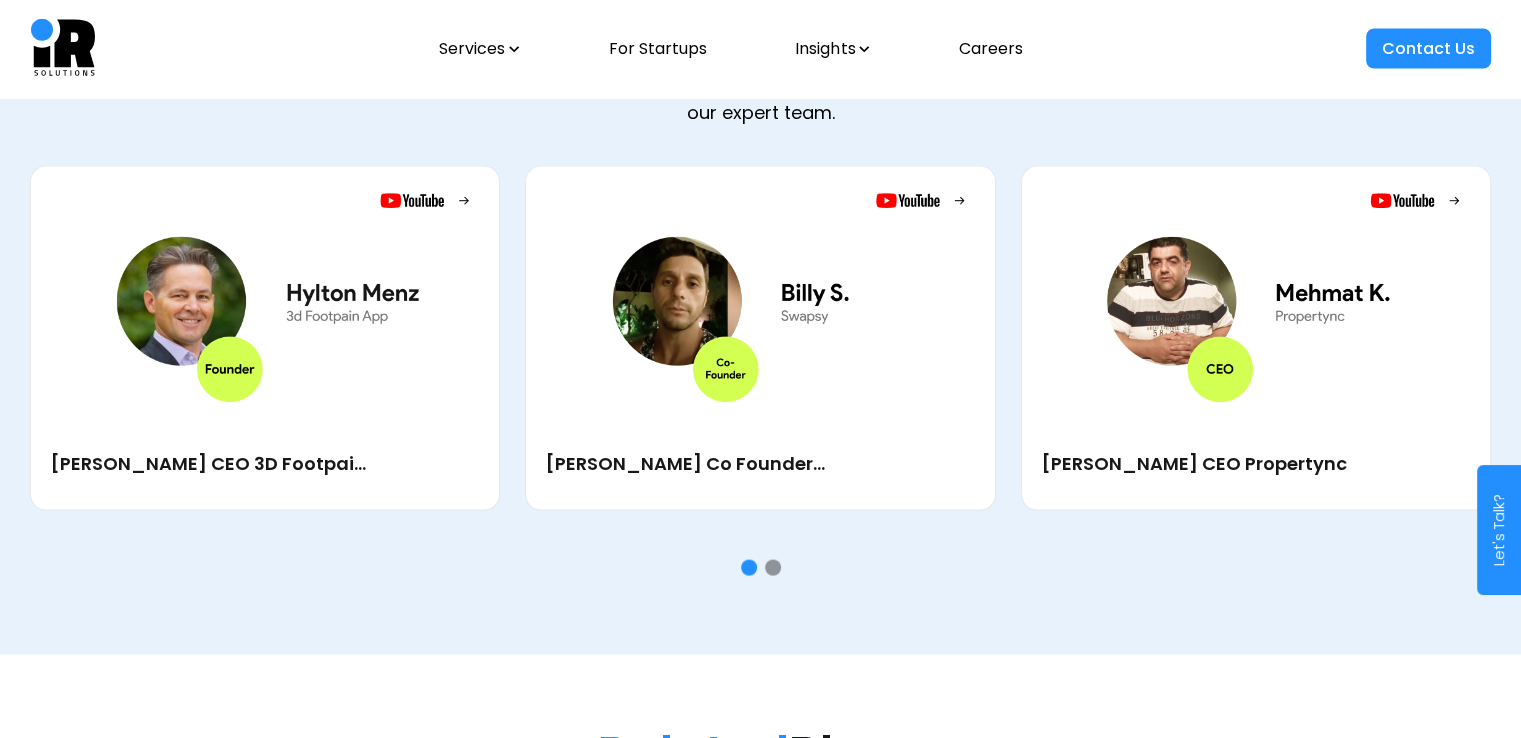 scroll, scrollTop: 3892, scrollLeft: 0, axis: vertical 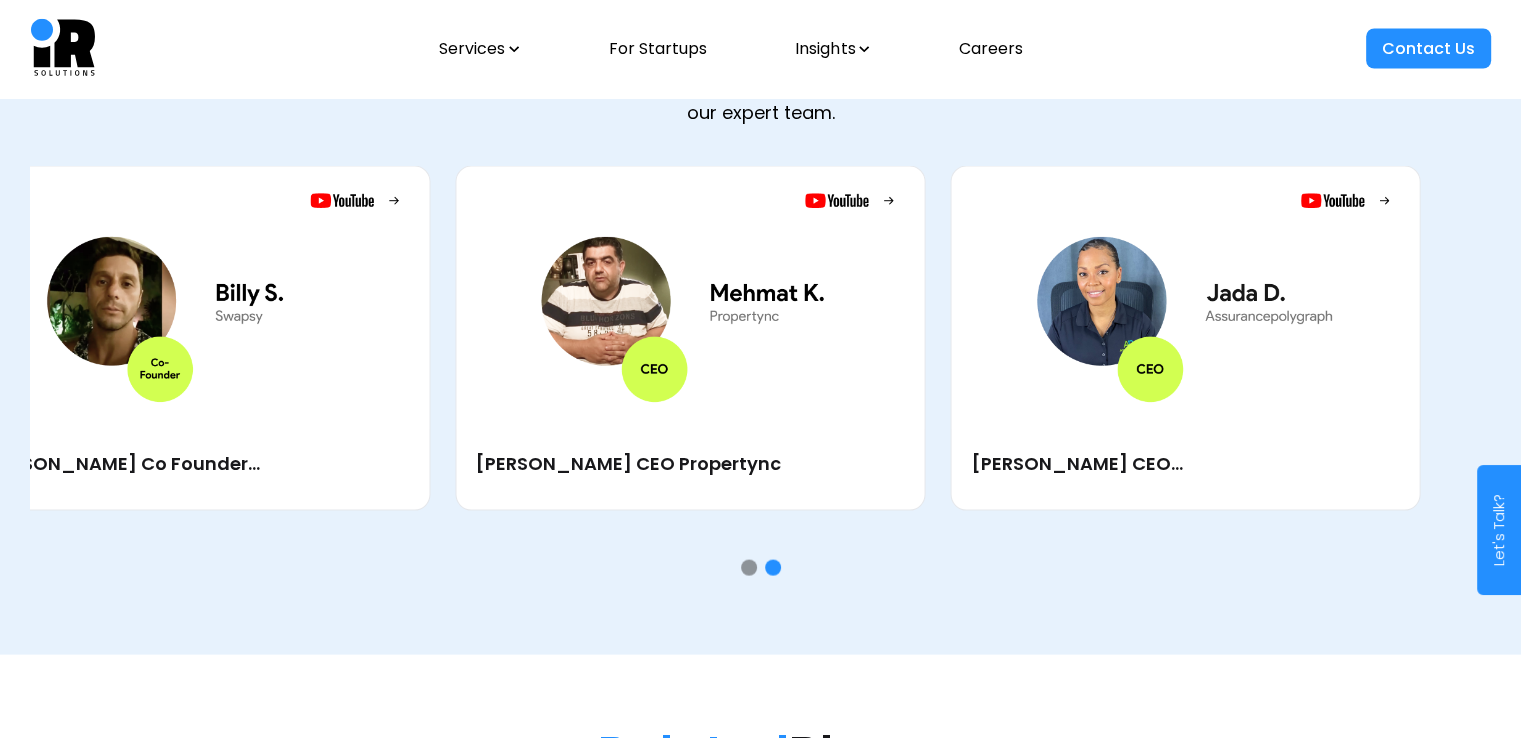 click on "[PERSON_NAME] CEO Propertync" at bounding box center (690, 338) 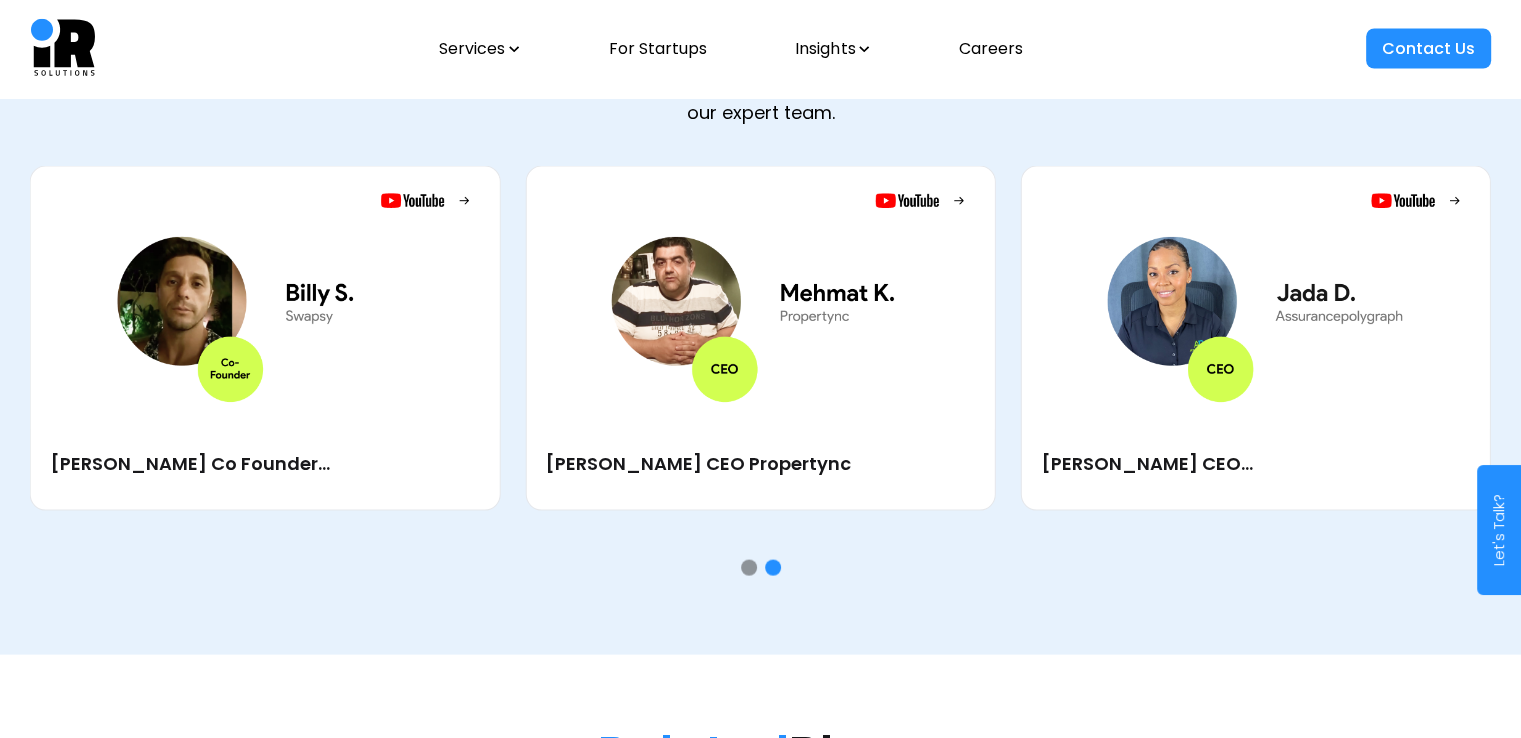 click on "[PERSON_NAME] Co Founder Swapsy" at bounding box center (265, 470) 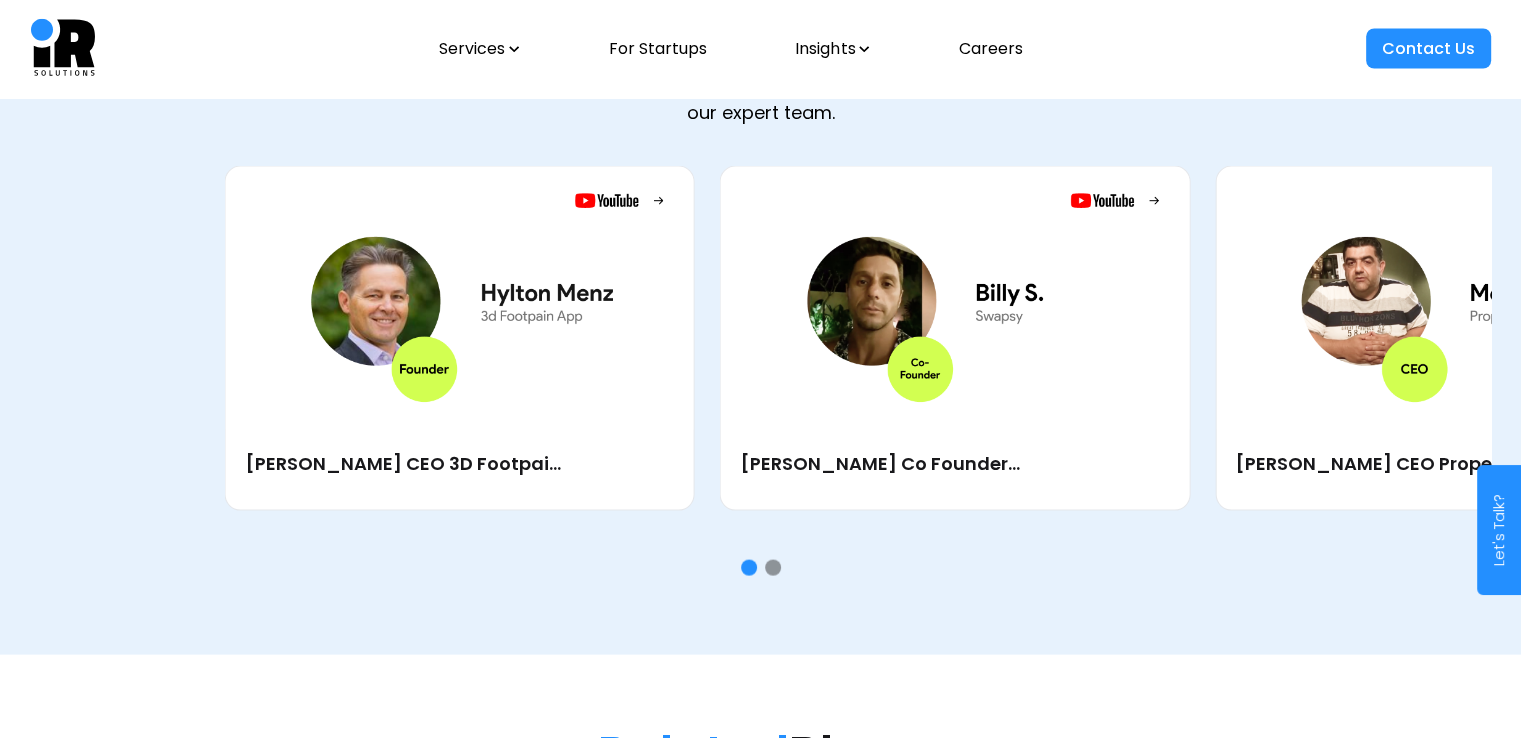 click on "Hylton Menz CEO 3D Footpain App  Billy S. Co Founder Swapsy Mehmat K. CEO Propertync Jada D. CEO Assurancepolygraph" at bounding box center (955, 338) 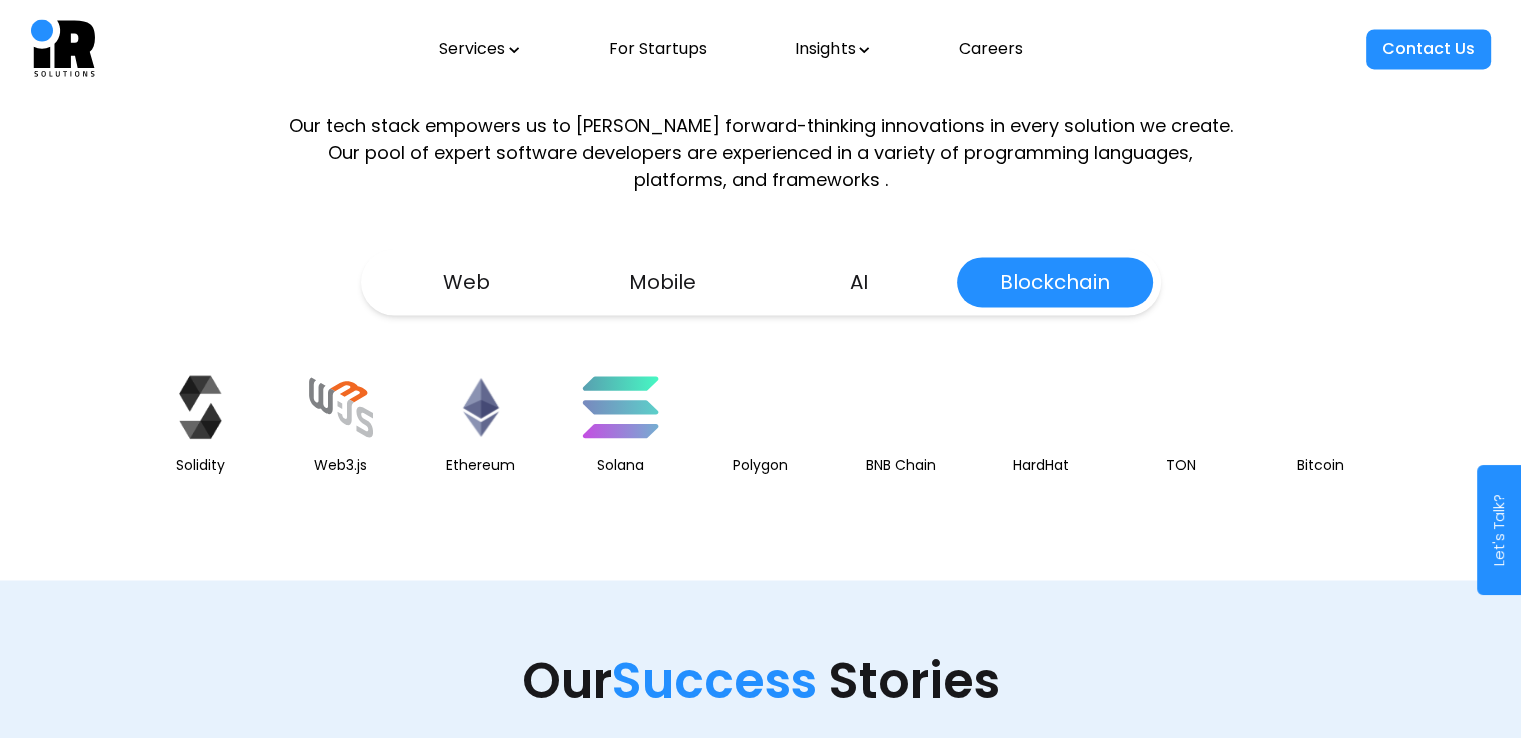 scroll, scrollTop: 3224, scrollLeft: 0, axis: vertical 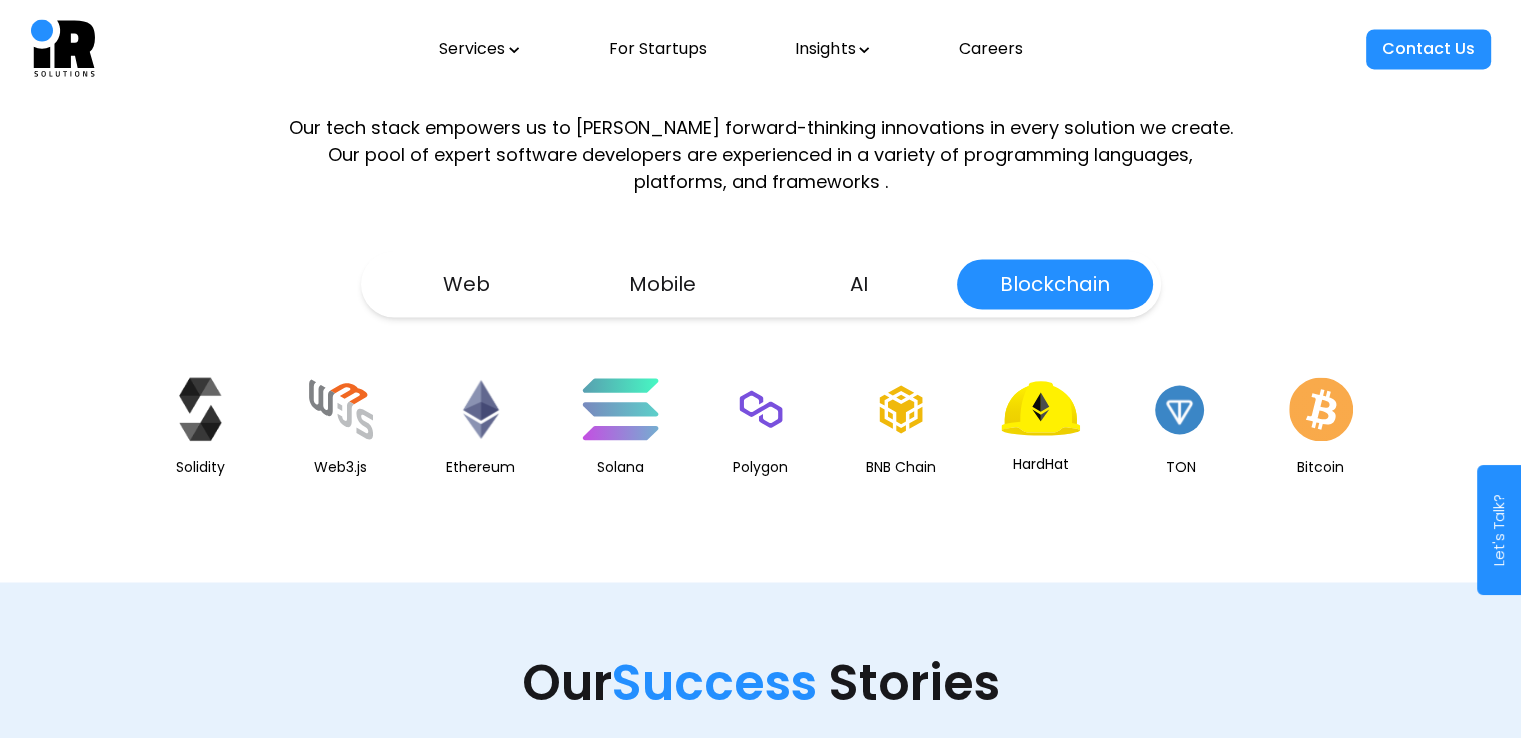 click on "Web" at bounding box center (467, 284) 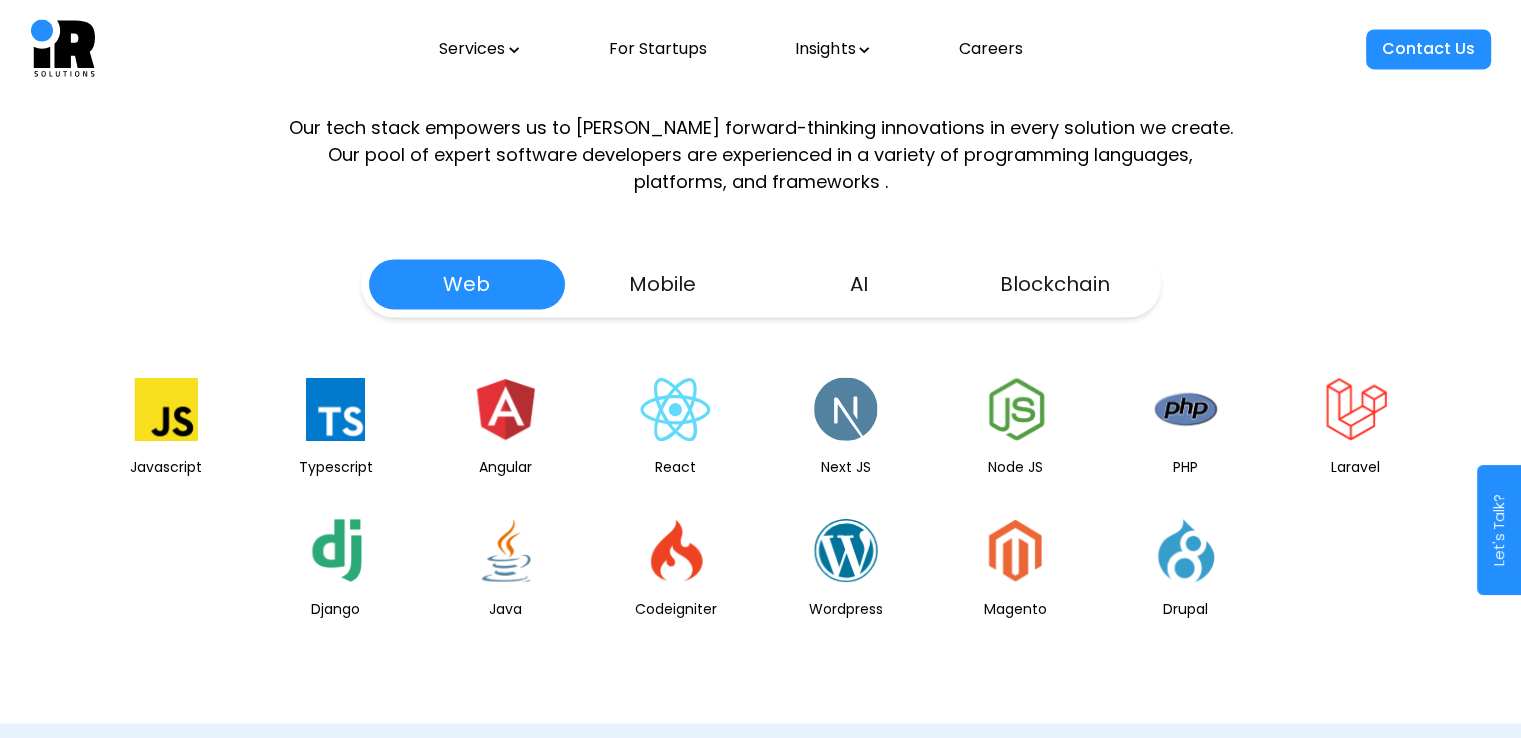 click on "Mobile" at bounding box center (663, 284) 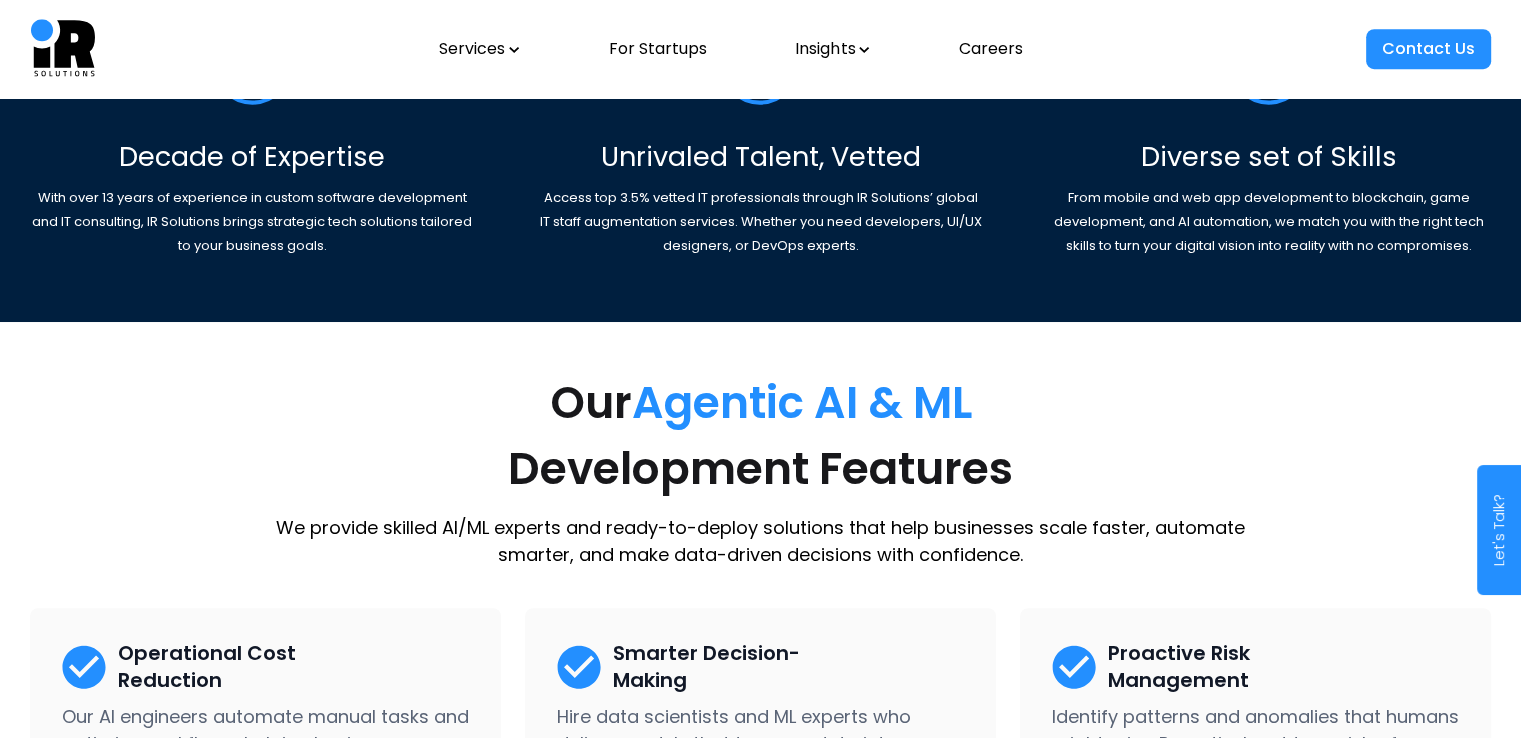 scroll, scrollTop: 960, scrollLeft: 0, axis: vertical 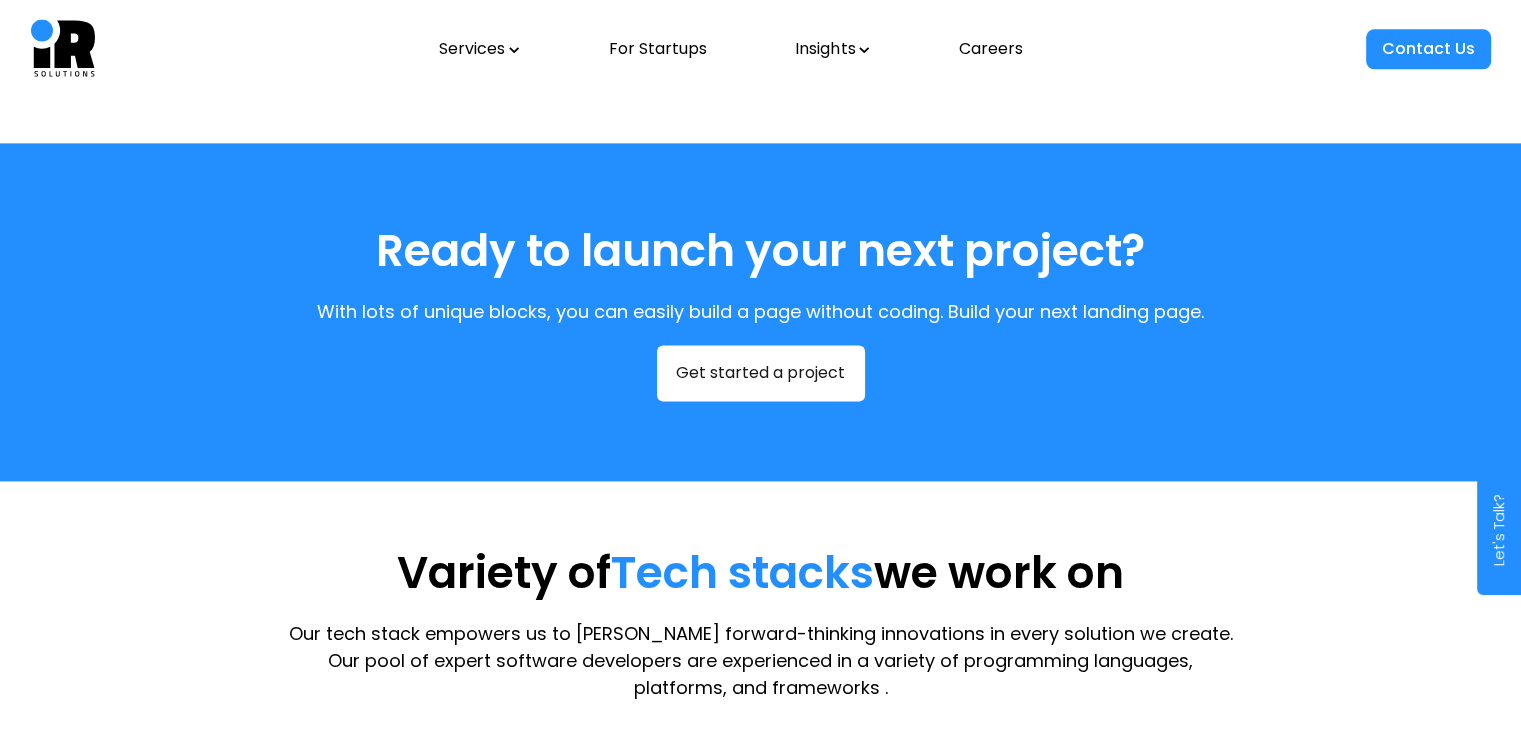 click on "Get started a project" at bounding box center [761, 373] 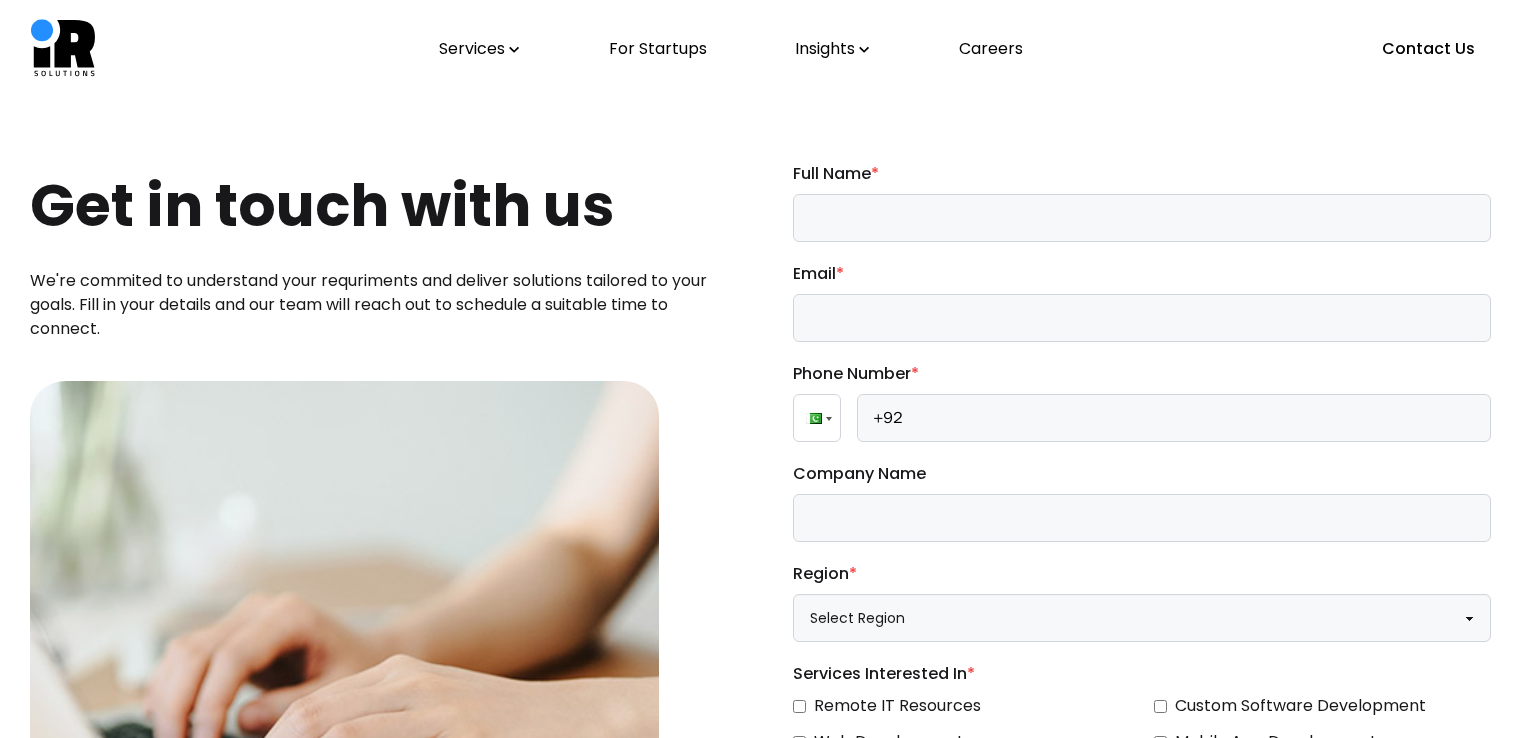 scroll, scrollTop: 0, scrollLeft: 0, axis: both 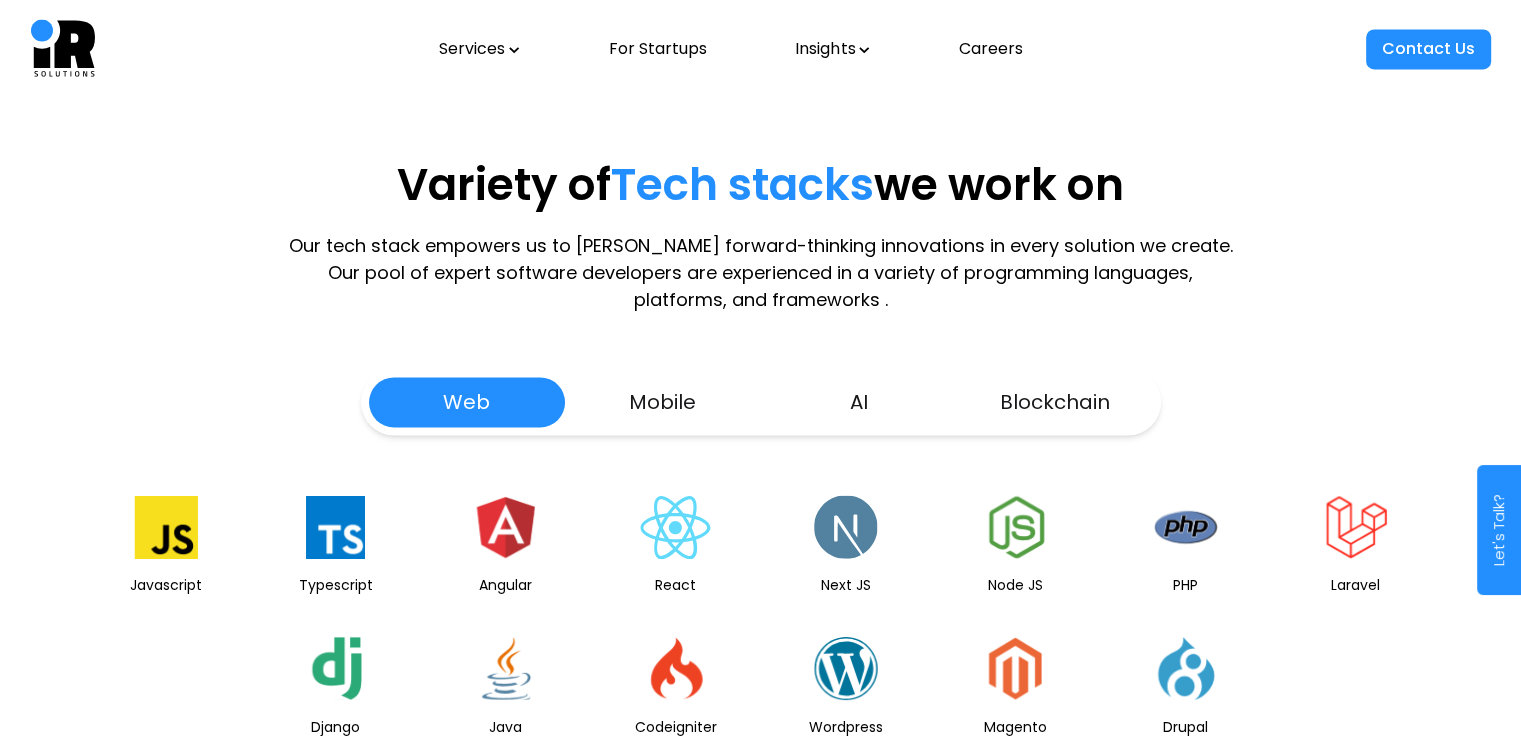 click on "Mobile" at bounding box center (663, 402) 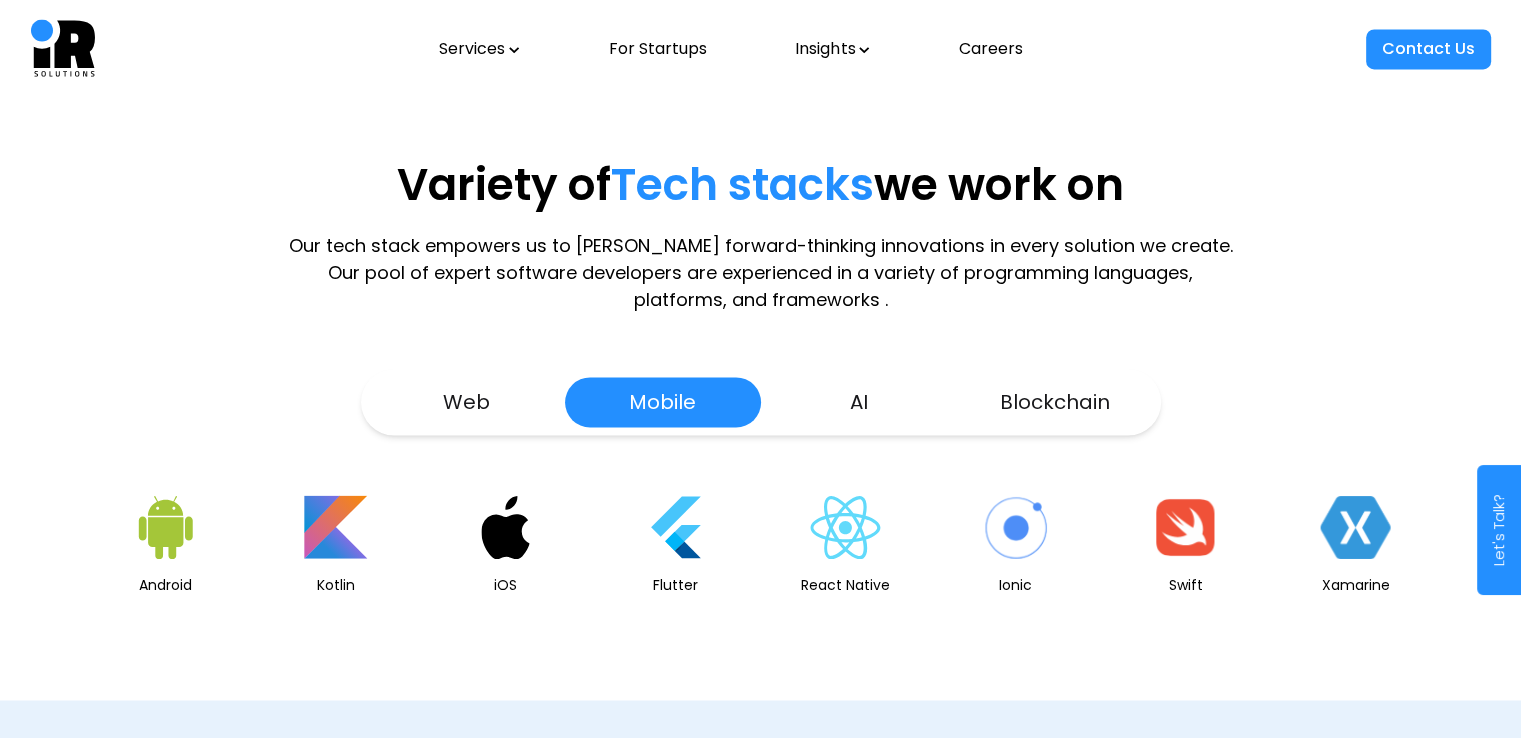 click on "AI" at bounding box center (859, 402) 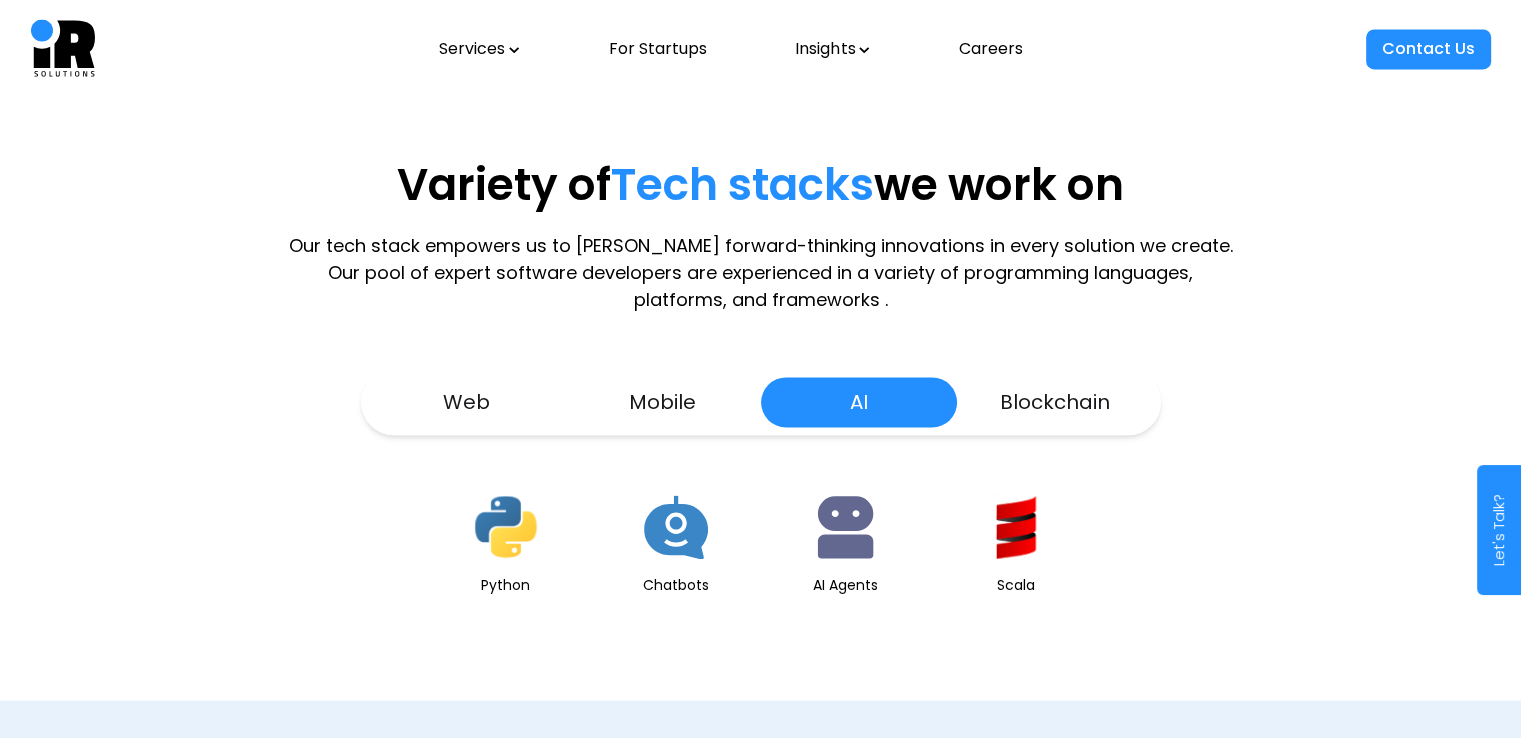 click on "Blockchain" at bounding box center [1055, 402] 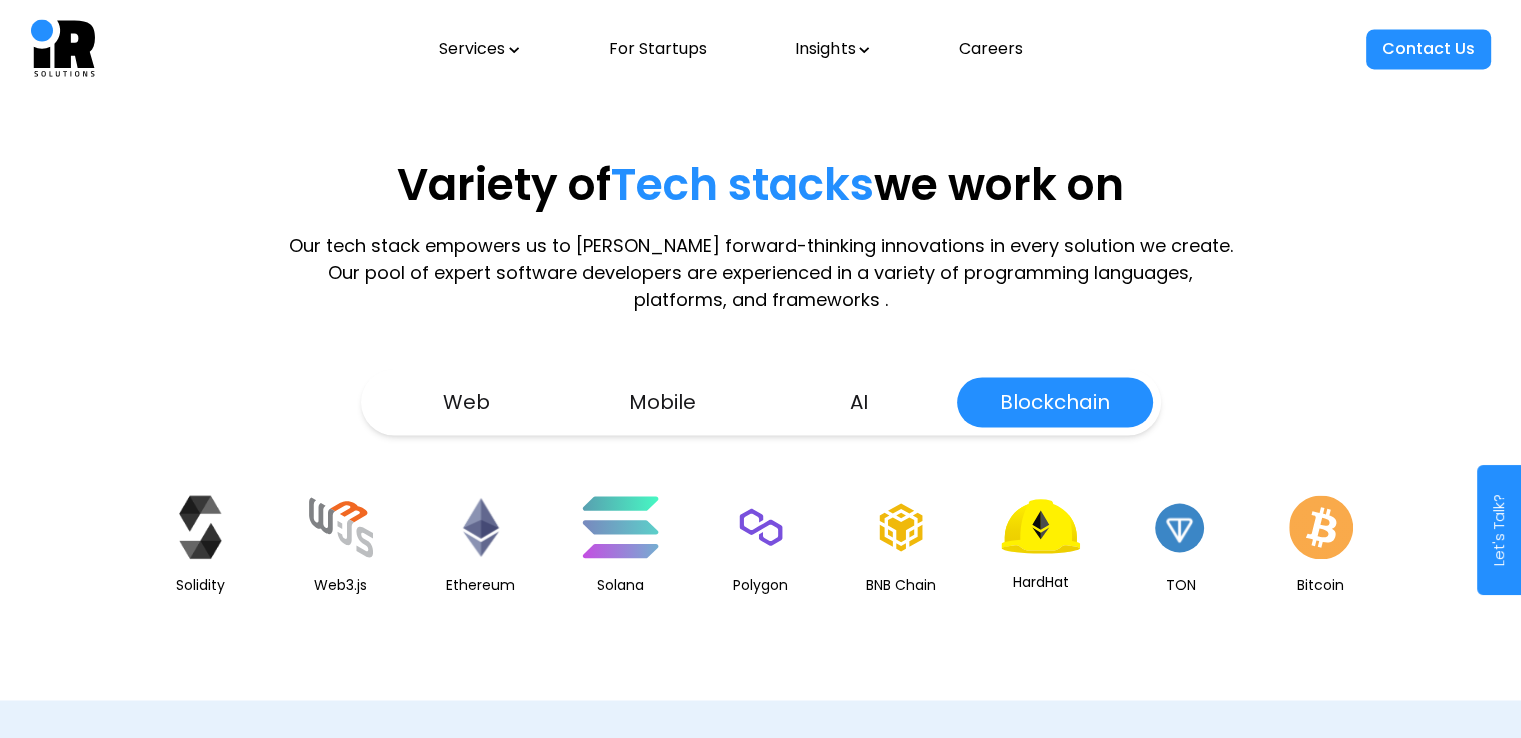 click on "Variety of  Tech stacks  we work on Our tech stack empowers us to [PERSON_NAME] forward-thinking innovations in every solution we create. Our pool of expert software developers are experienced in a variety of programming languages, platforms, and frameworks
. Web Mobile AI Blockchain Solidity Web3.js Ethereum Solana Polygon BNB Chain HardHat TON Bitcoin" at bounding box center (760, 396) 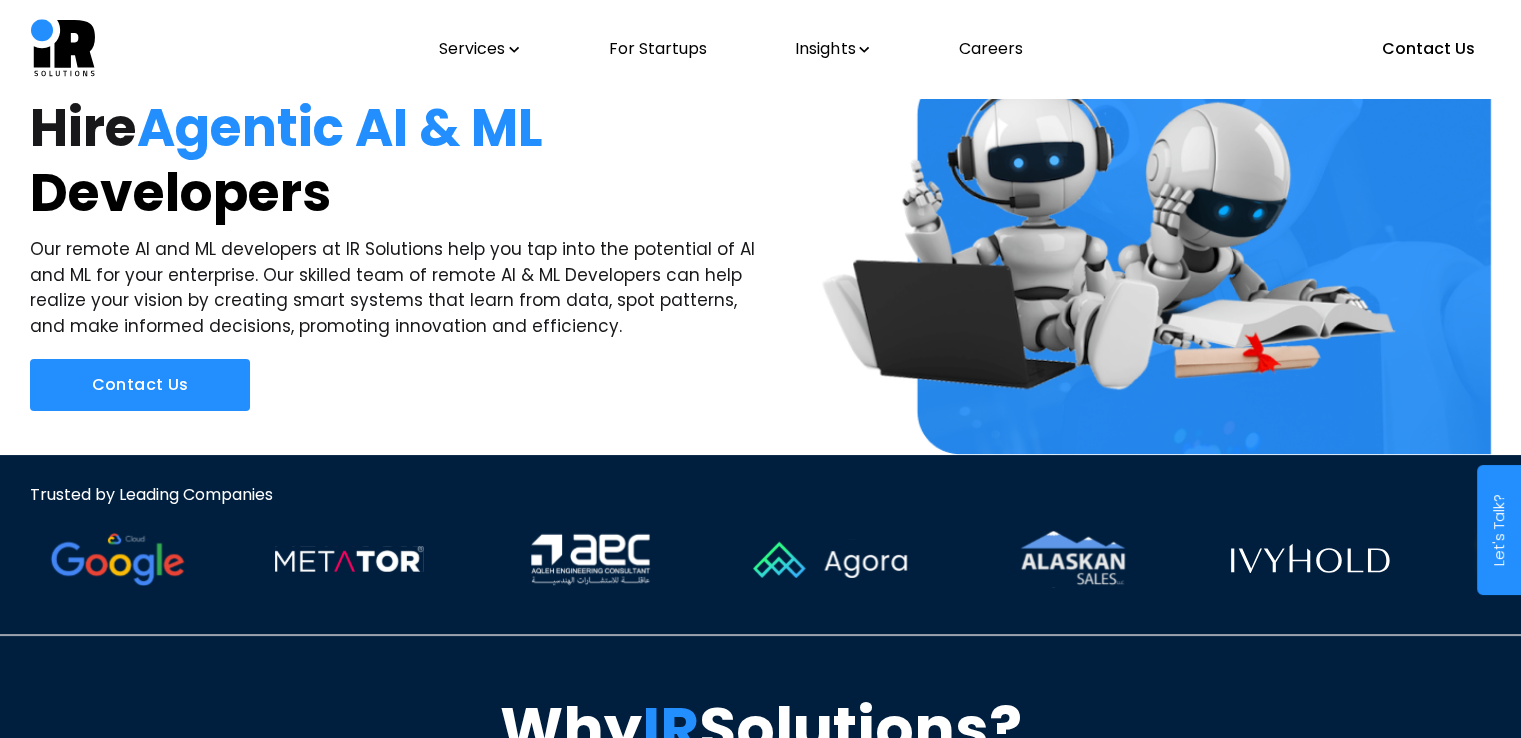 scroll, scrollTop: 0, scrollLeft: 0, axis: both 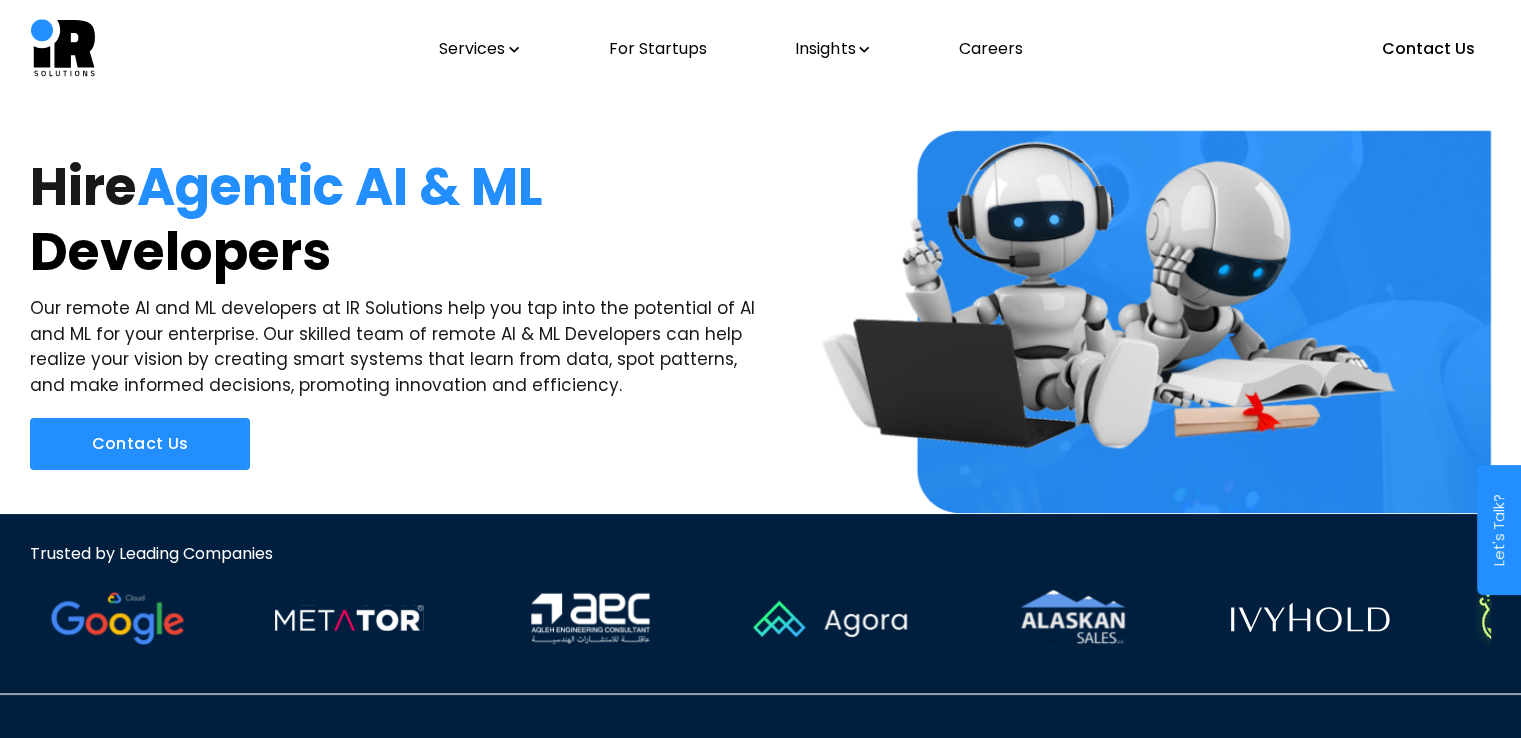 click 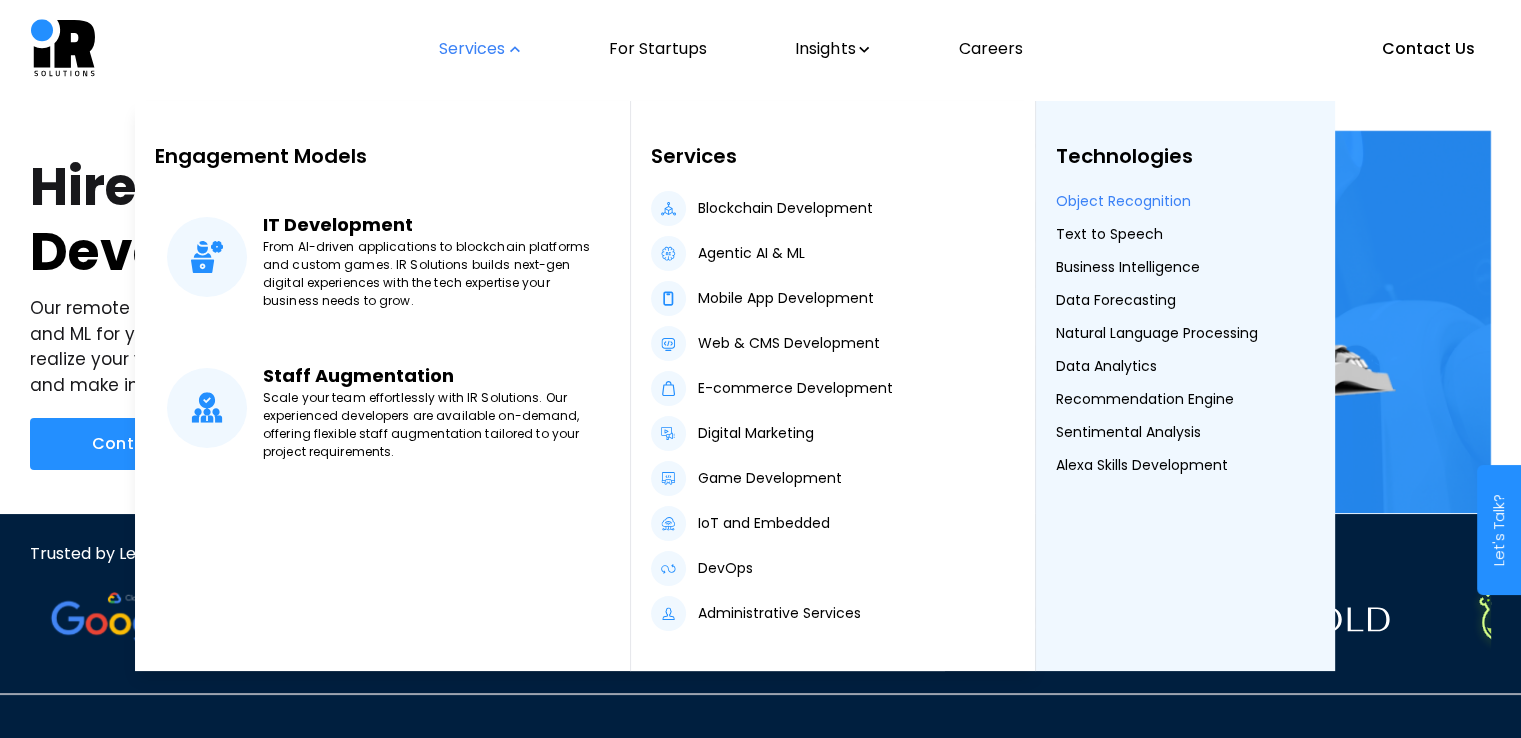 click on "Object Recognition" at bounding box center [1123, 201] 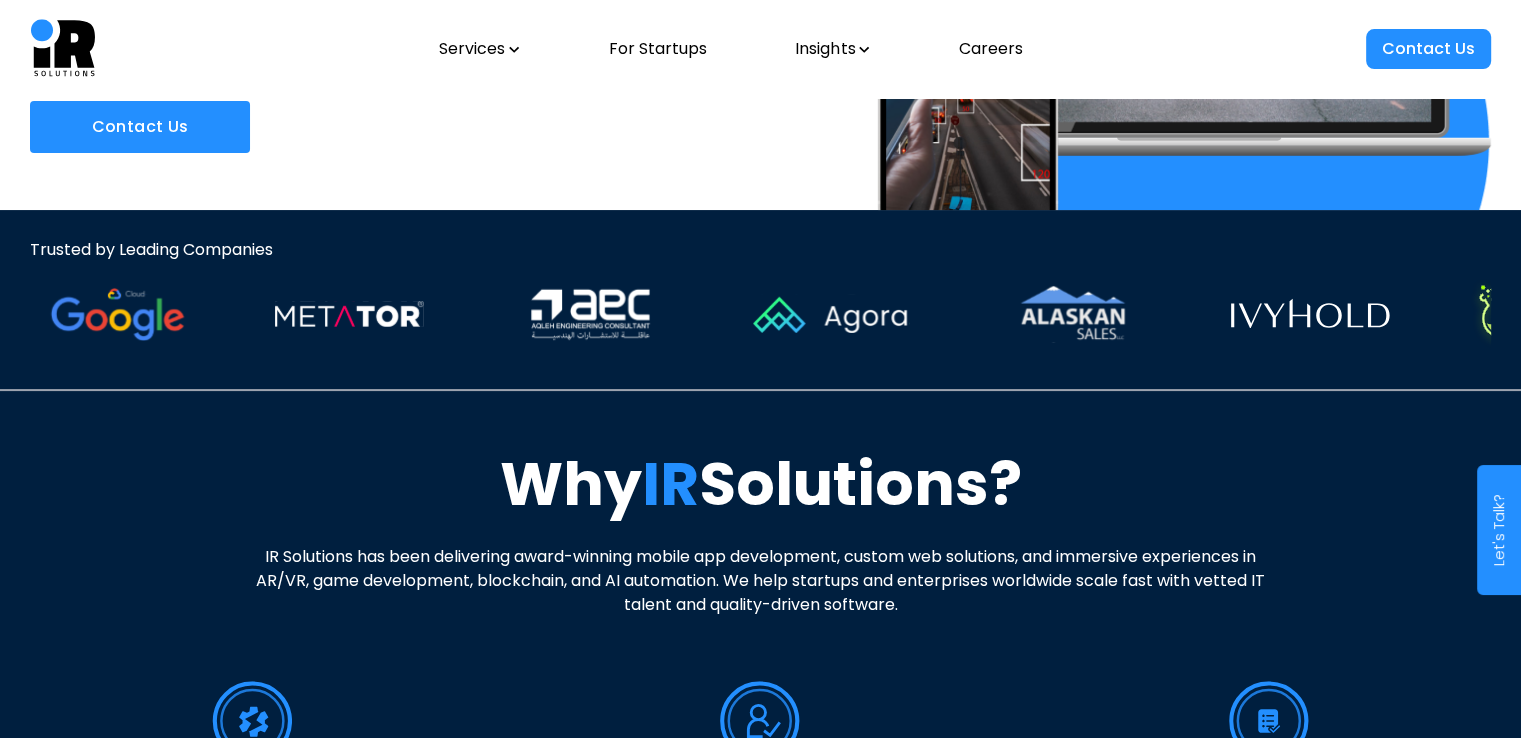 scroll, scrollTop: 0, scrollLeft: 0, axis: both 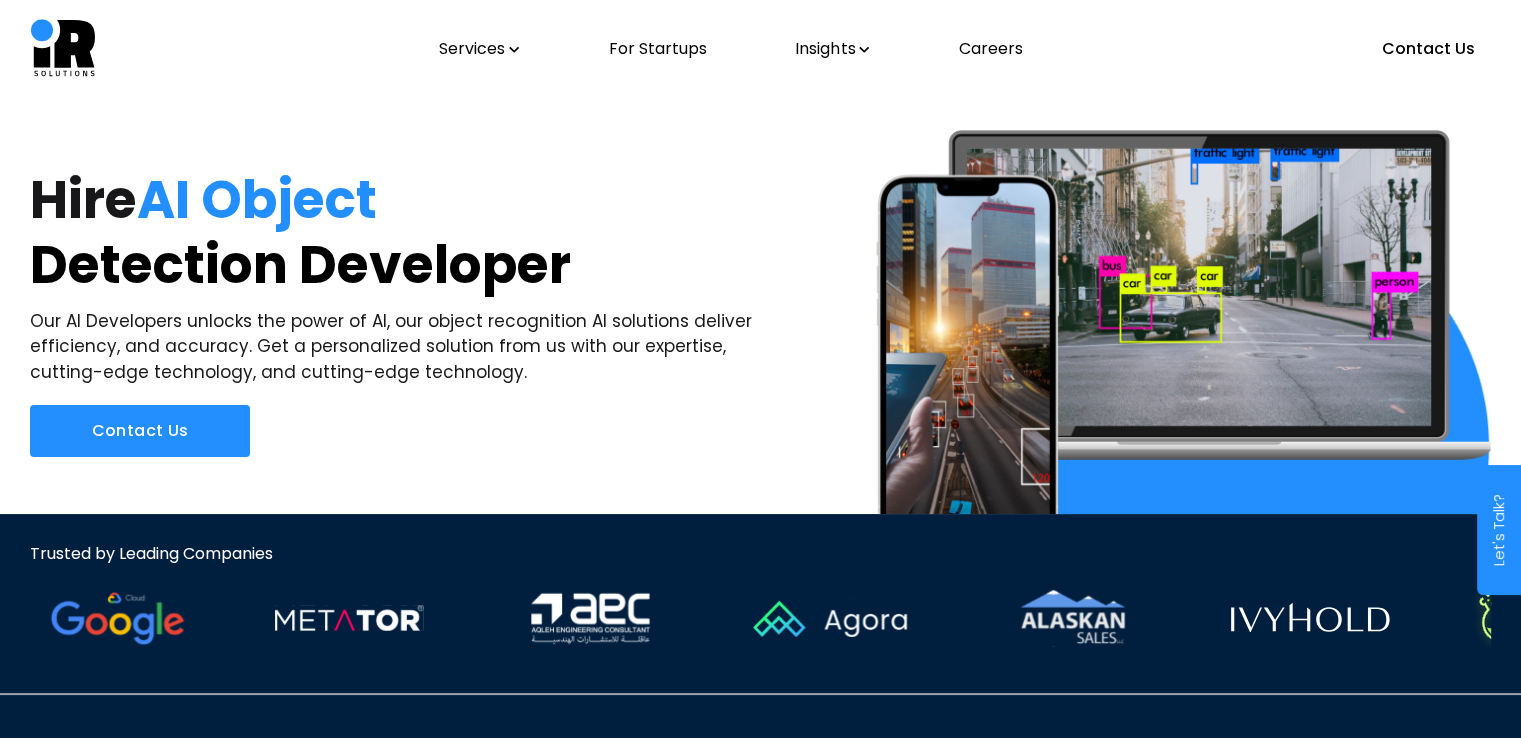 click at bounding box center [1183, 322] 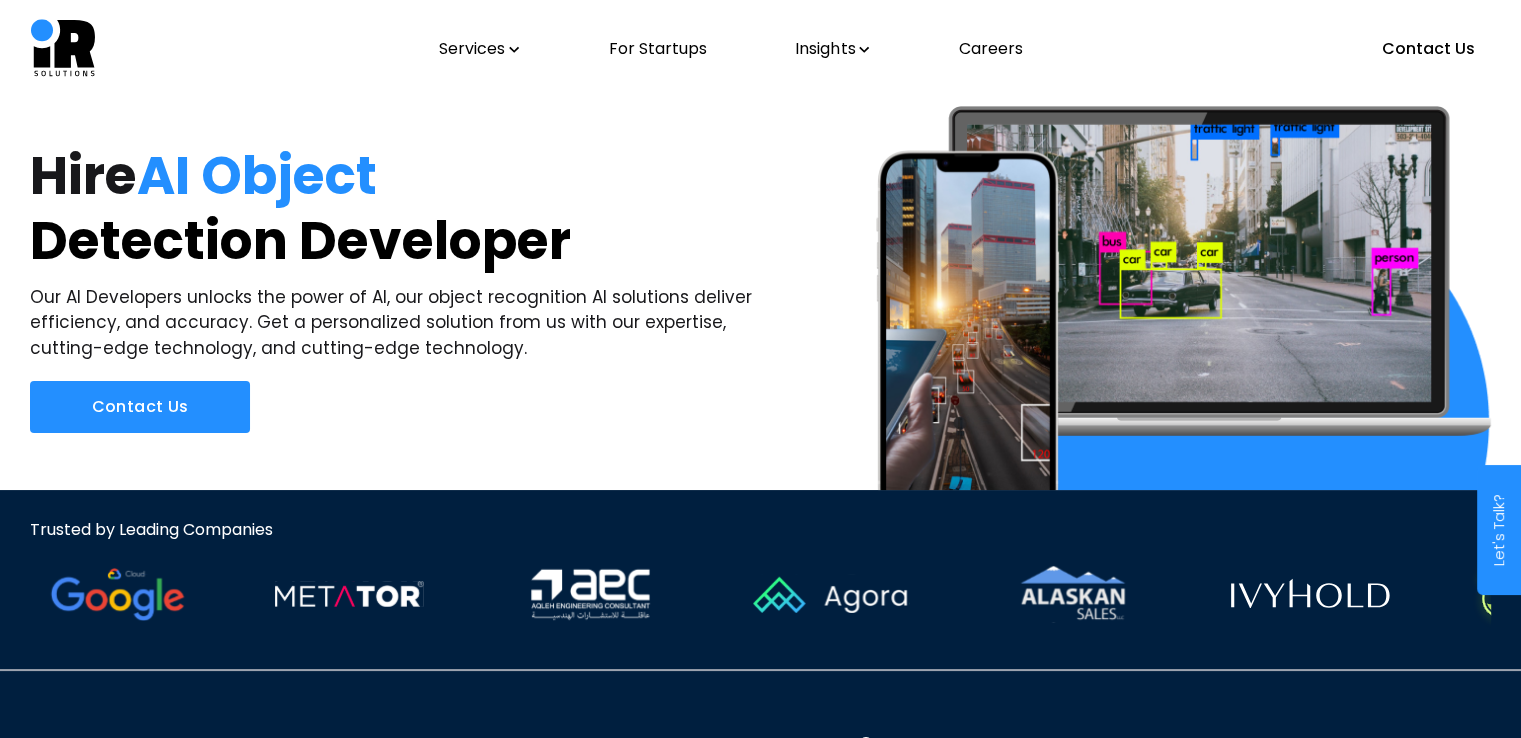 scroll, scrollTop: 0, scrollLeft: 0, axis: both 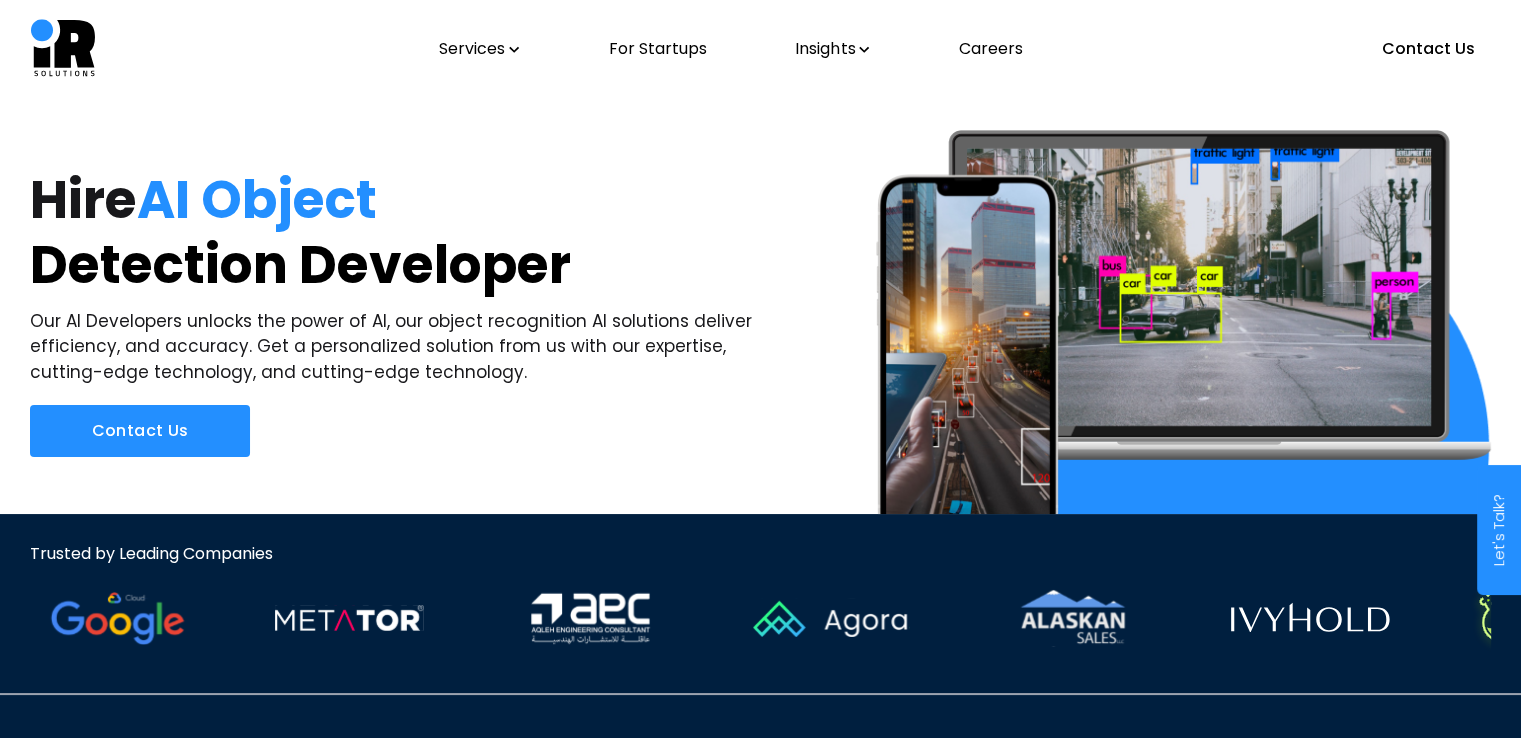 click on "Services" at bounding box center (479, 49) 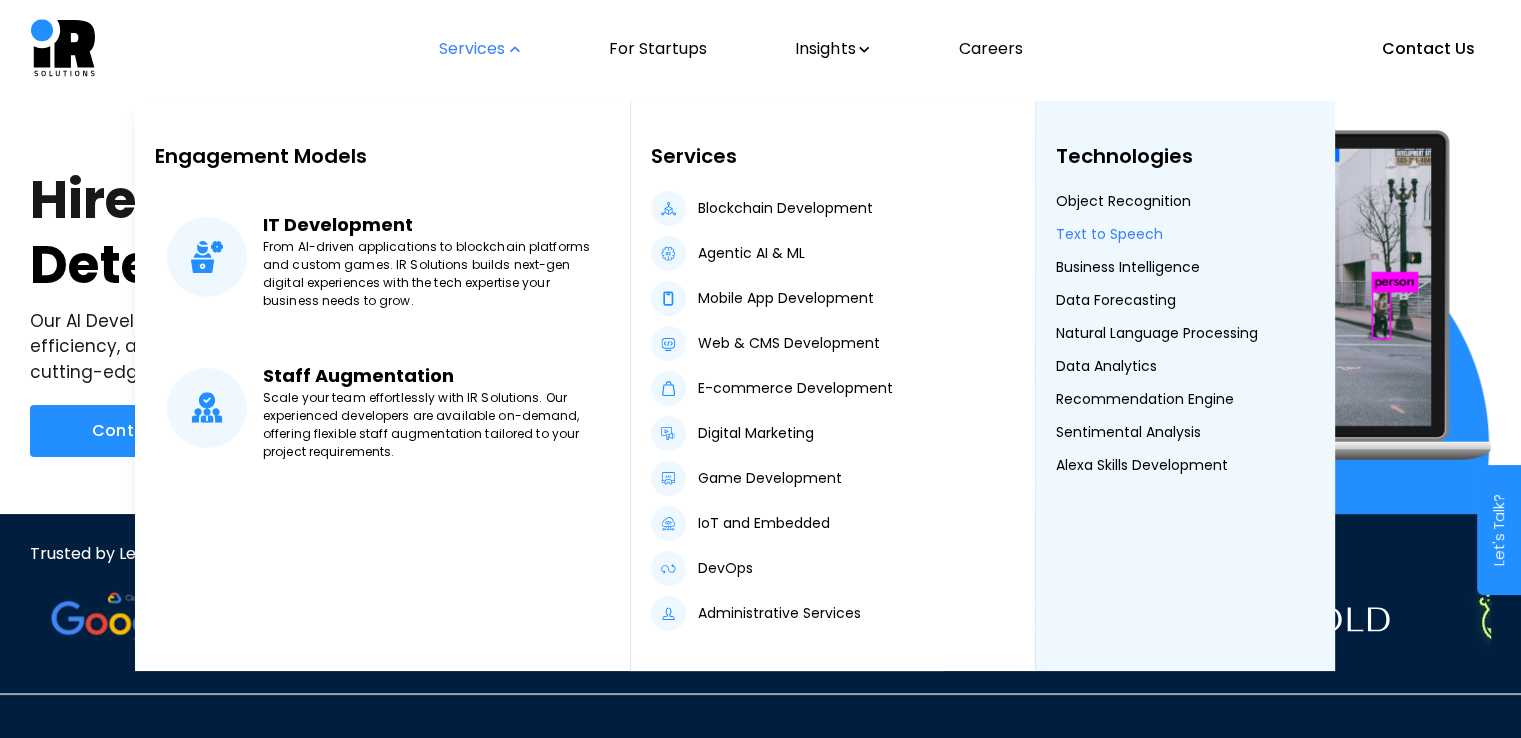click on "Text to Speech" at bounding box center [1109, 234] 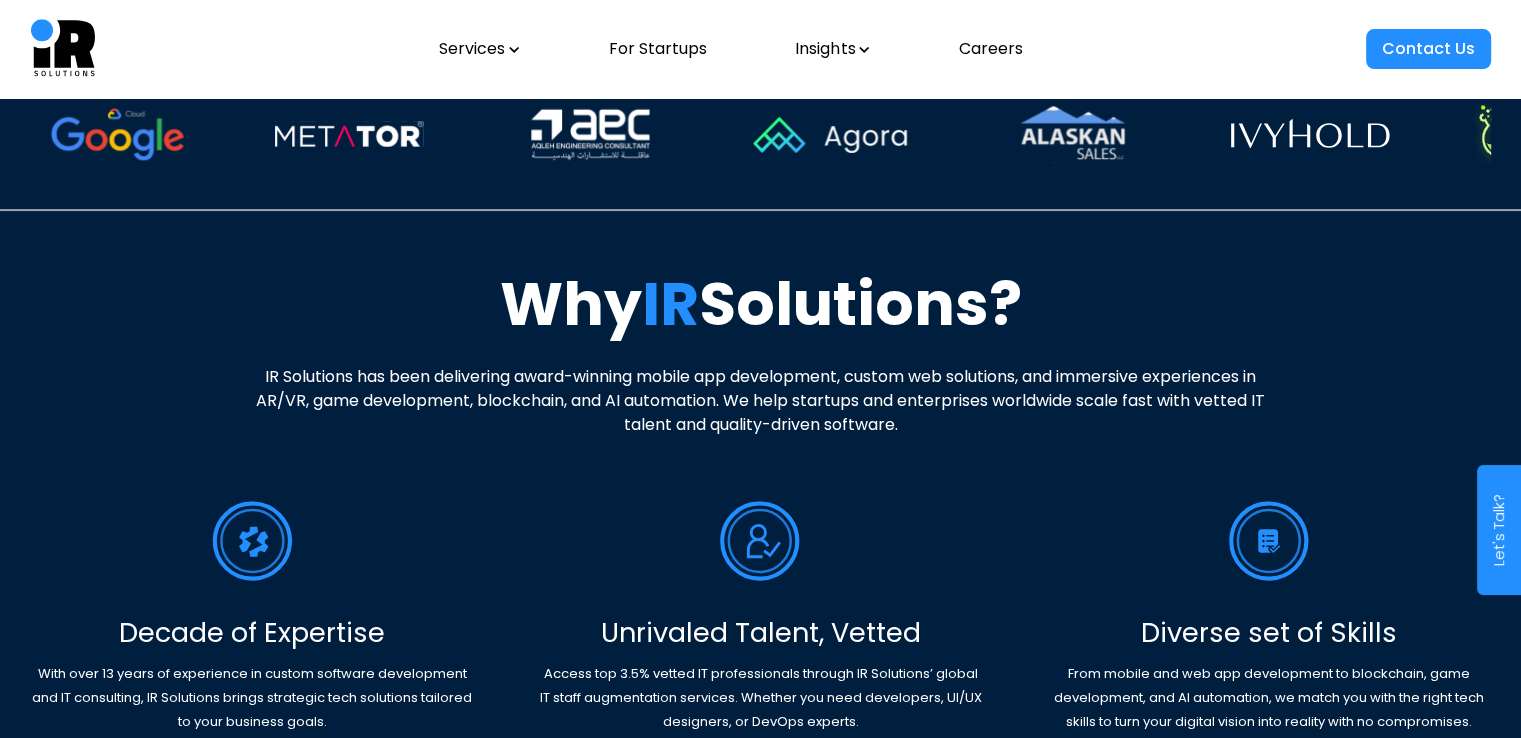 scroll, scrollTop: 0, scrollLeft: 0, axis: both 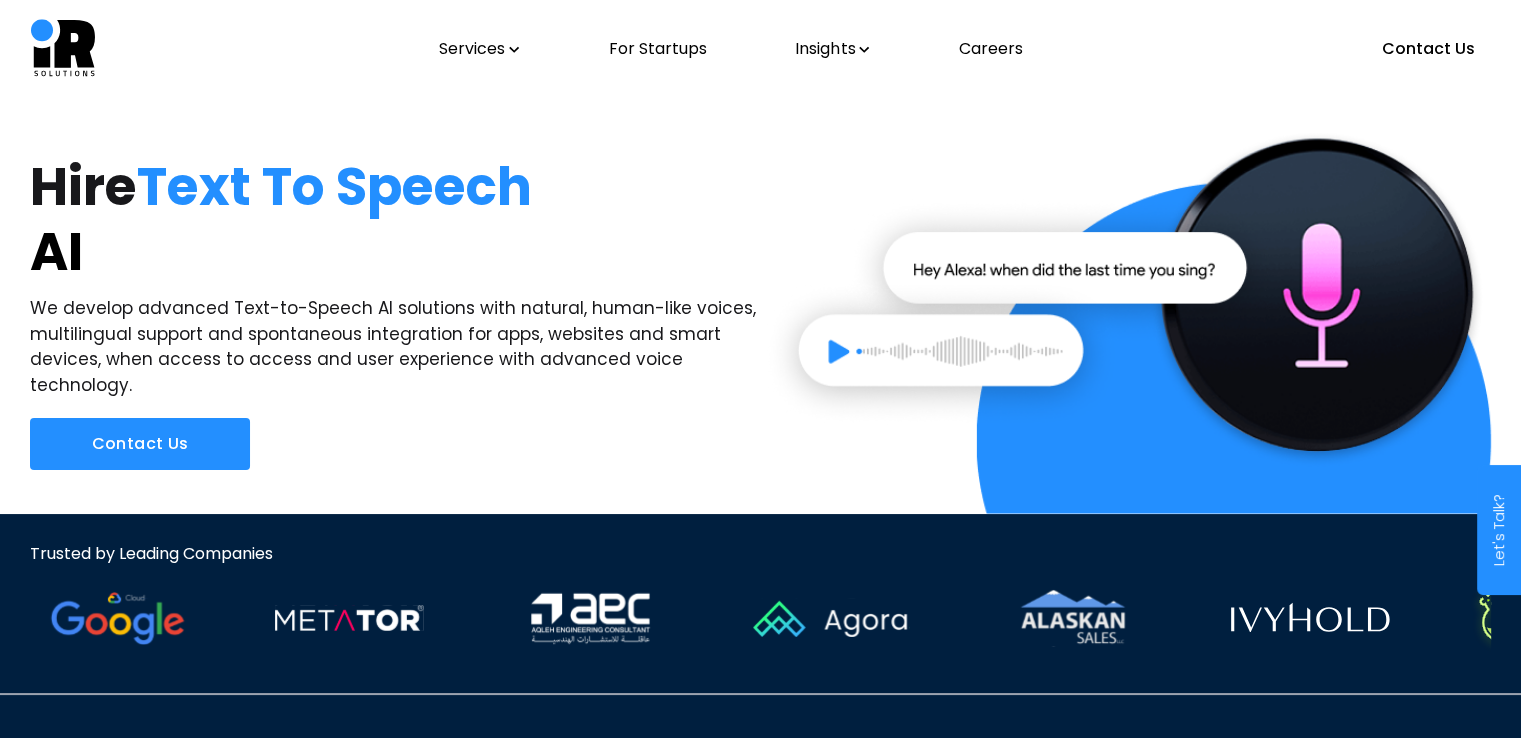 click on "Services For Startups Insights Careers" at bounding box center (731, 49) 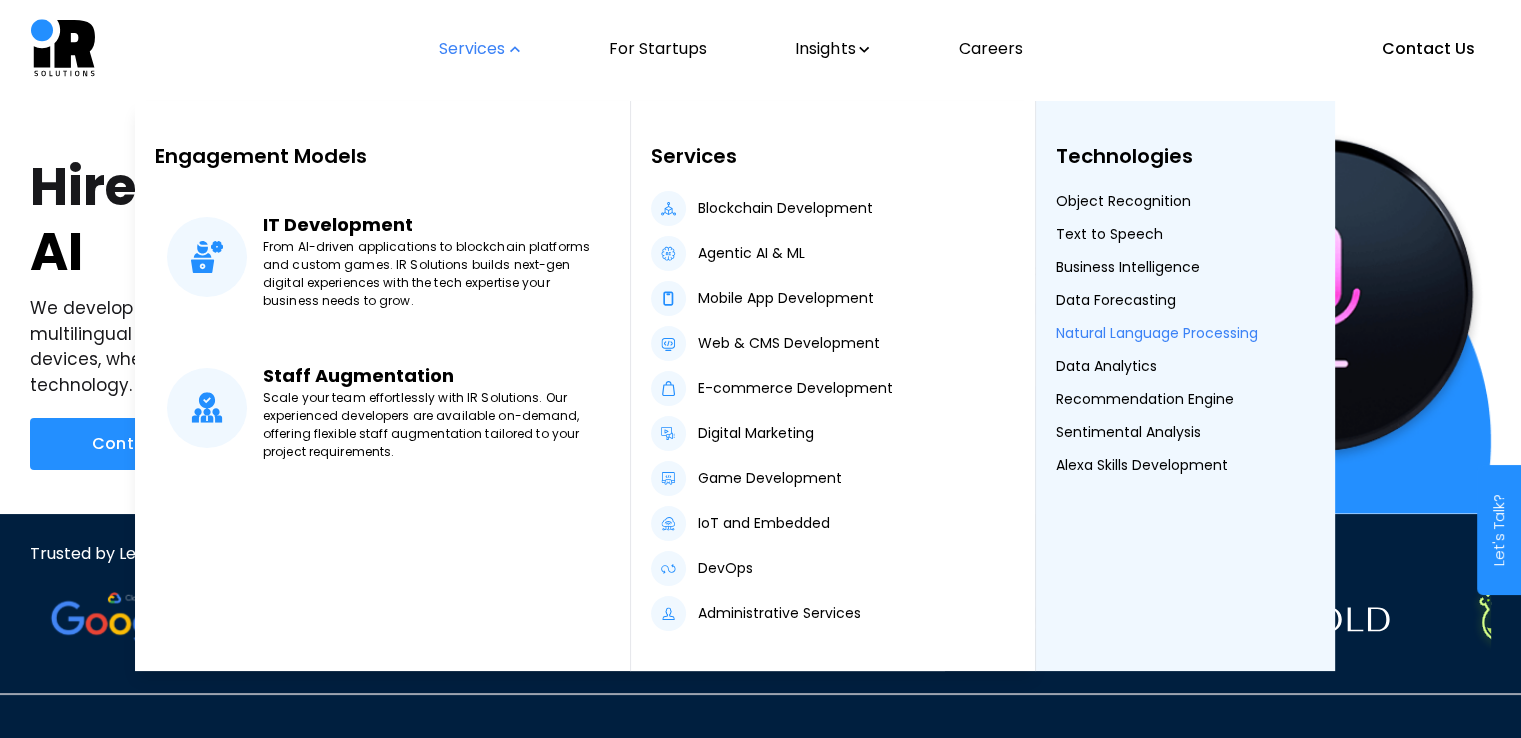 click on "Natural Language Processing" at bounding box center (1157, 333) 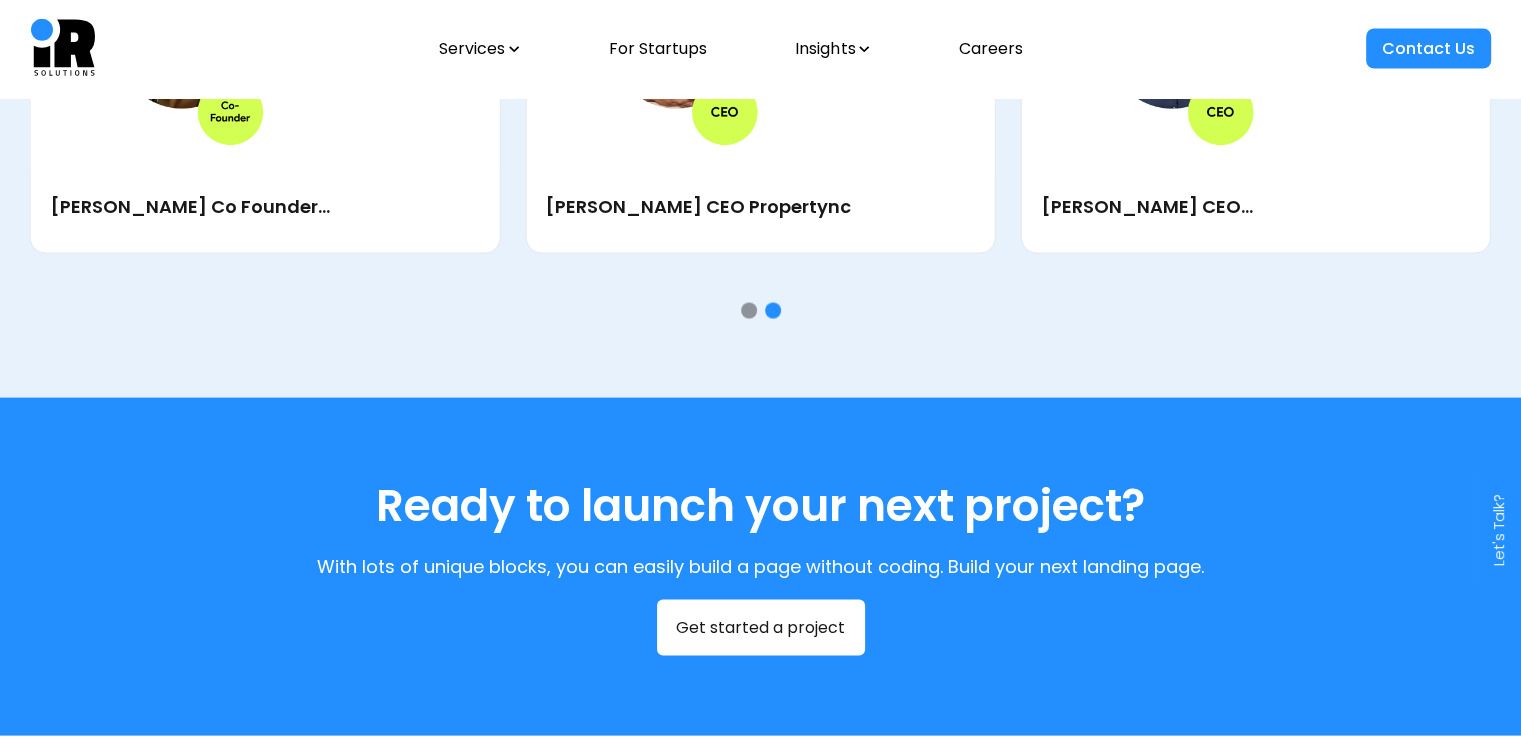 scroll, scrollTop: 3951, scrollLeft: 0, axis: vertical 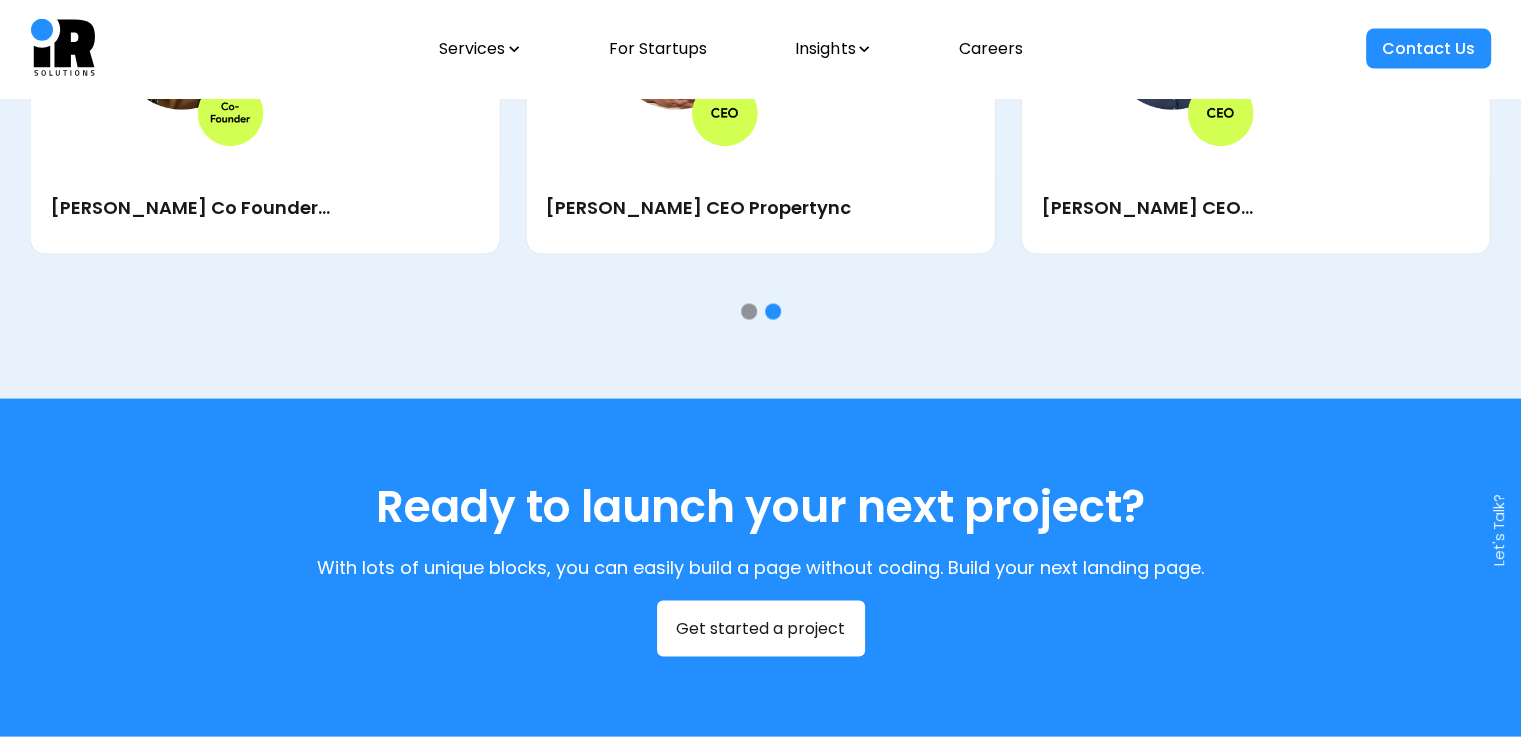 click at bounding box center (760, 42) 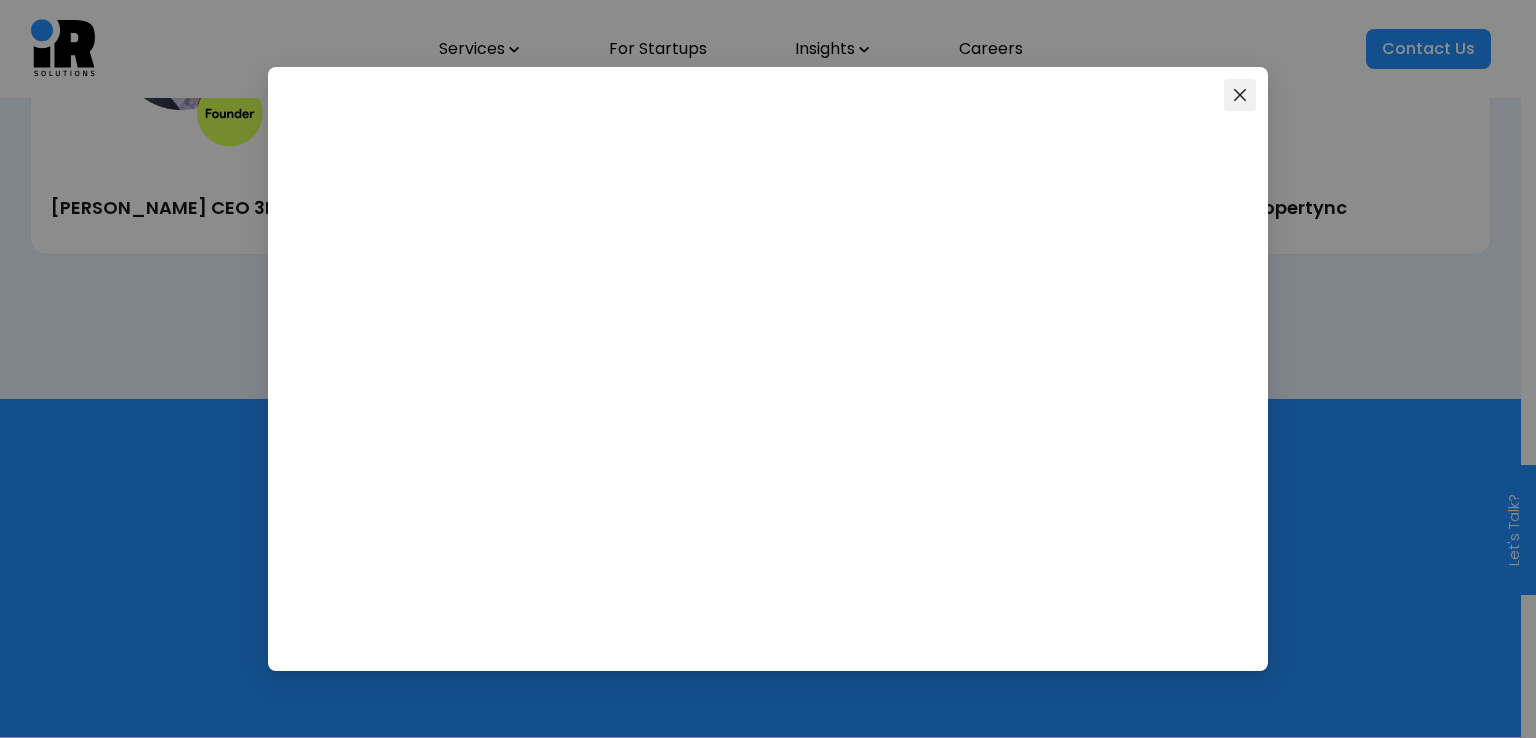 click 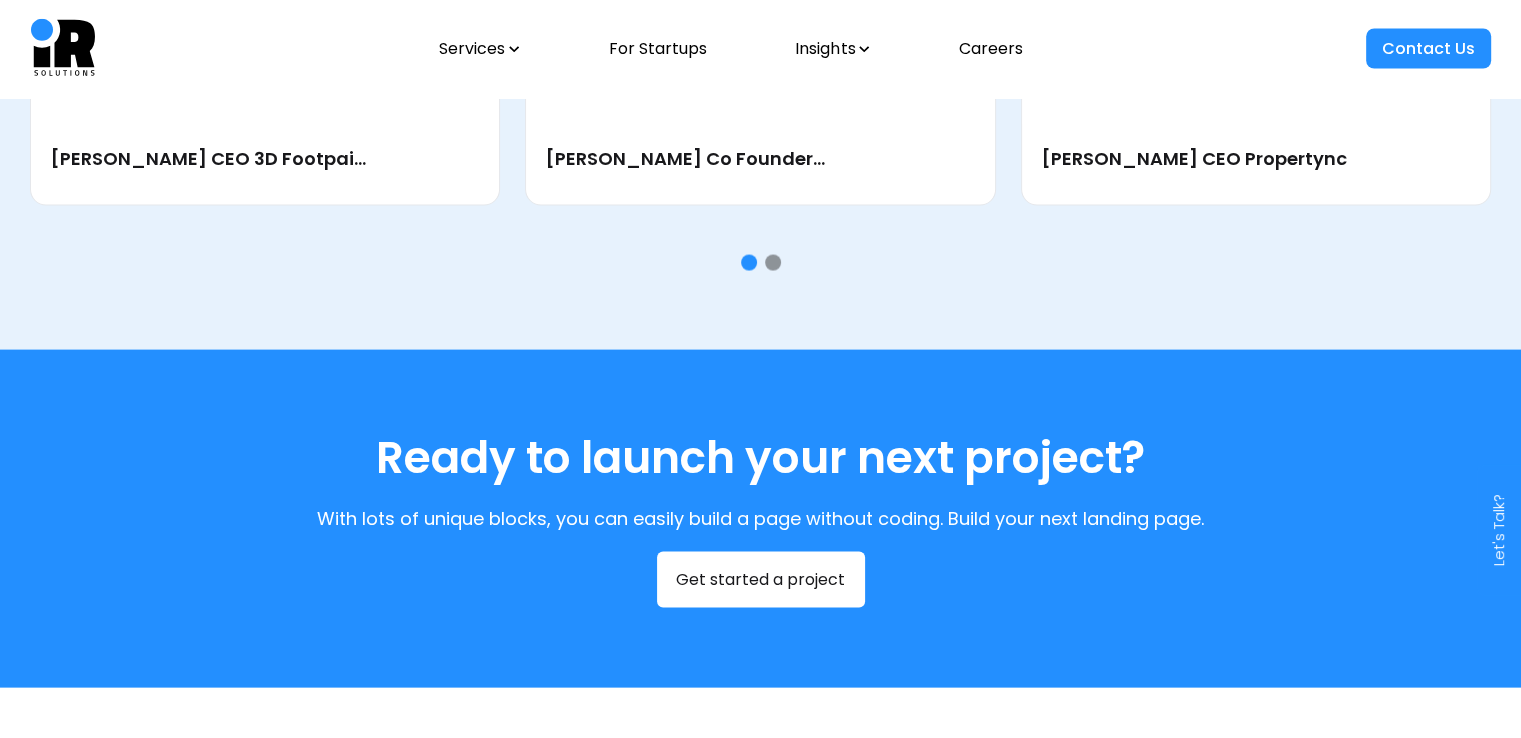 scroll, scrollTop: 4000, scrollLeft: 0, axis: vertical 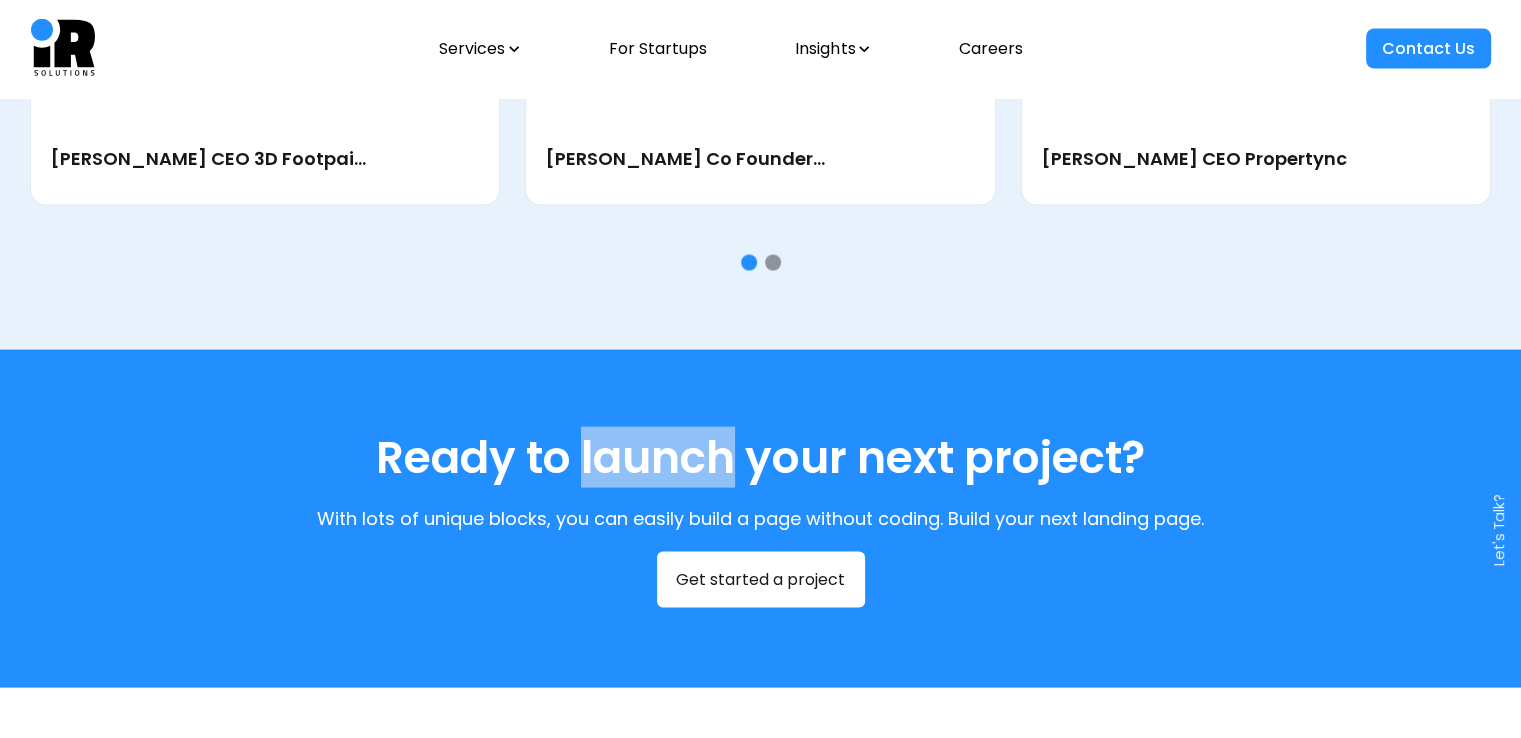 click on "Ready to launch your next project?" at bounding box center [760, 457] 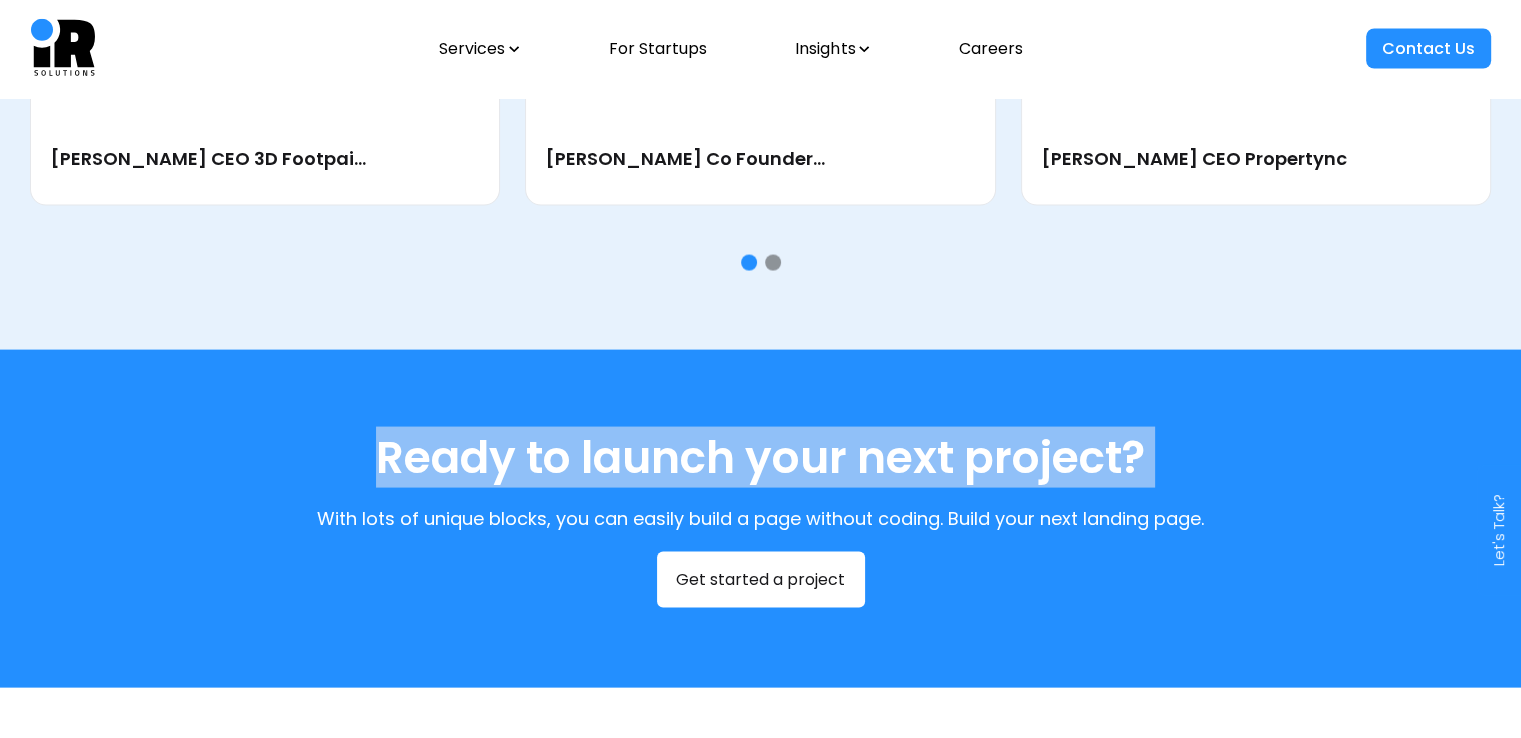 click on "Ready to launch your next project?" at bounding box center (760, 457) 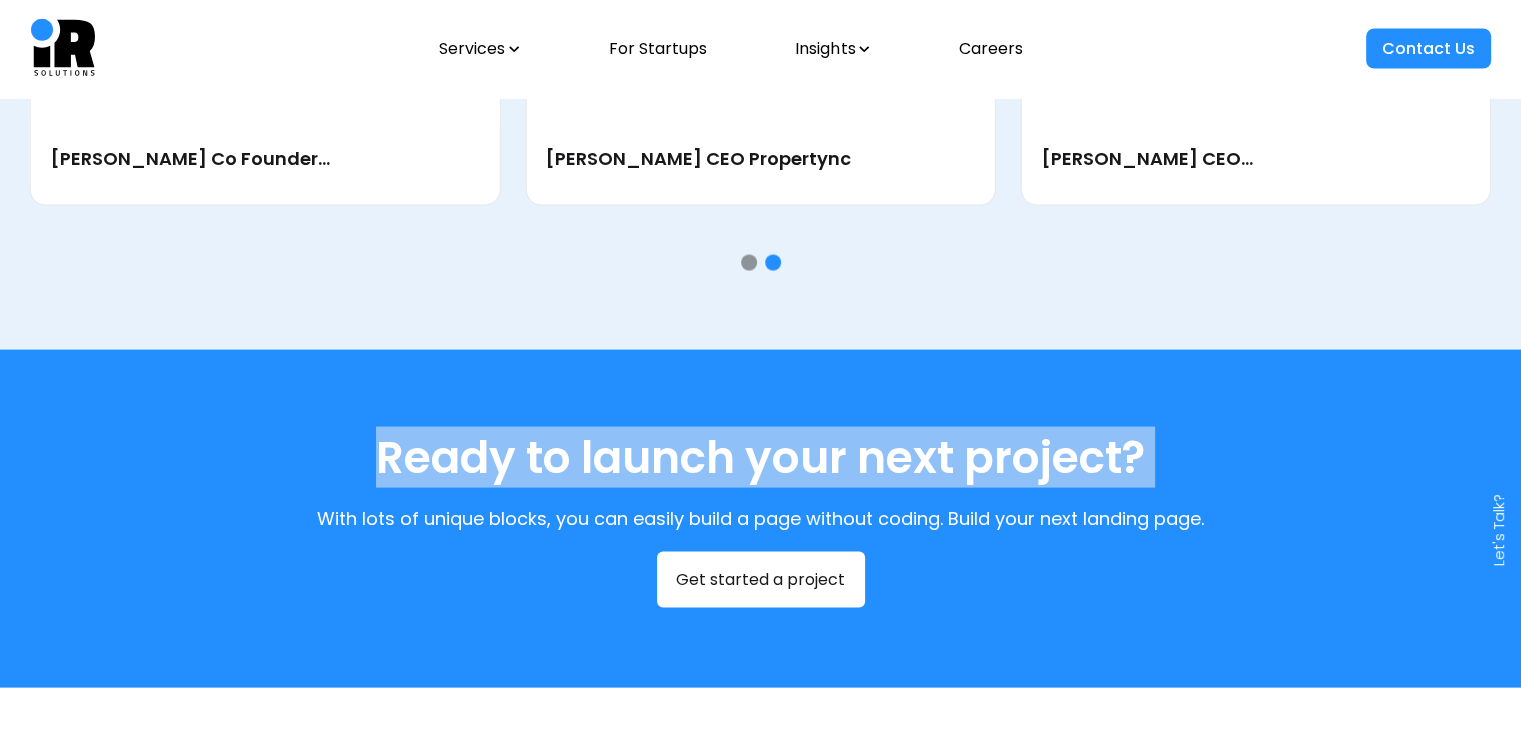 click on "Ready to launch your next project?" at bounding box center [760, 457] 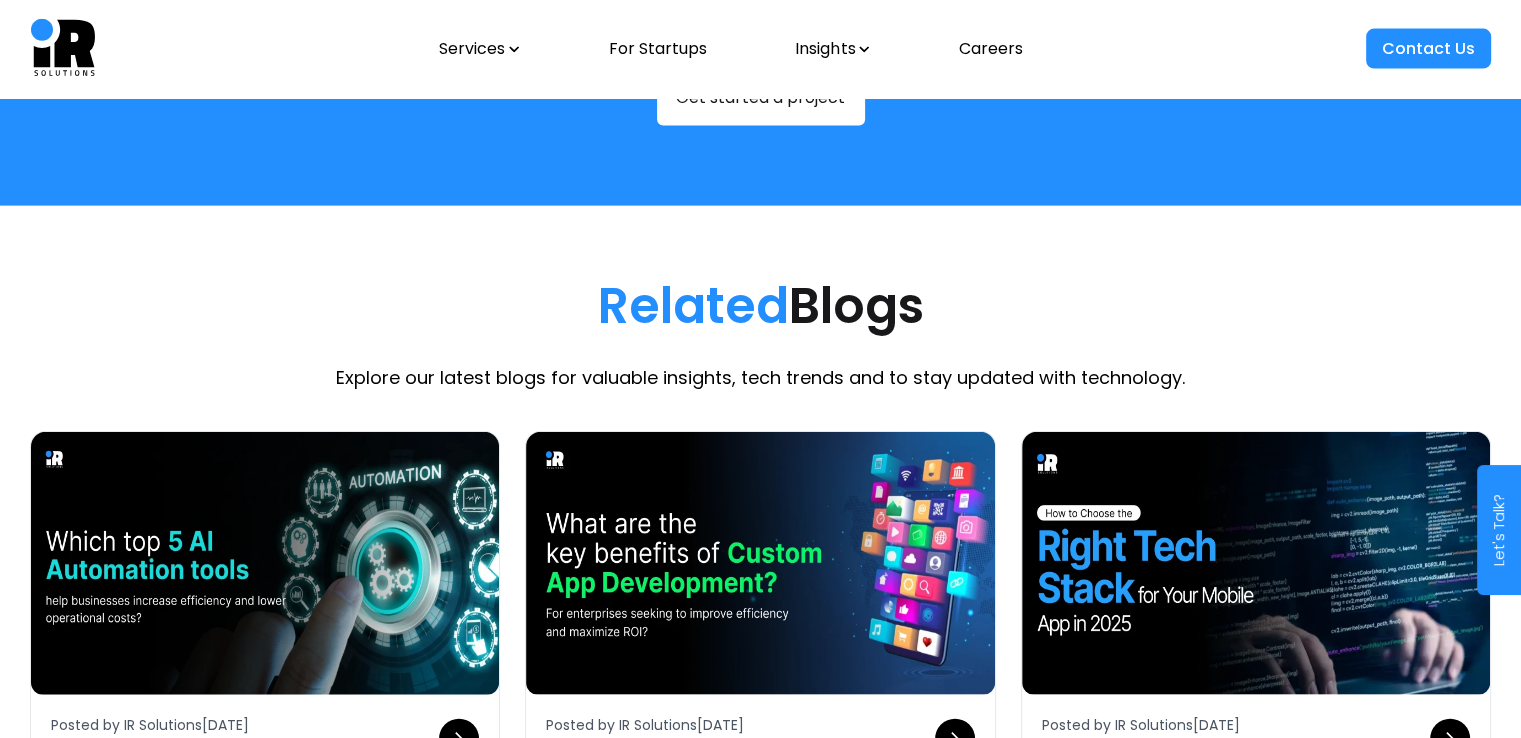 scroll, scrollTop: 4379, scrollLeft: 0, axis: vertical 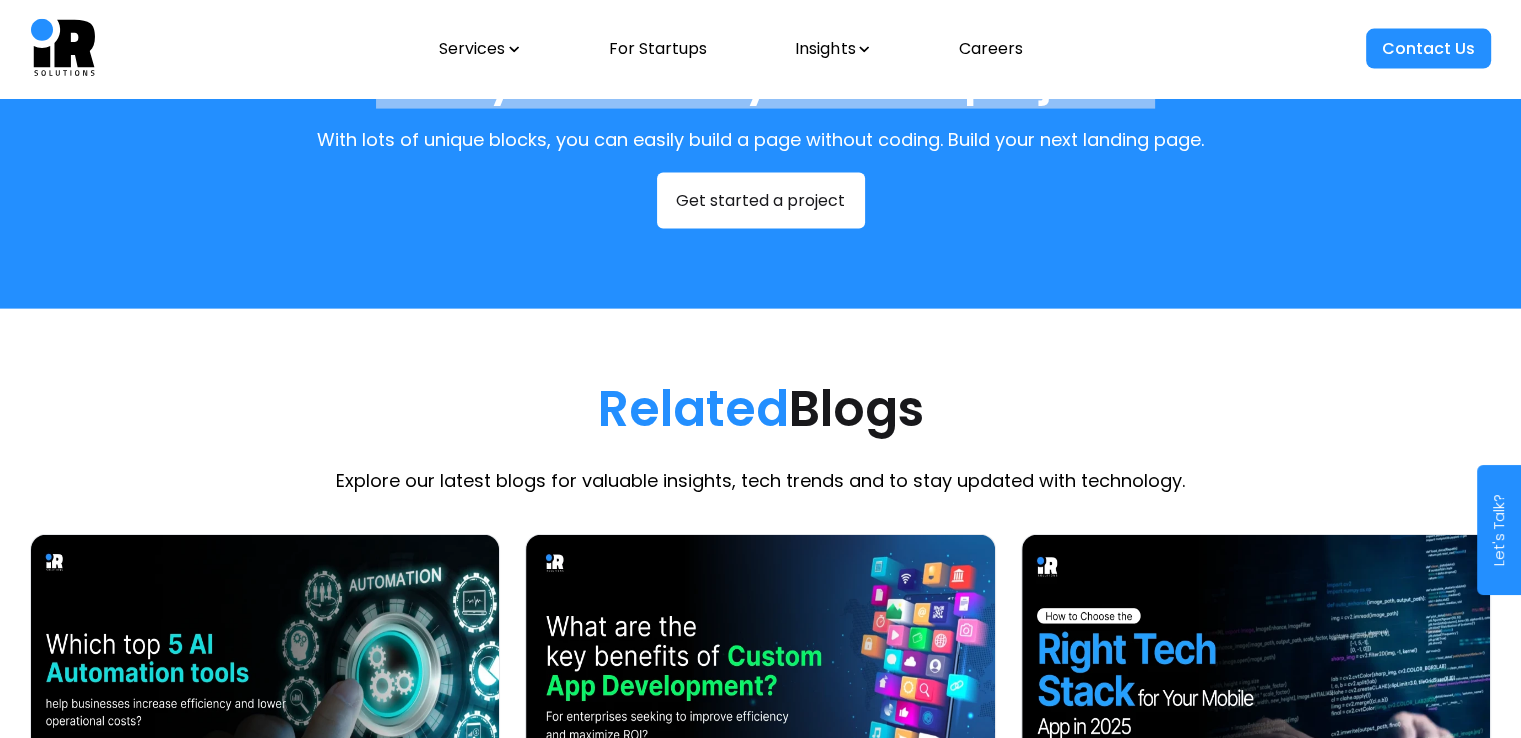 click 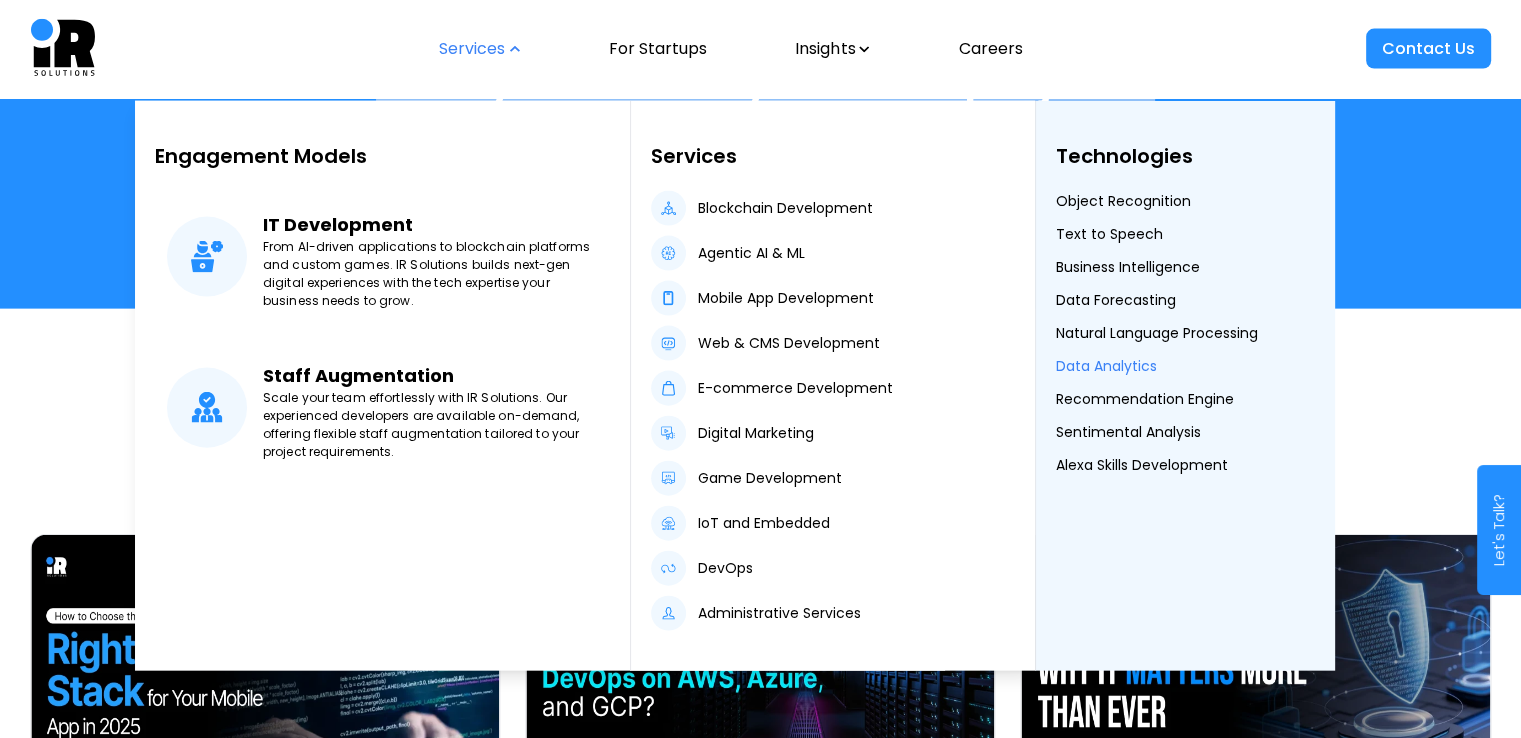 click on "Data Analytics" at bounding box center (1106, 366) 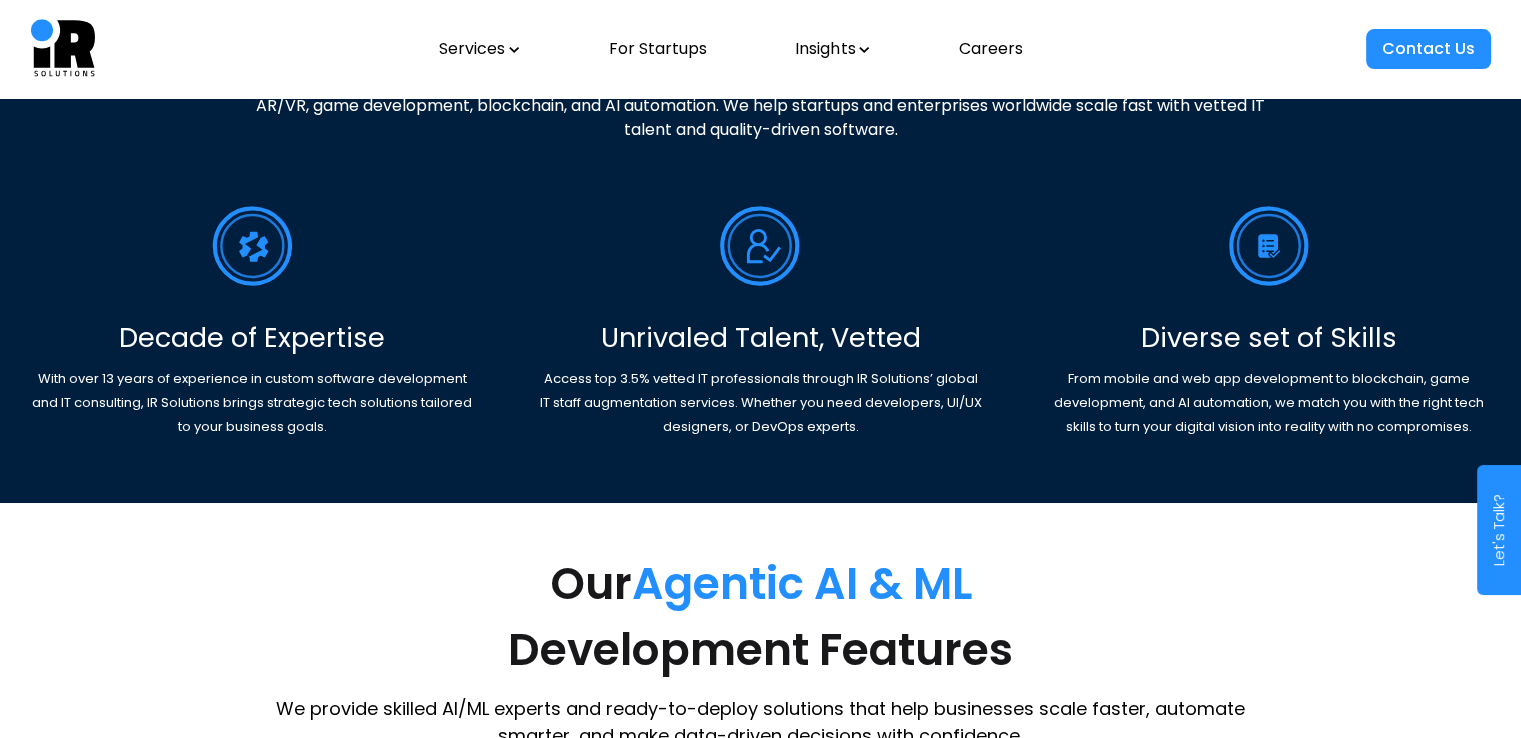 scroll, scrollTop: 835, scrollLeft: 0, axis: vertical 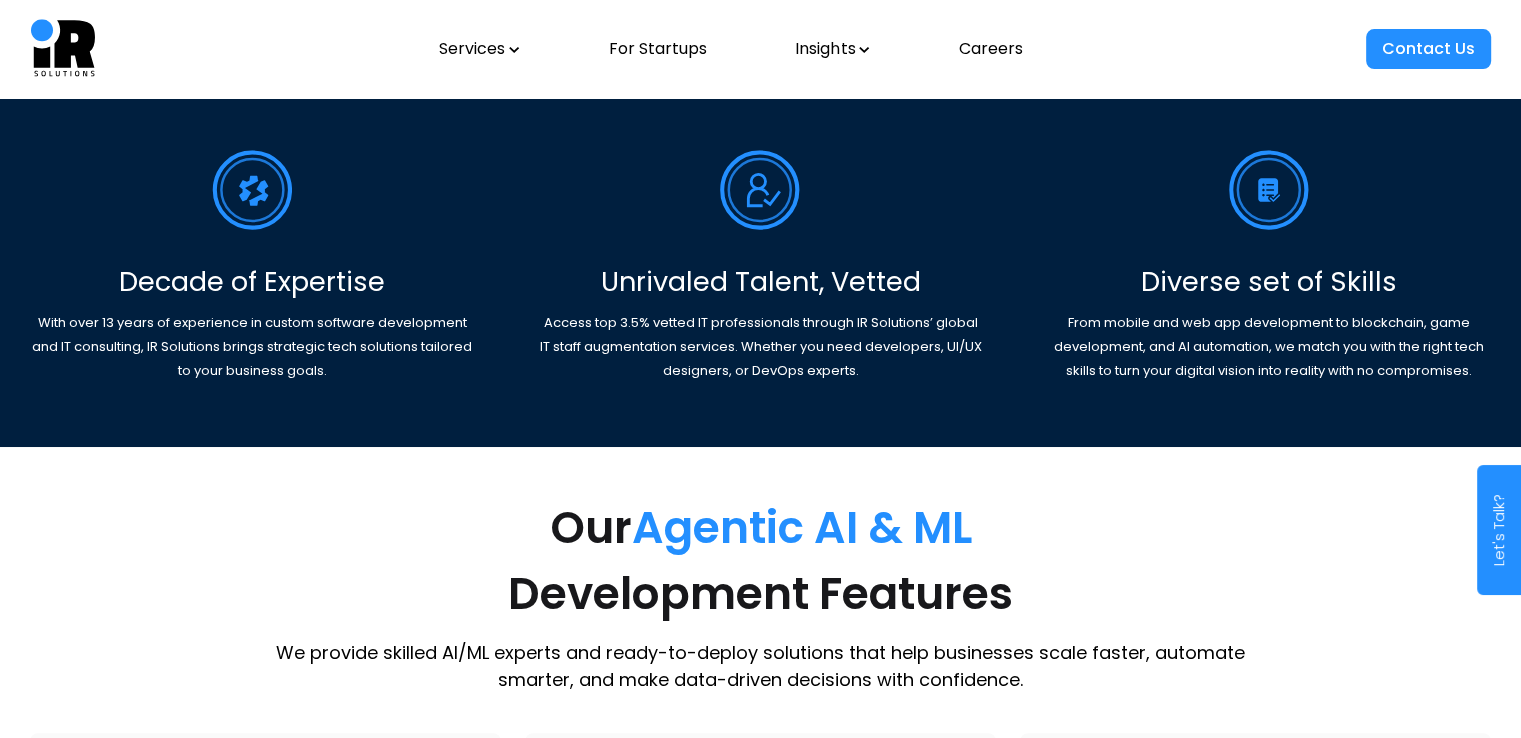 click on "Agentic AI & ML" at bounding box center [802, 527] 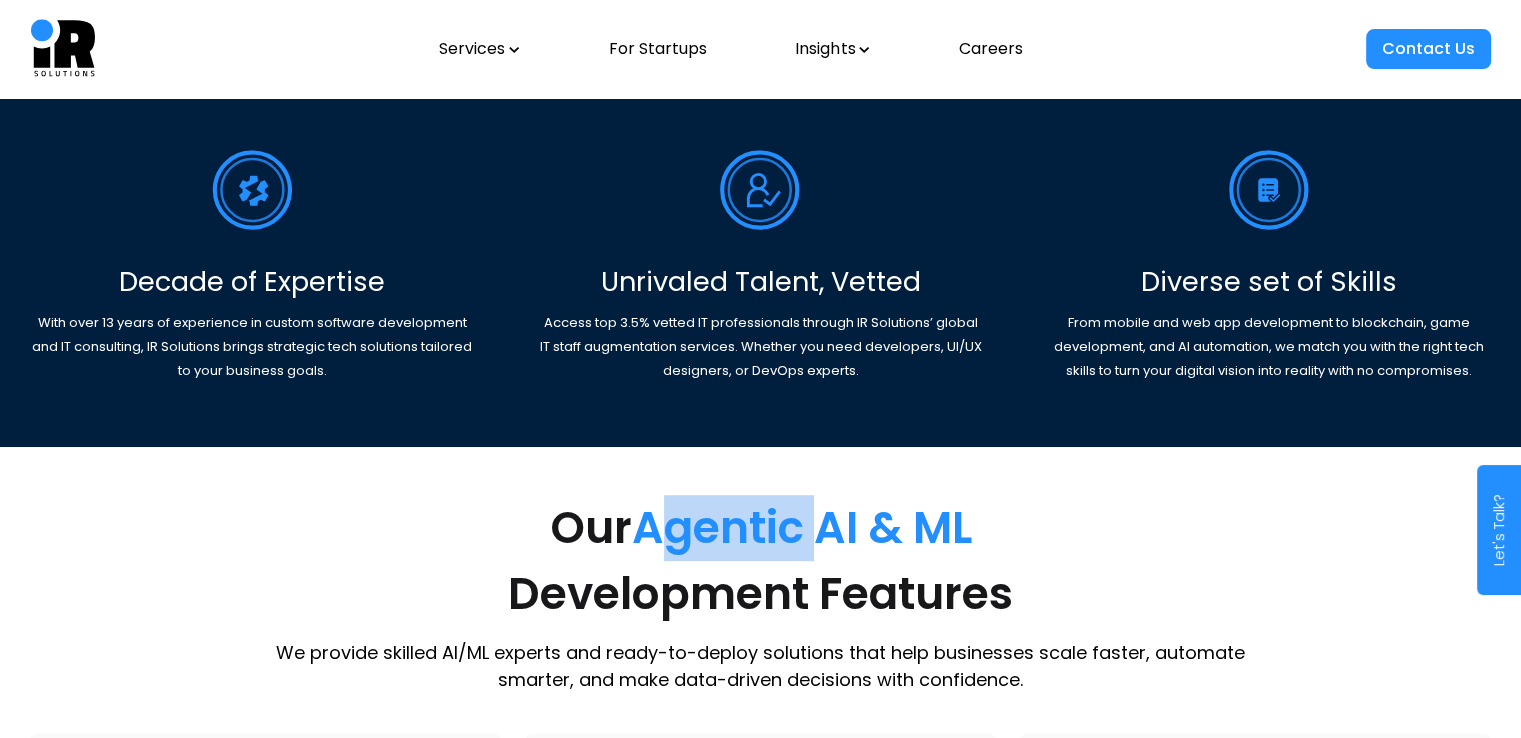 click on "Agentic AI & ML" at bounding box center (802, 527) 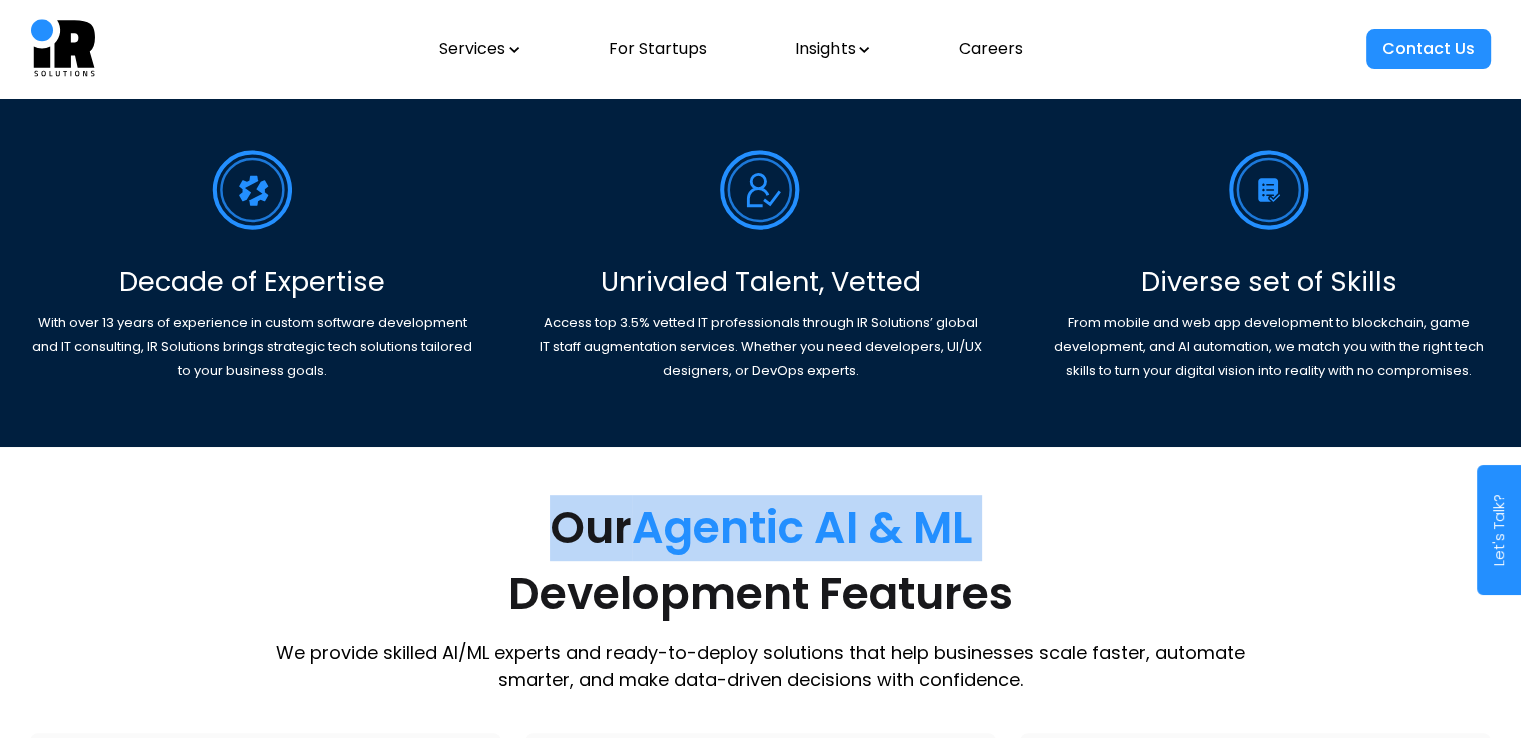 click on "Agentic AI & ML" at bounding box center [802, 527] 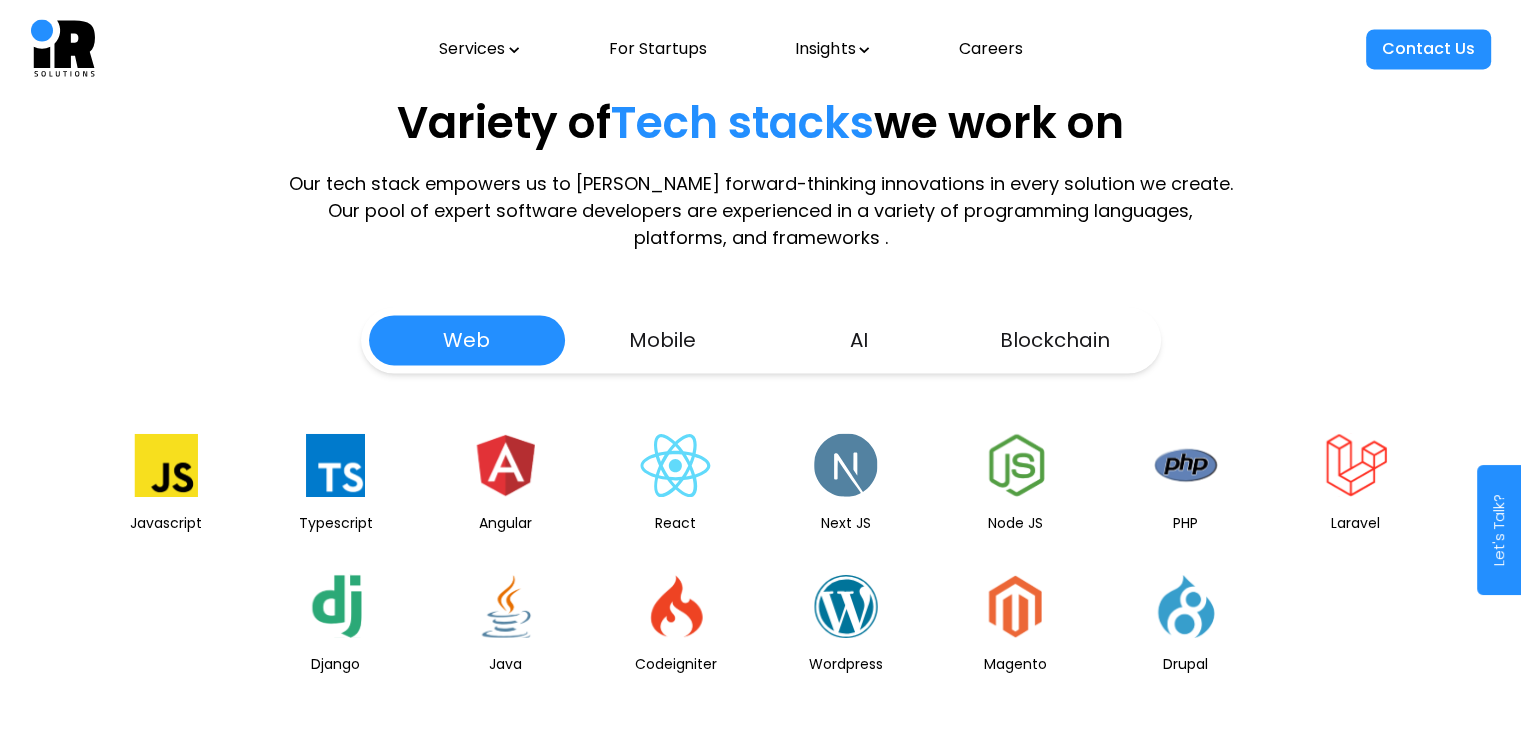 scroll, scrollTop: 2828, scrollLeft: 0, axis: vertical 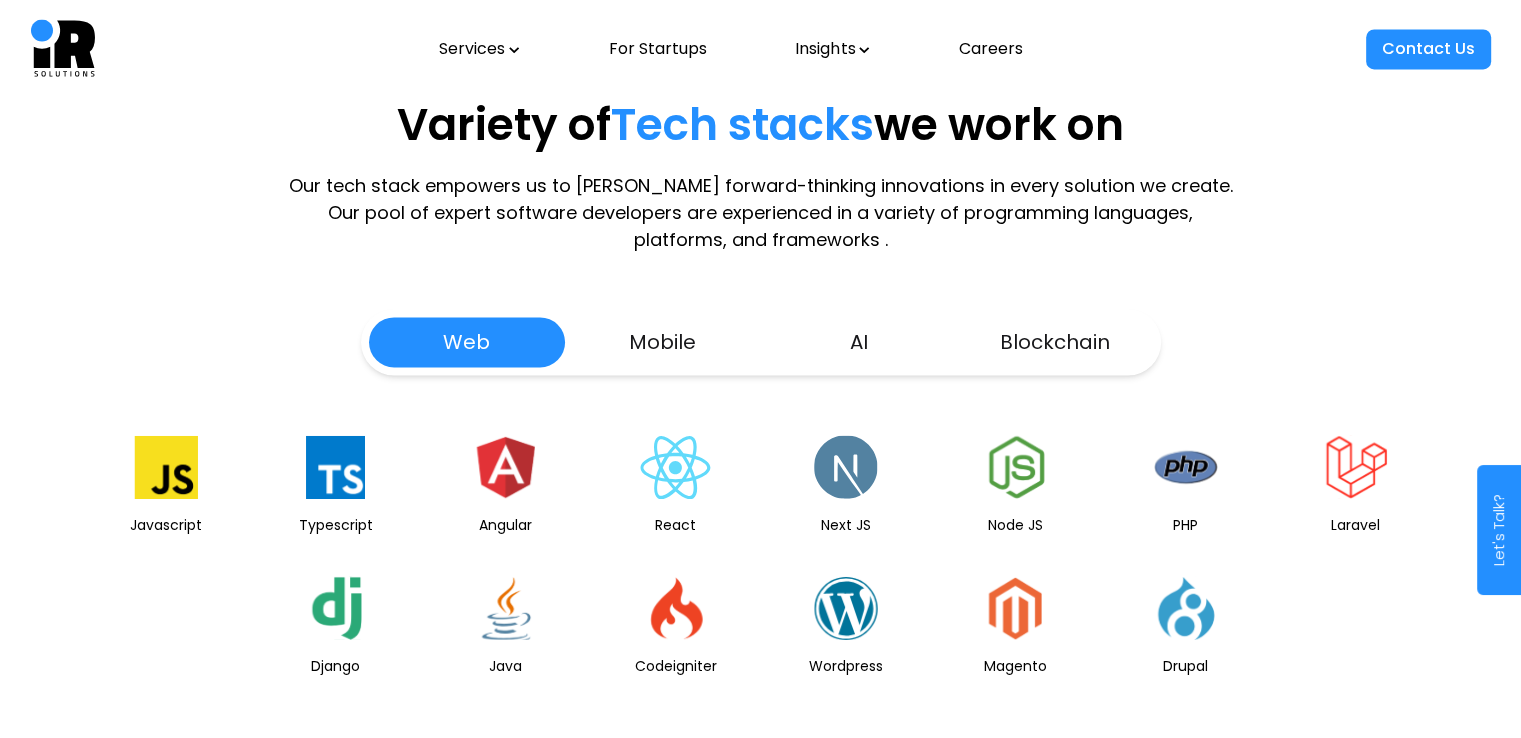 click on "Web Mobile AI Blockchain" at bounding box center [761, 342] 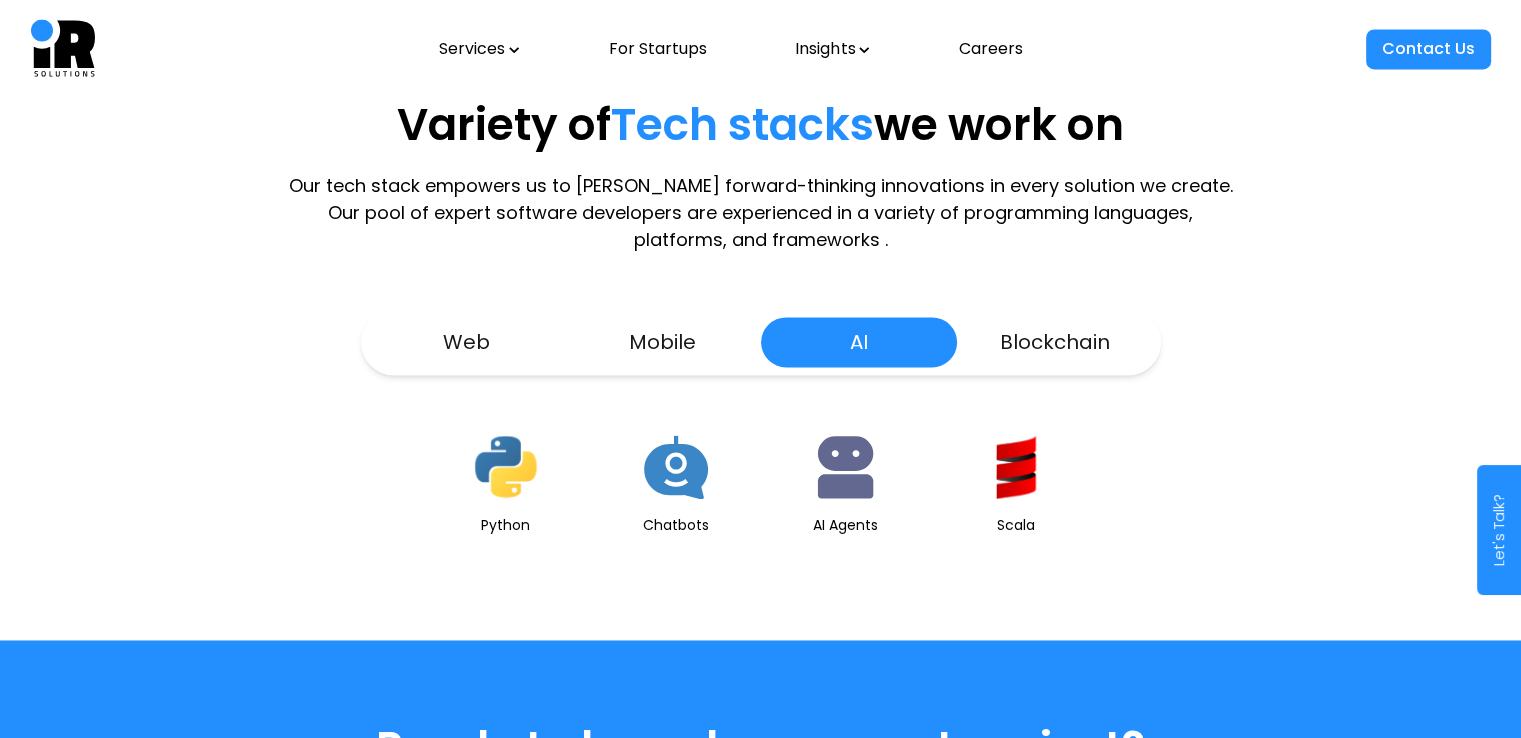 click on "Blockchain" at bounding box center [1055, 342] 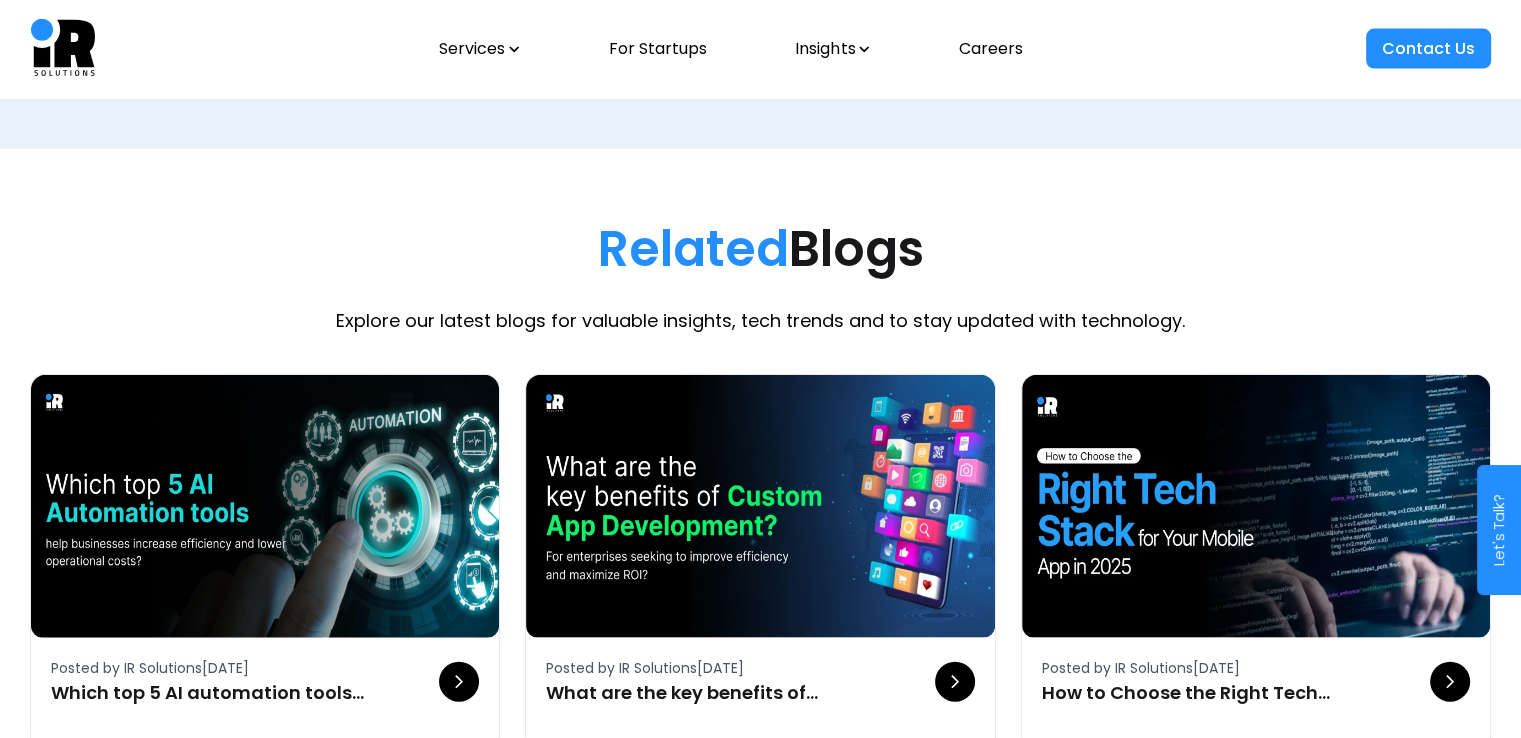scroll, scrollTop: 4399, scrollLeft: 0, axis: vertical 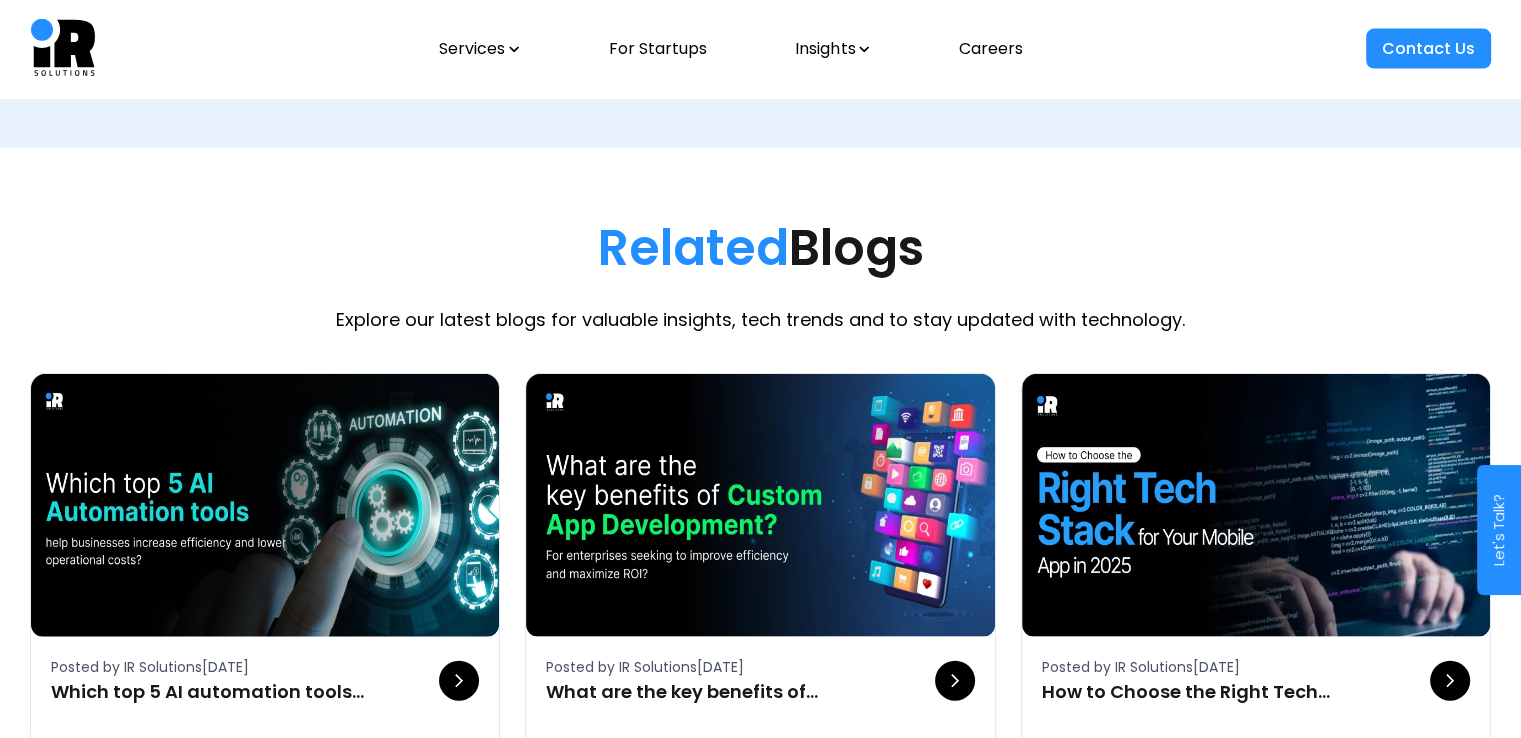 click on "Related" at bounding box center [693, 248] 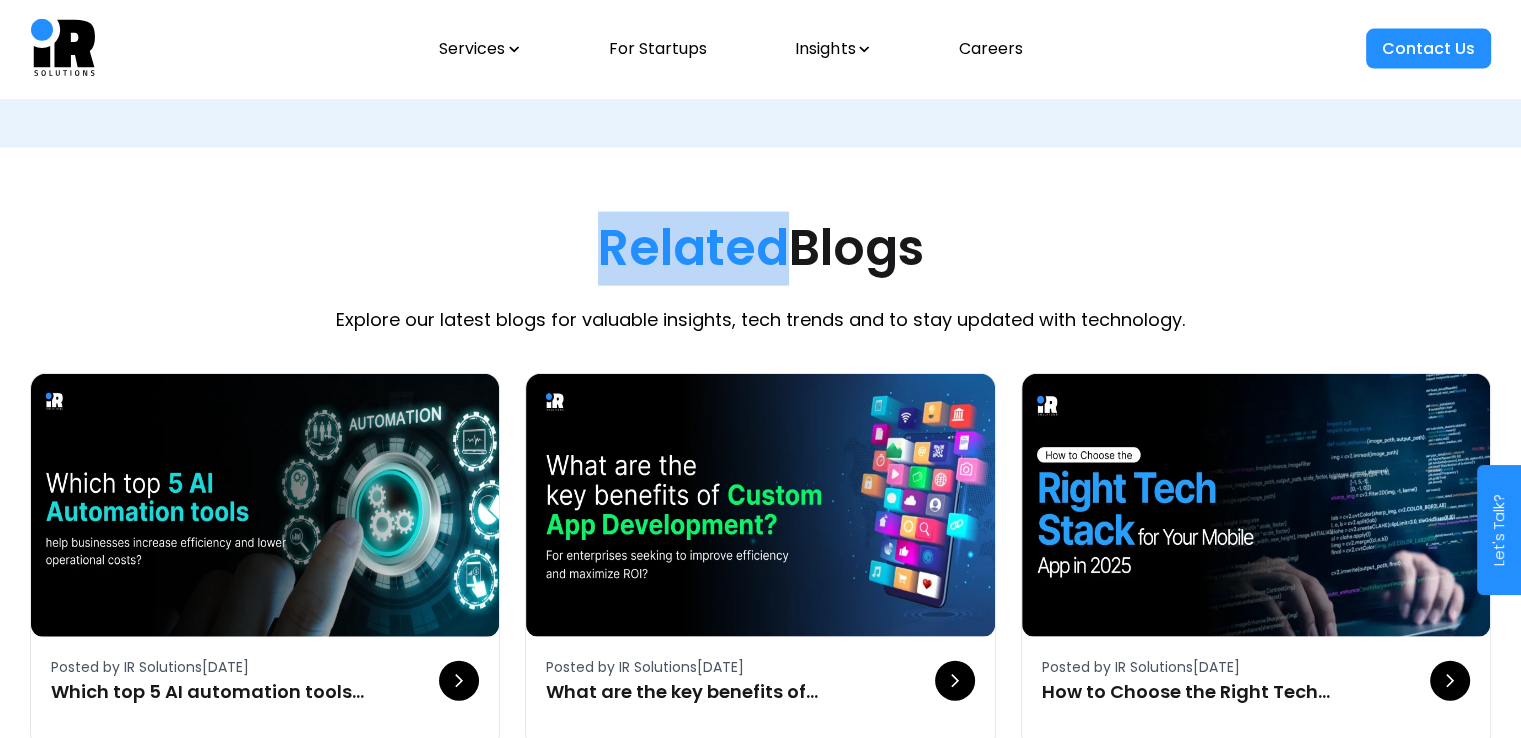 click on "Related" at bounding box center (693, 248) 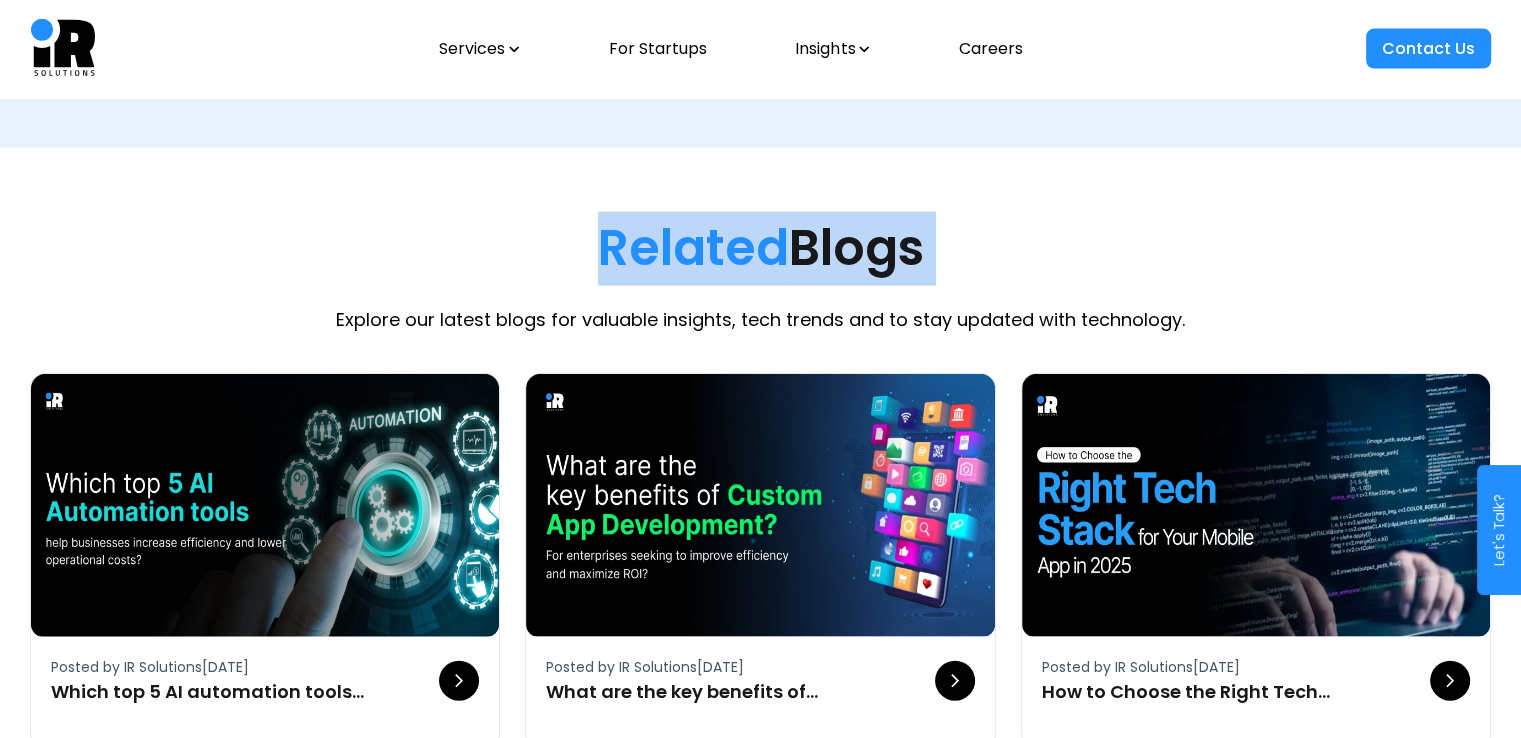 click on "Related" at bounding box center (693, 248) 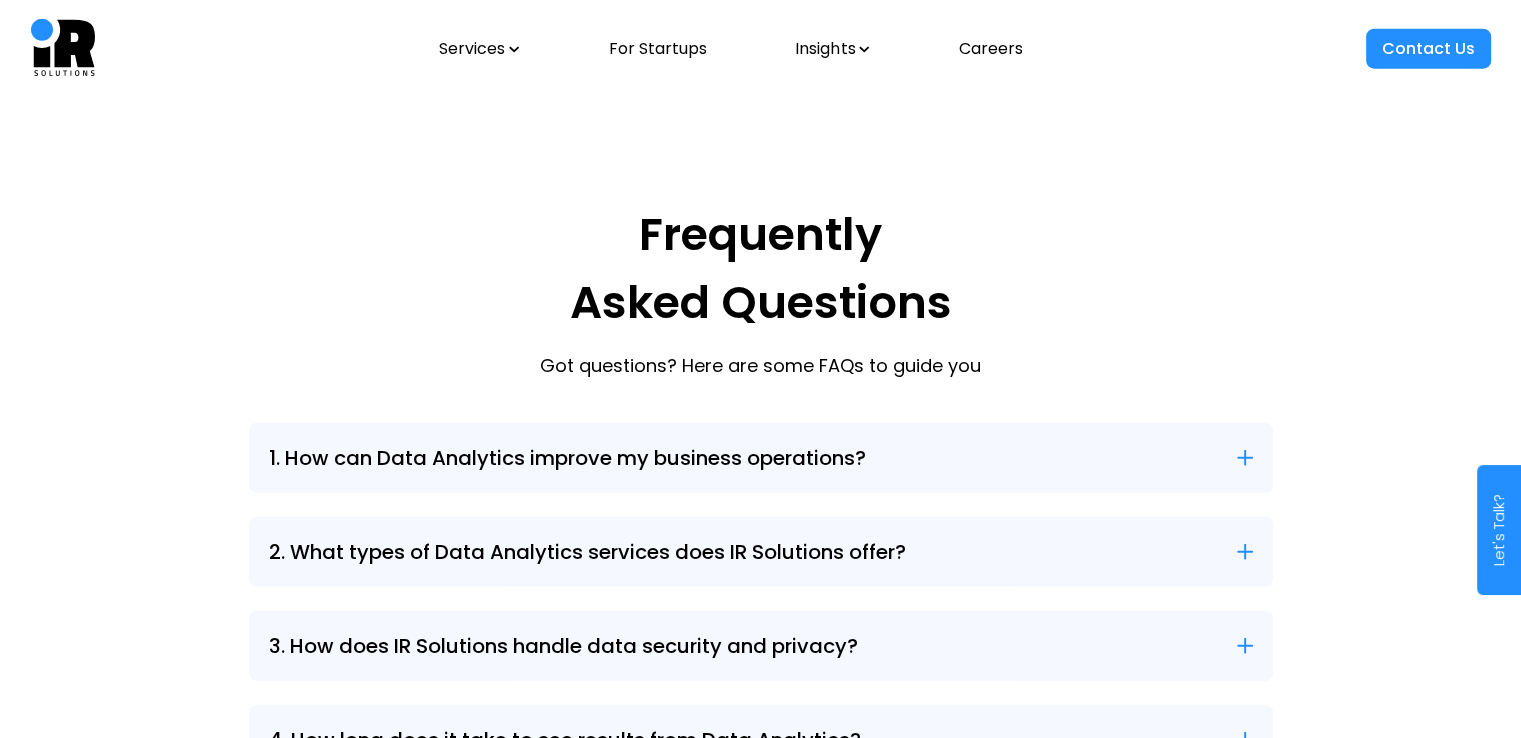 scroll, scrollTop: 5139, scrollLeft: 0, axis: vertical 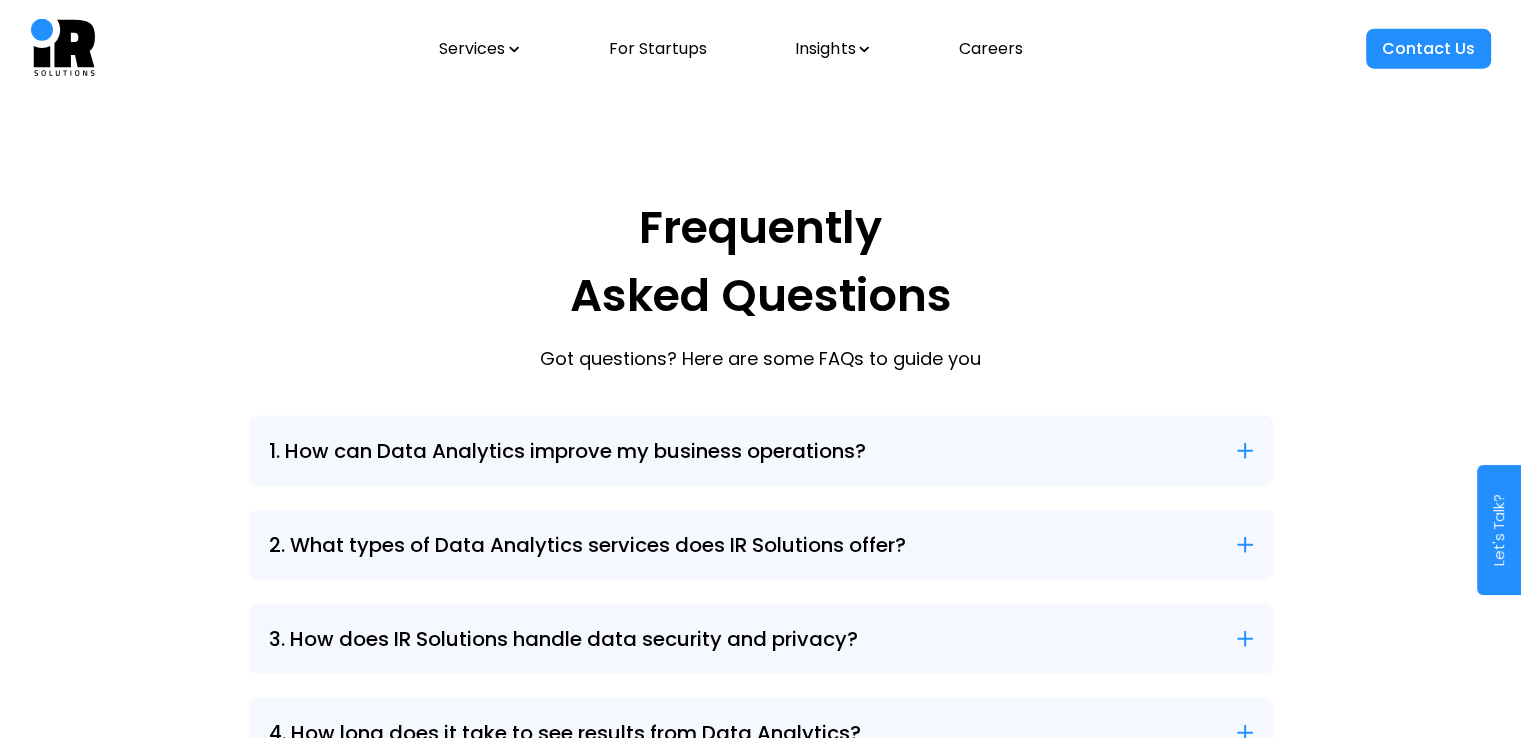 click on "Frequently" at bounding box center (760, 228) 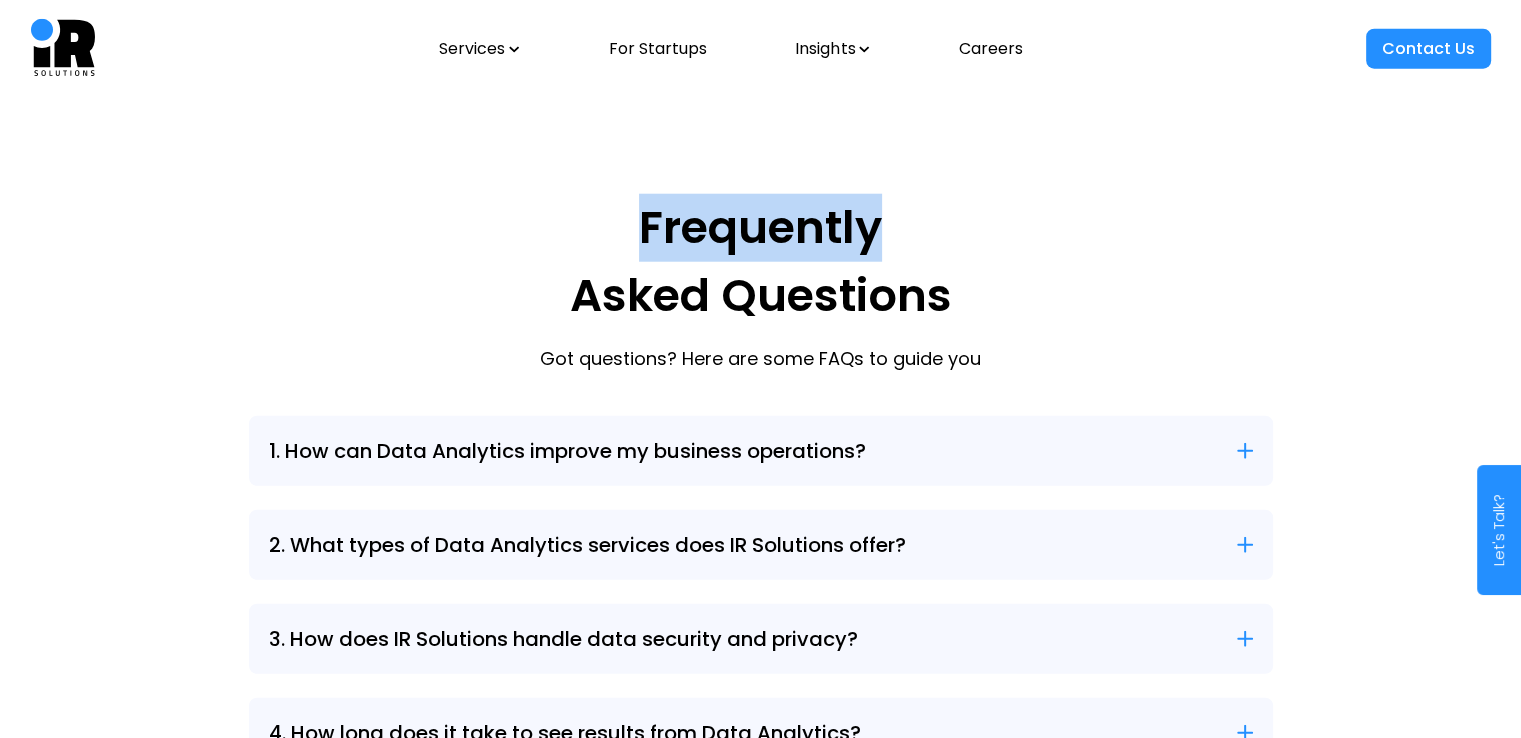 click on "Frequently" at bounding box center (760, 228) 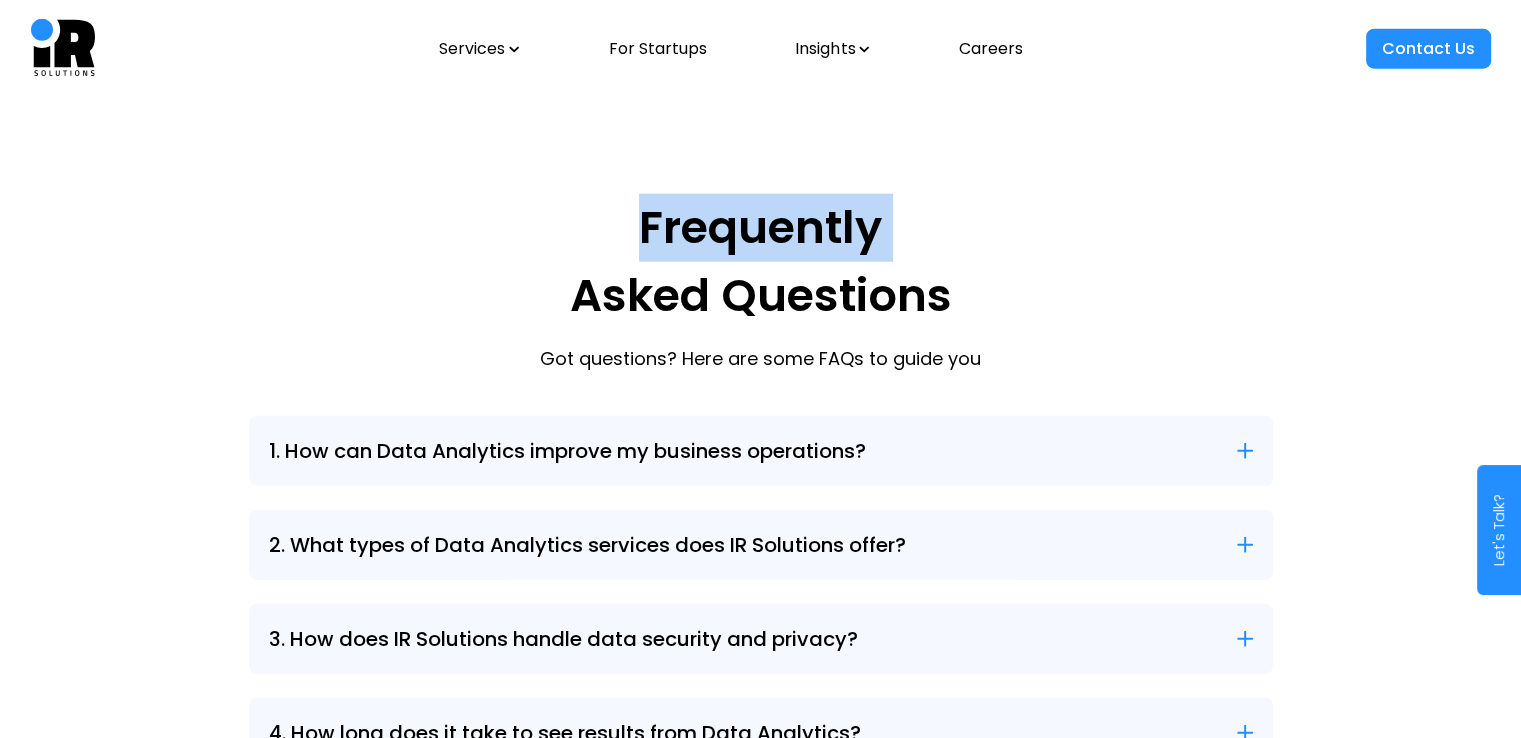 click on "Frequently" at bounding box center [760, 228] 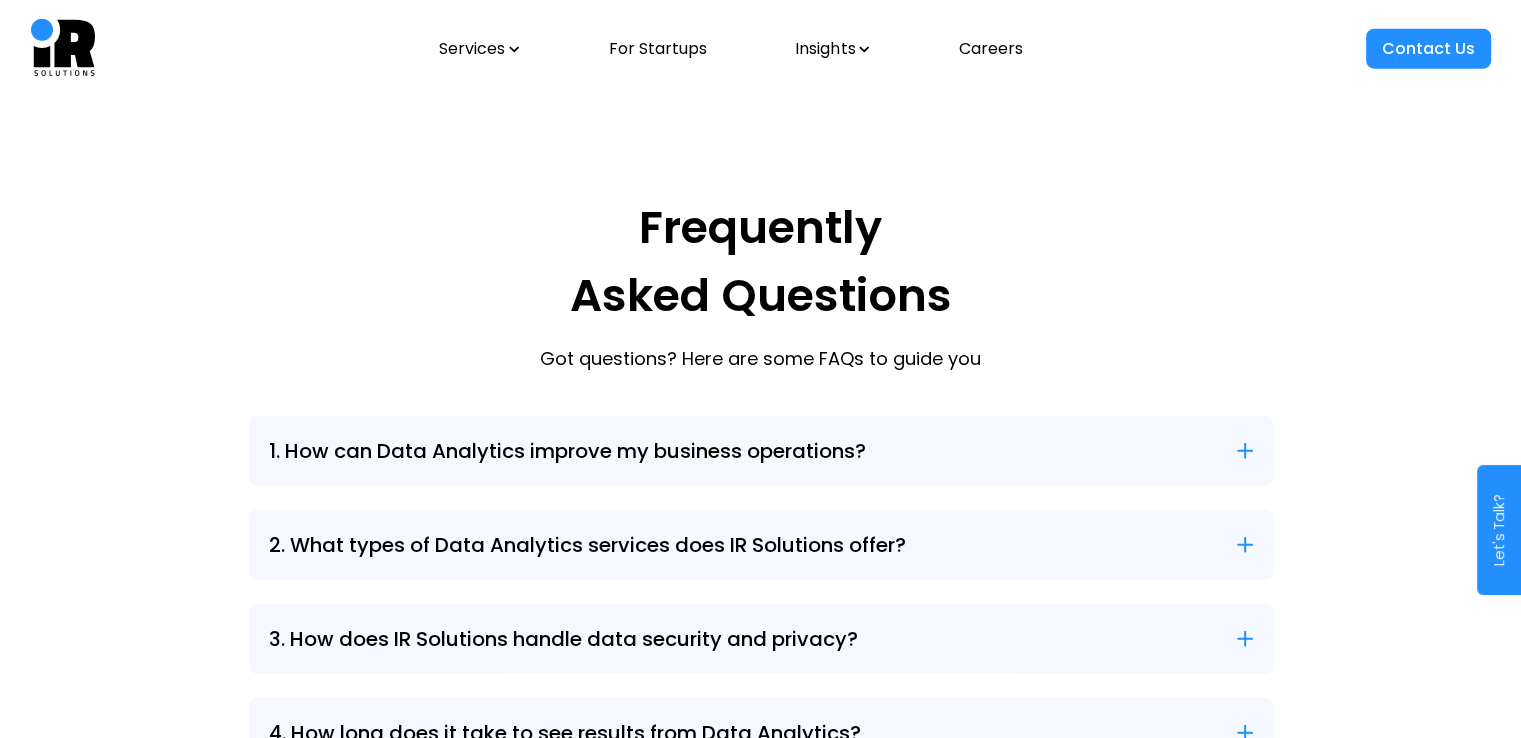 click on "Asked Questions" at bounding box center (761, 295) 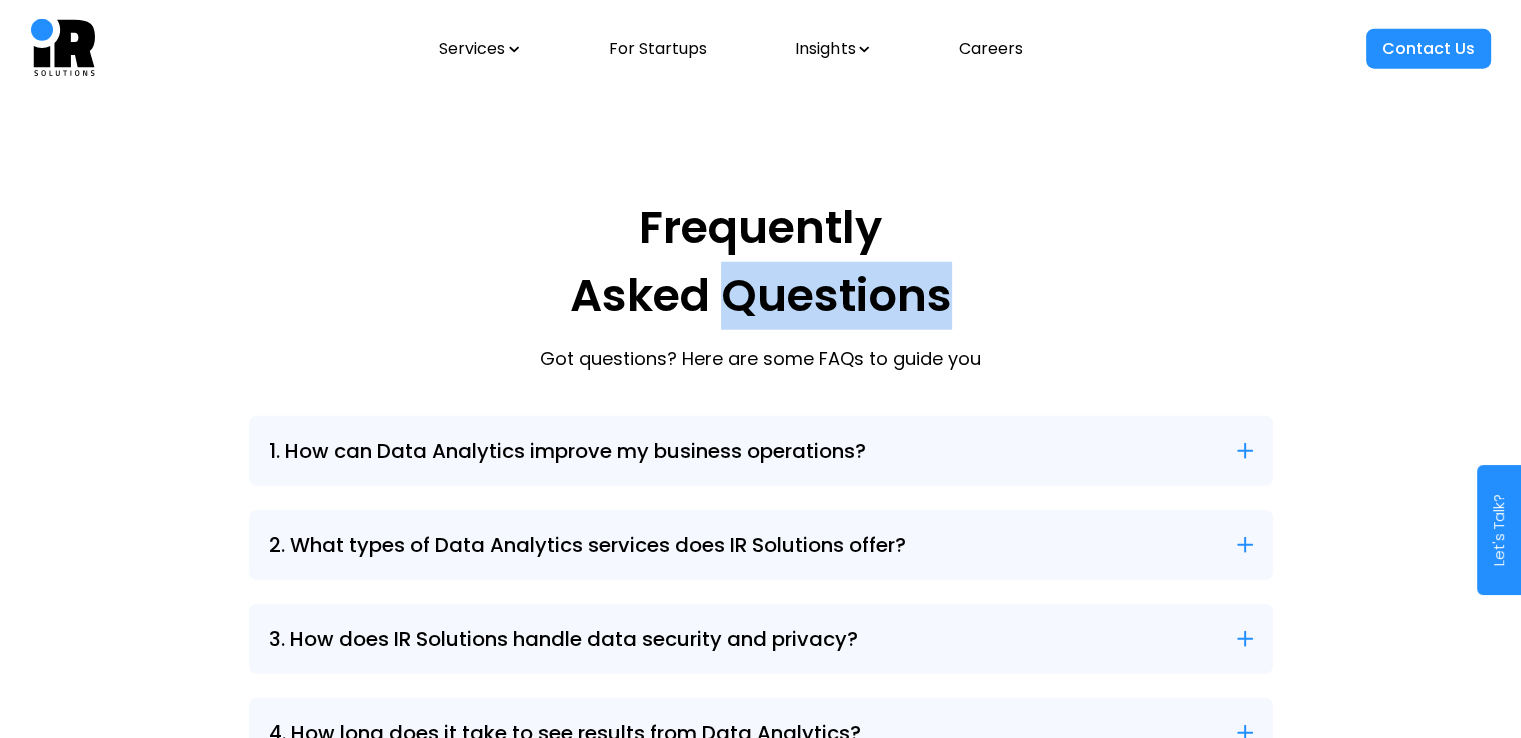 click on "Asked Questions" at bounding box center [761, 295] 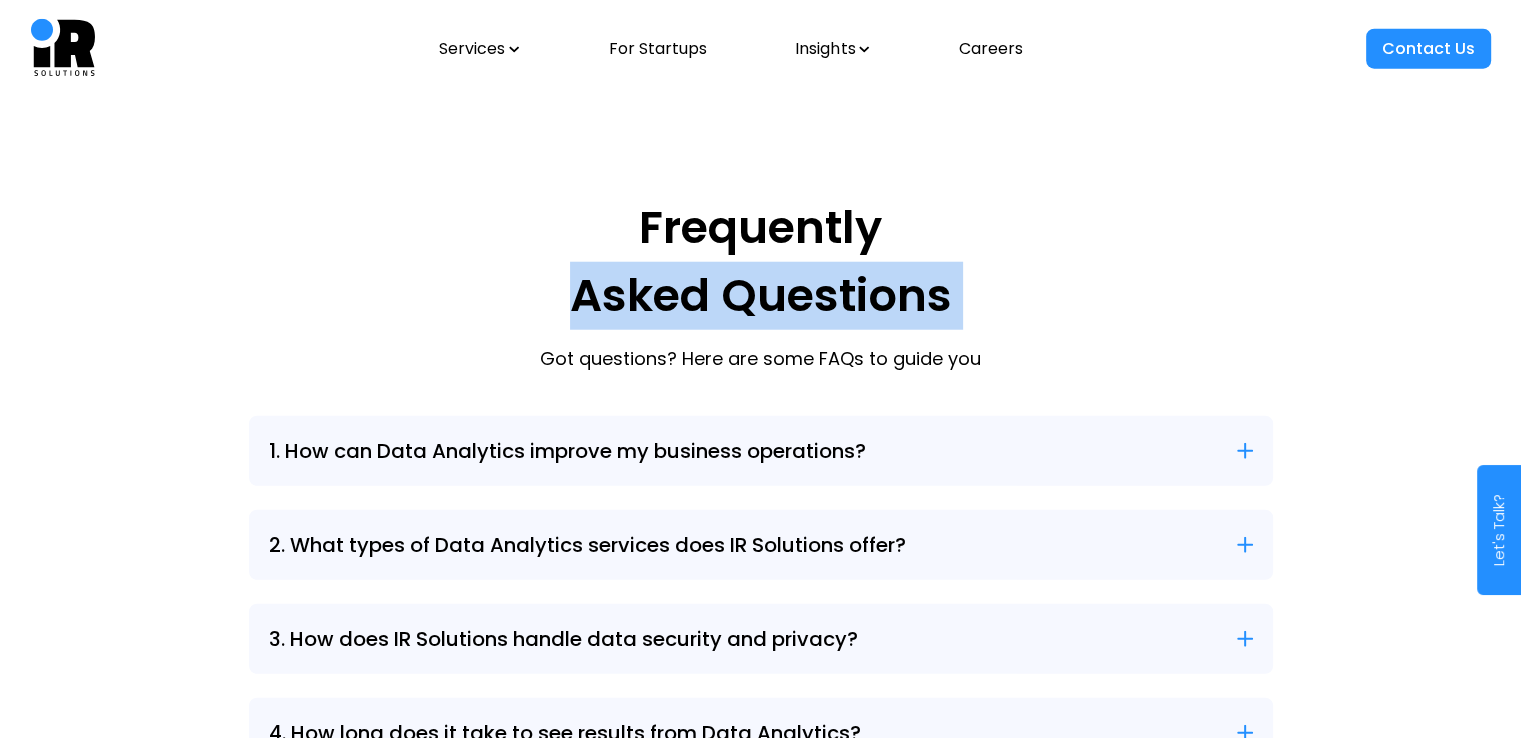 click on "Asked Questions" at bounding box center [761, 295] 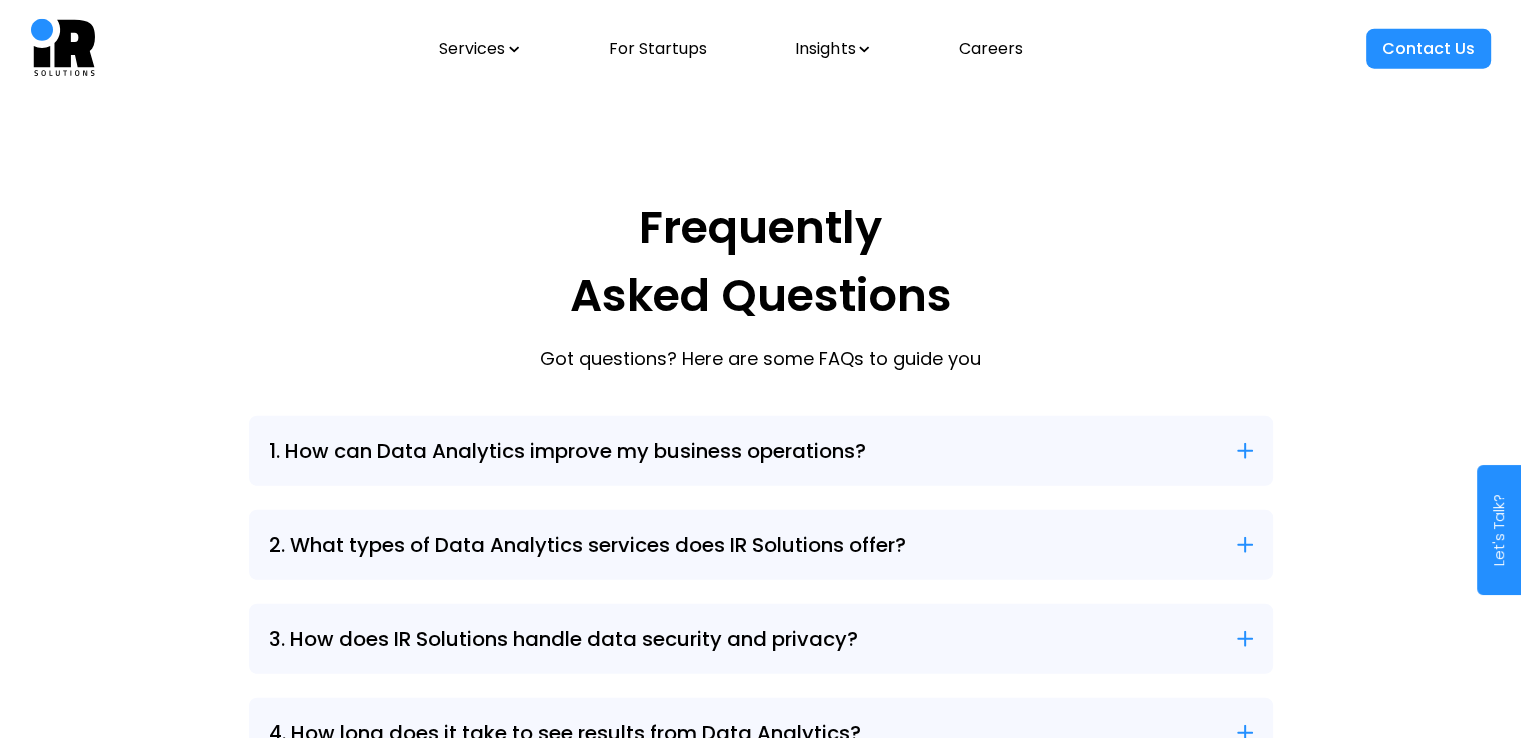 click on "Frequently" at bounding box center (760, 228) 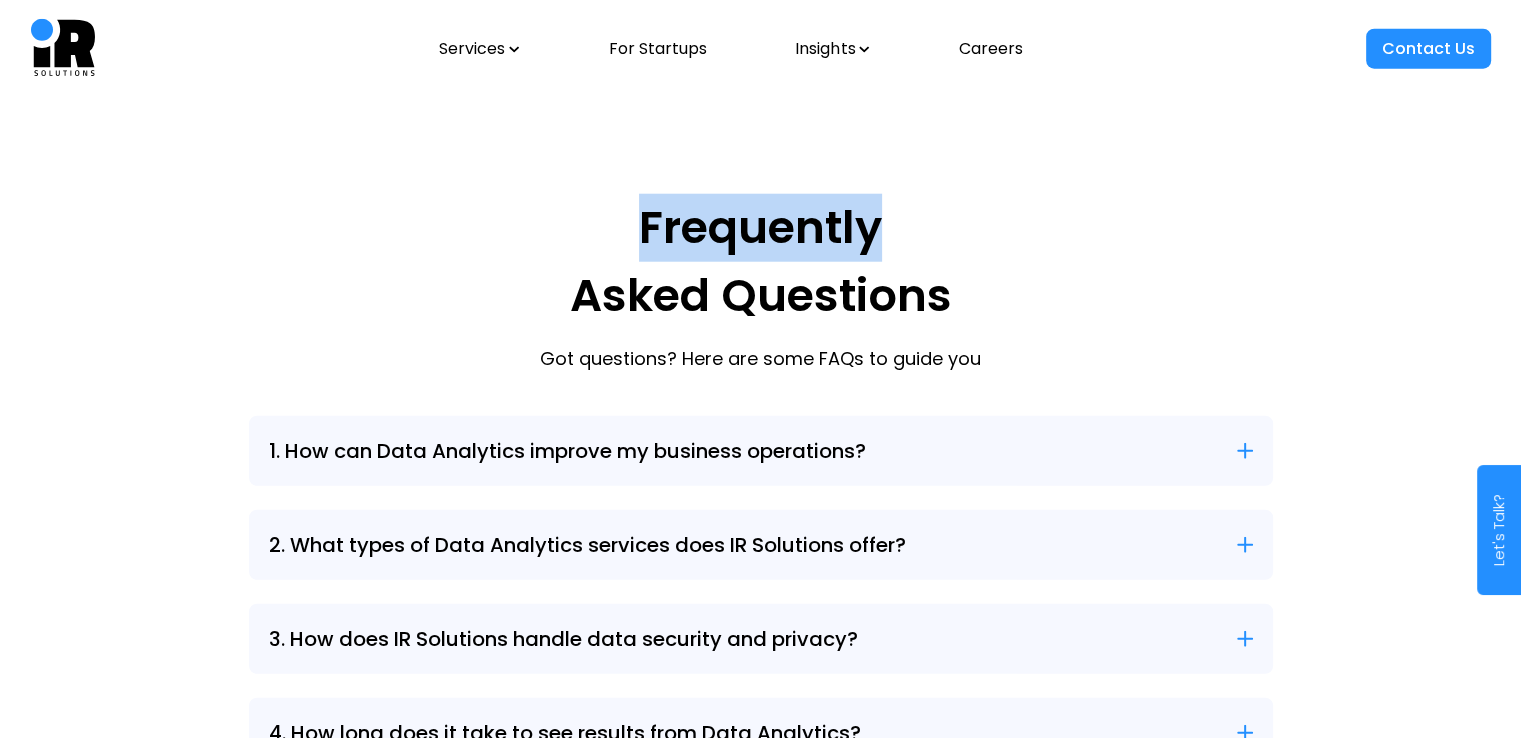 click on "Frequently" at bounding box center [760, 228] 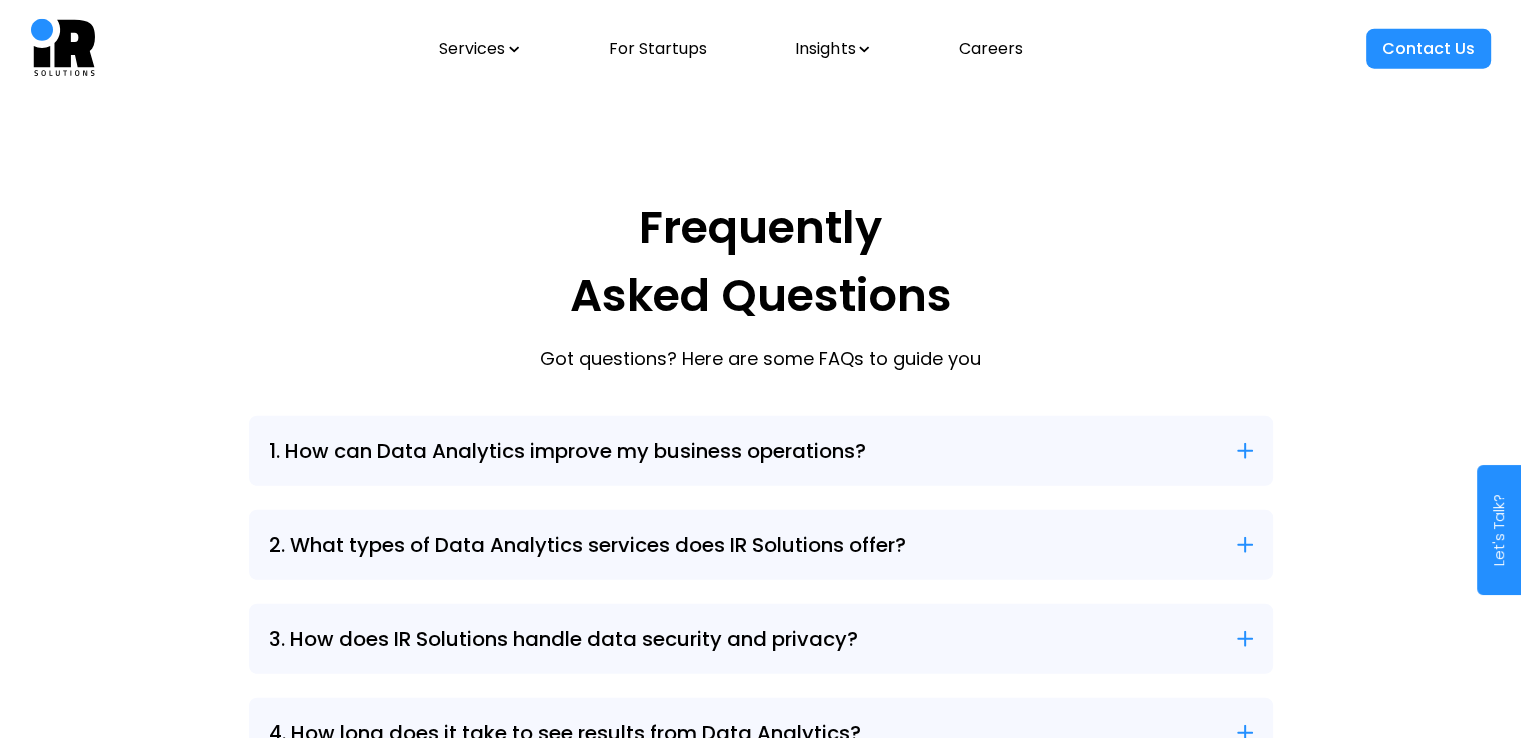 click on "Asked Questions" at bounding box center [761, 295] 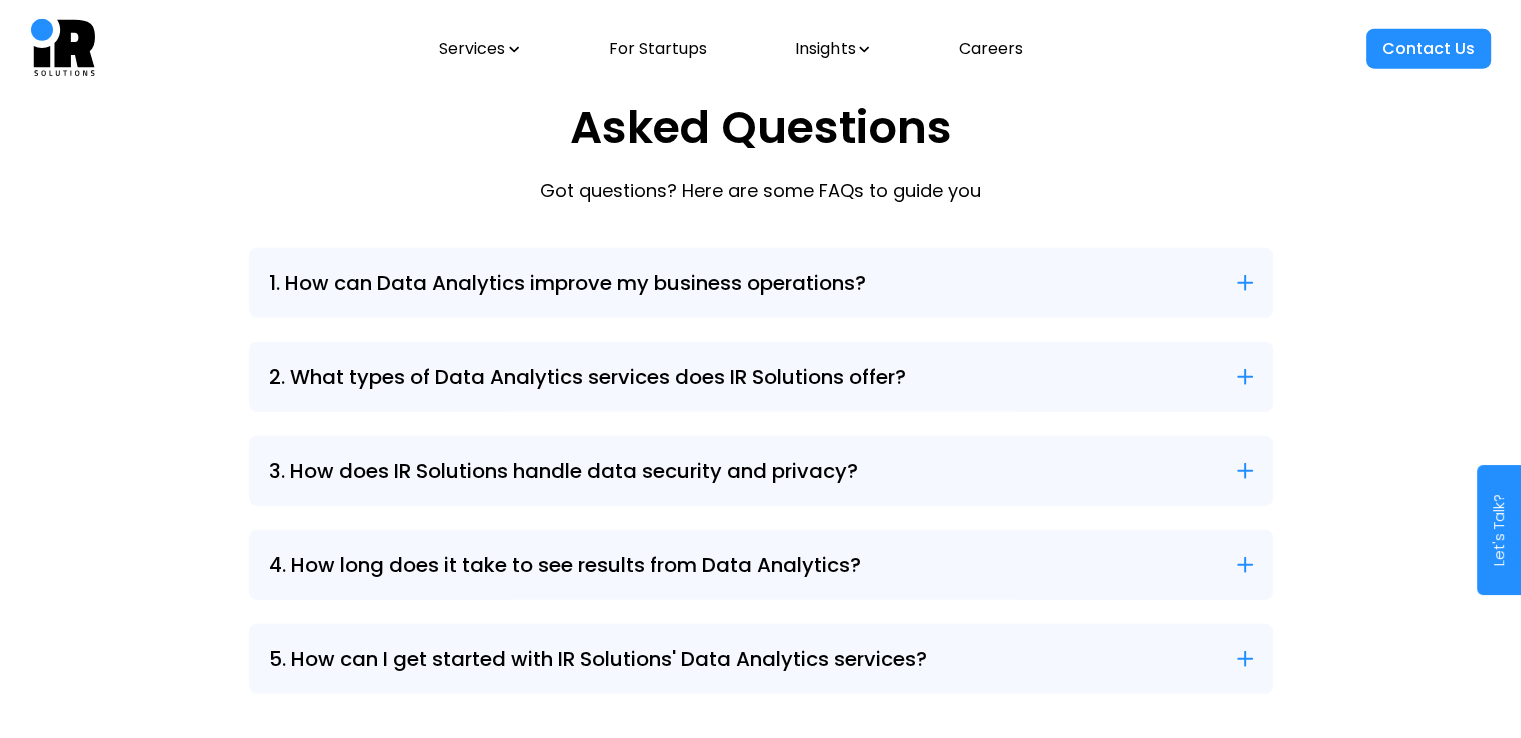 scroll, scrollTop: 5284, scrollLeft: 0, axis: vertical 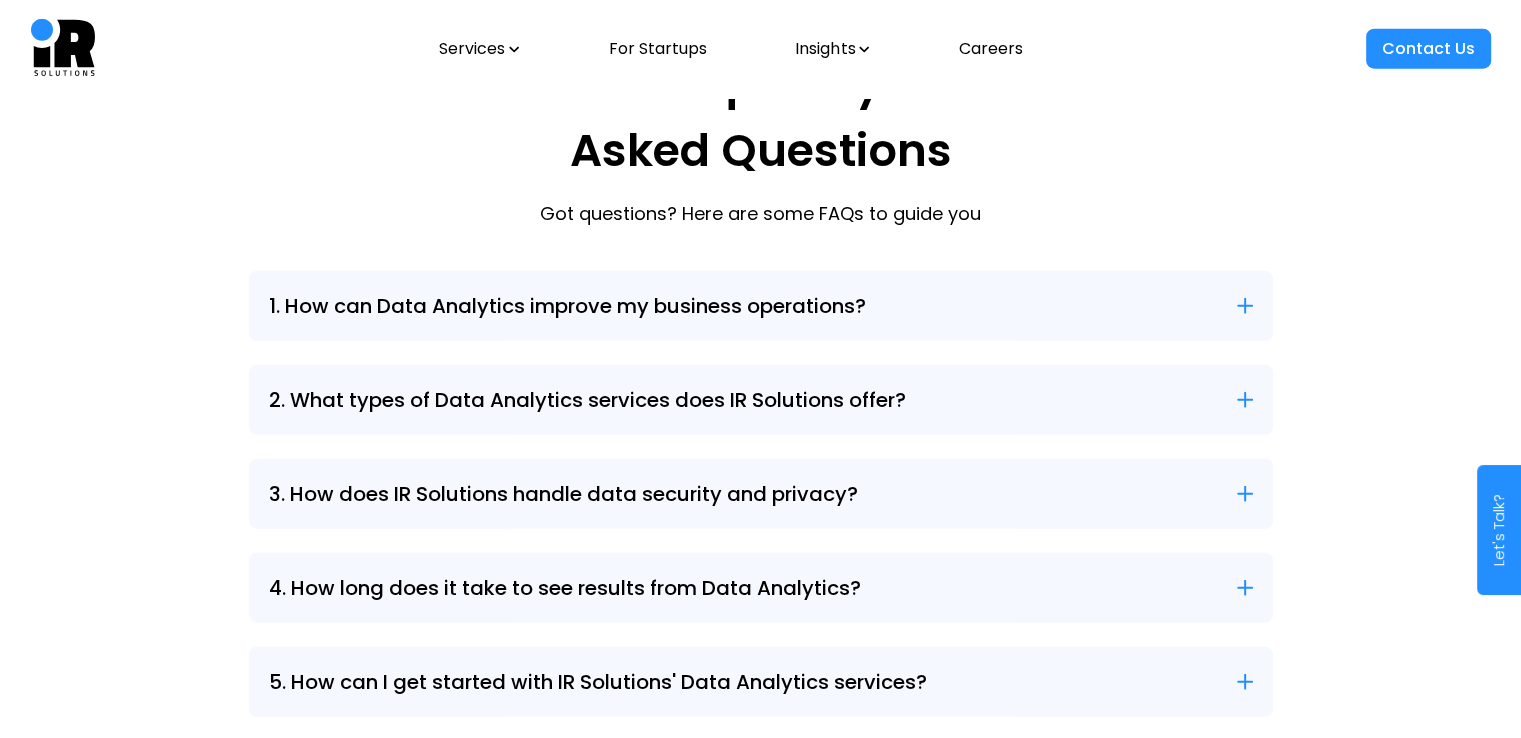 click on "Got questions? Here are some FAQs to guide you" at bounding box center [760, 221] 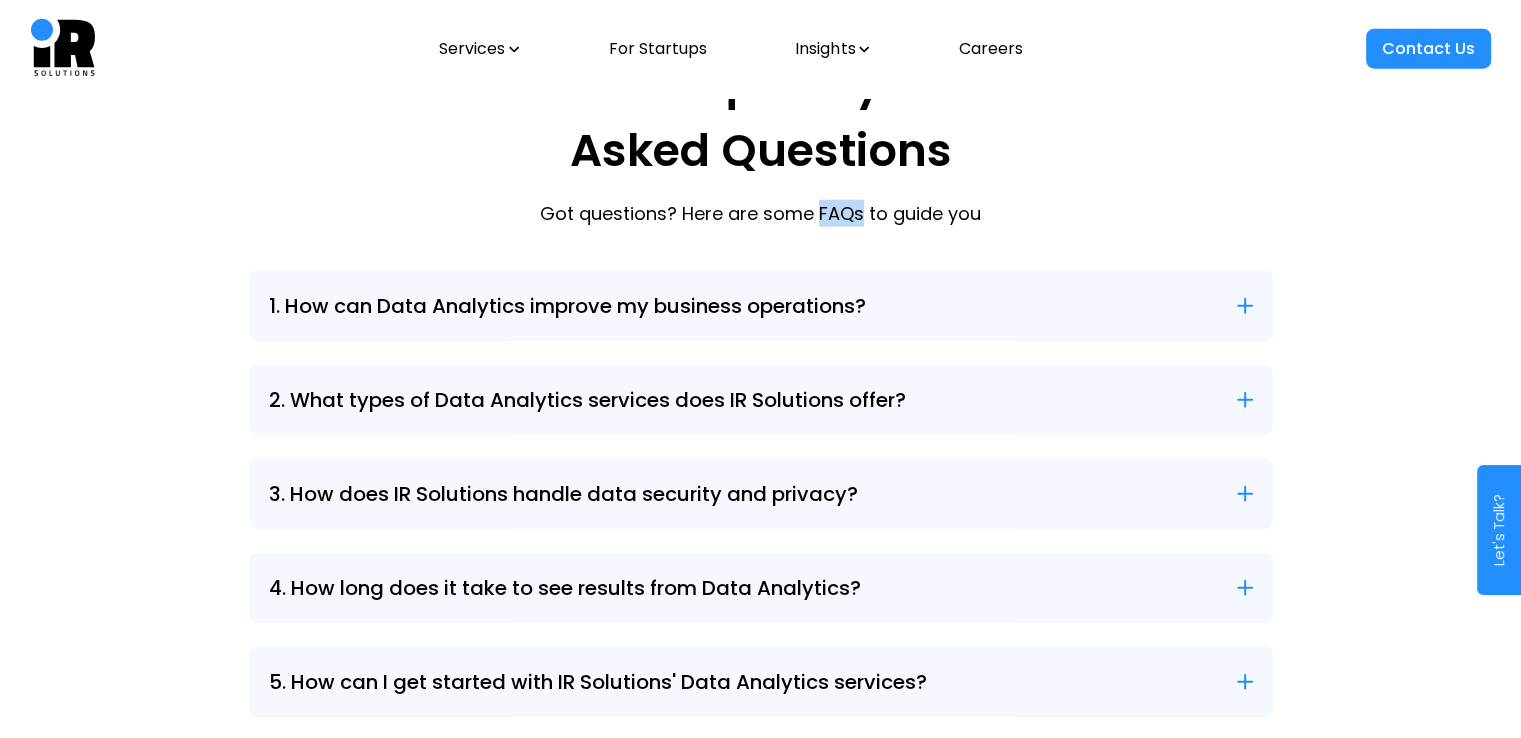 click on "Got questions? Here are some FAQs to guide you" at bounding box center (760, 221) 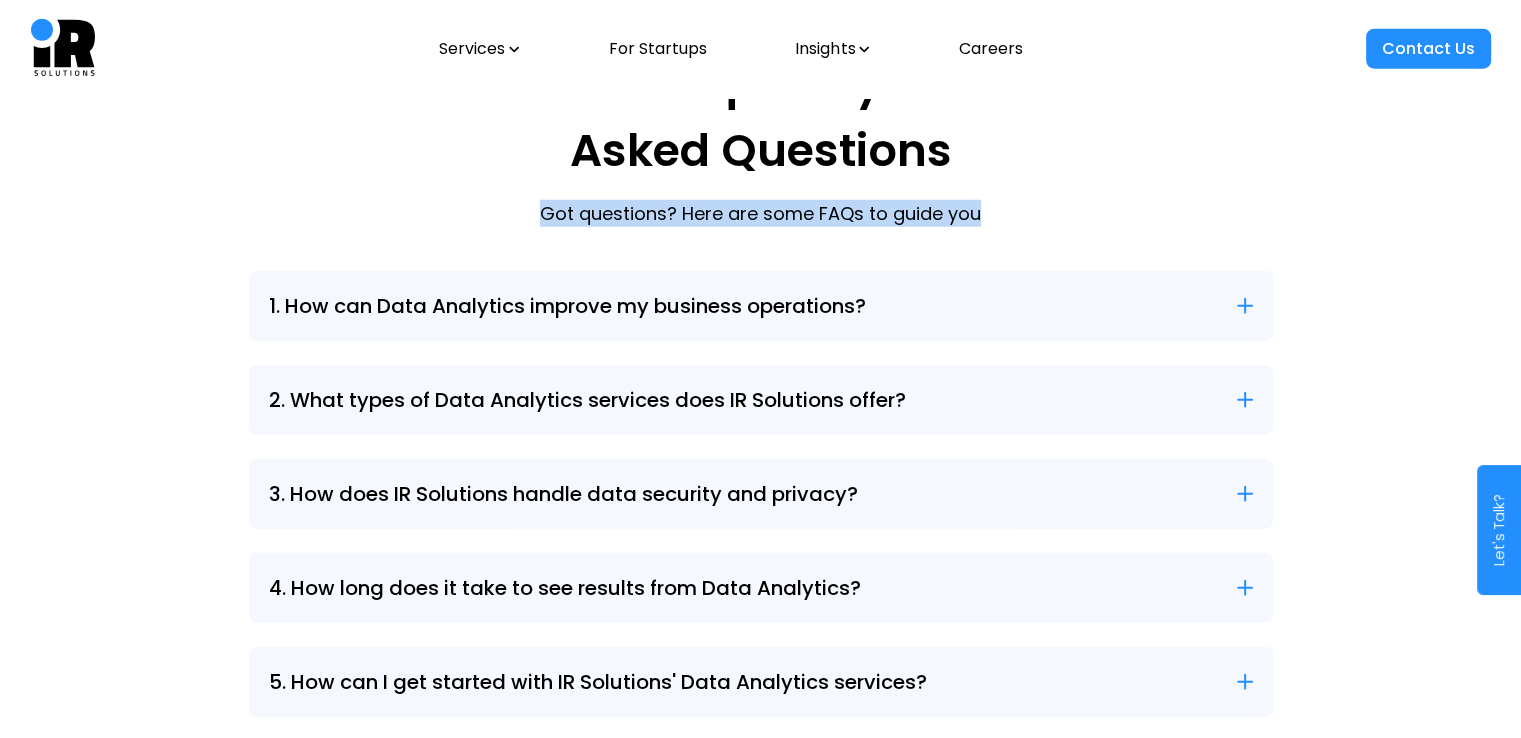 click on "Got questions? Here are some FAQs to guide you" at bounding box center [760, 221] 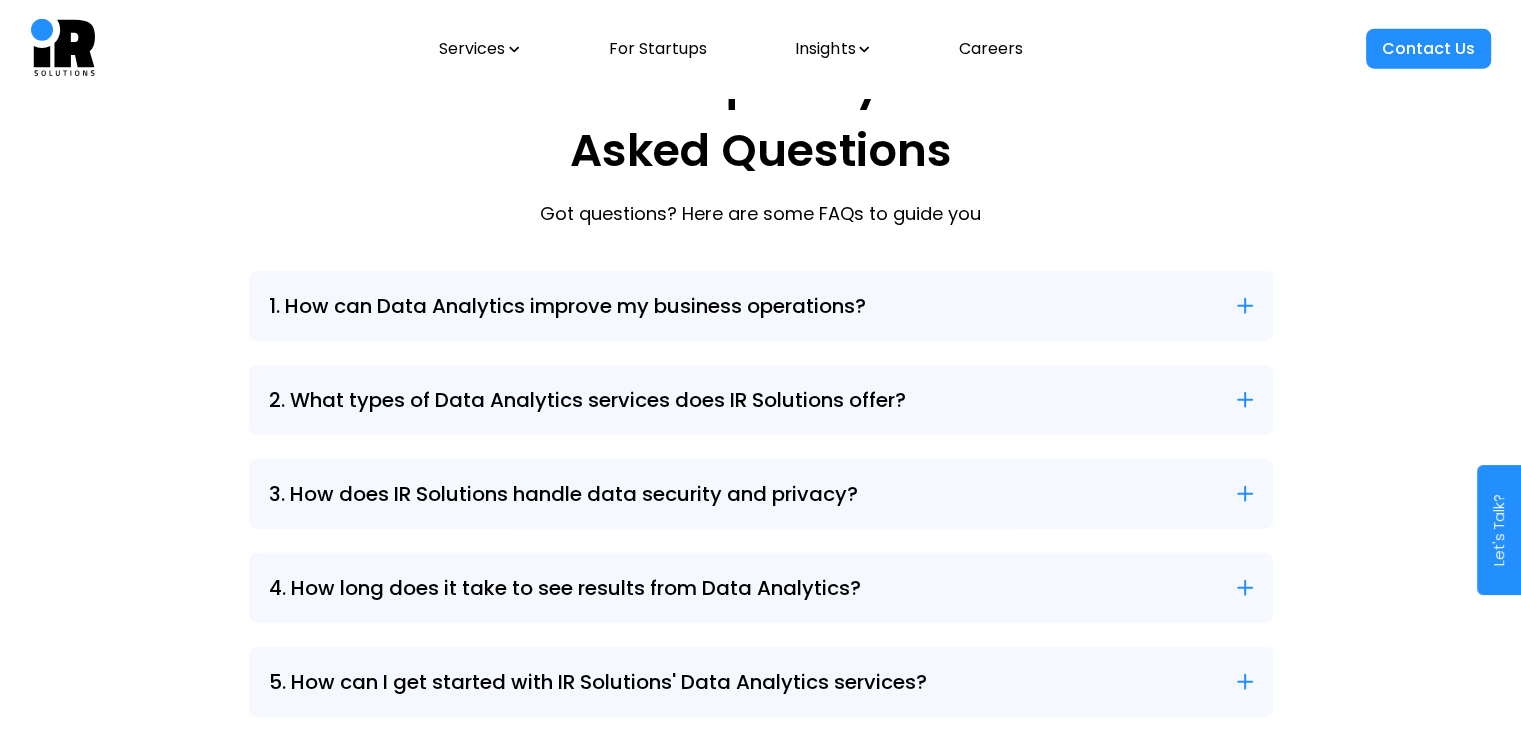 click on "1. How can Data Analytics improve my business operations? Data Analytics can significantly improve business operations by providing valuable insights into customer behavior, market trends, and operational efficiencies. It can help identify areas for improvement, optimize processes, and make data-driven decisions." at bounding box center [761, 306] 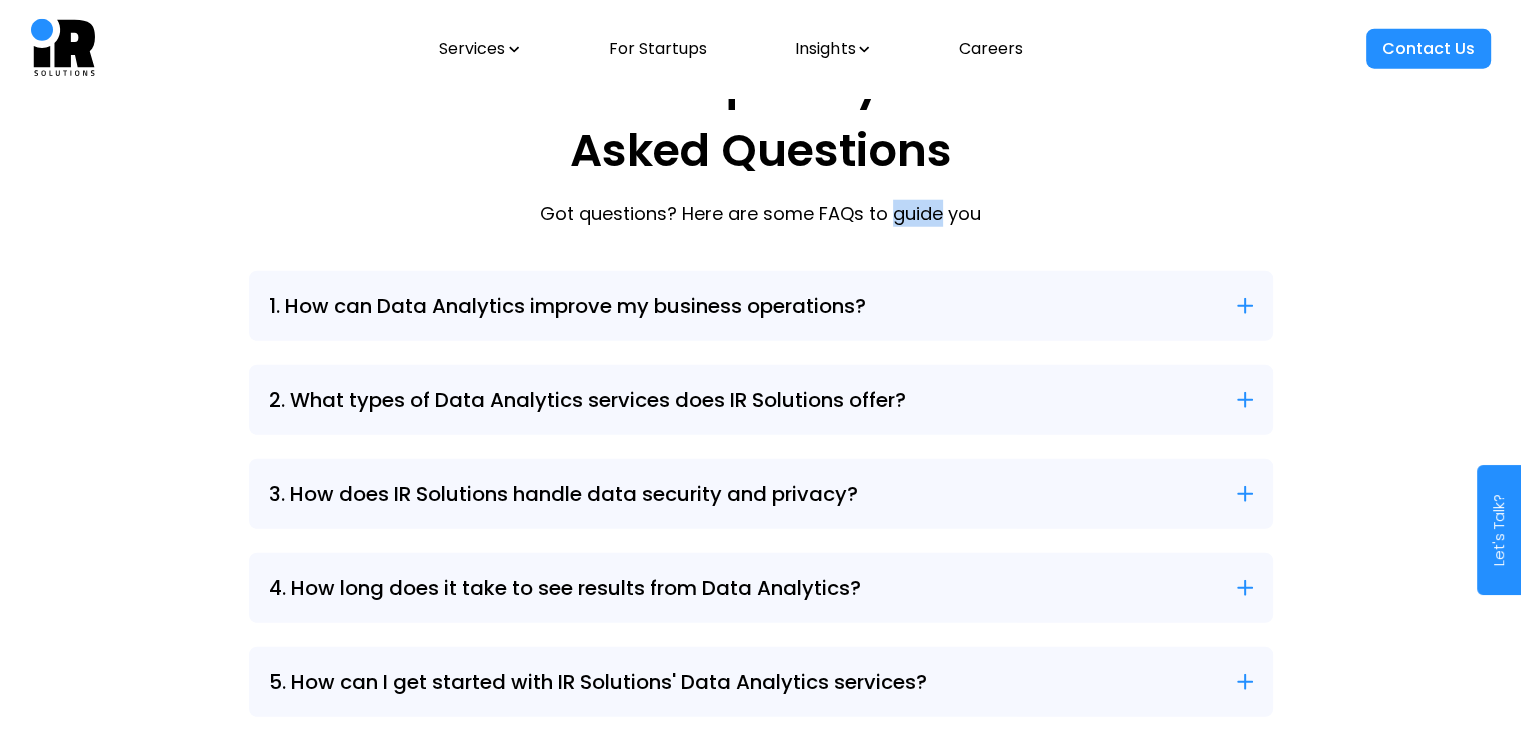 click on "Got questions? Here are some FAQs to guide you" at bounding box center [760, 221] 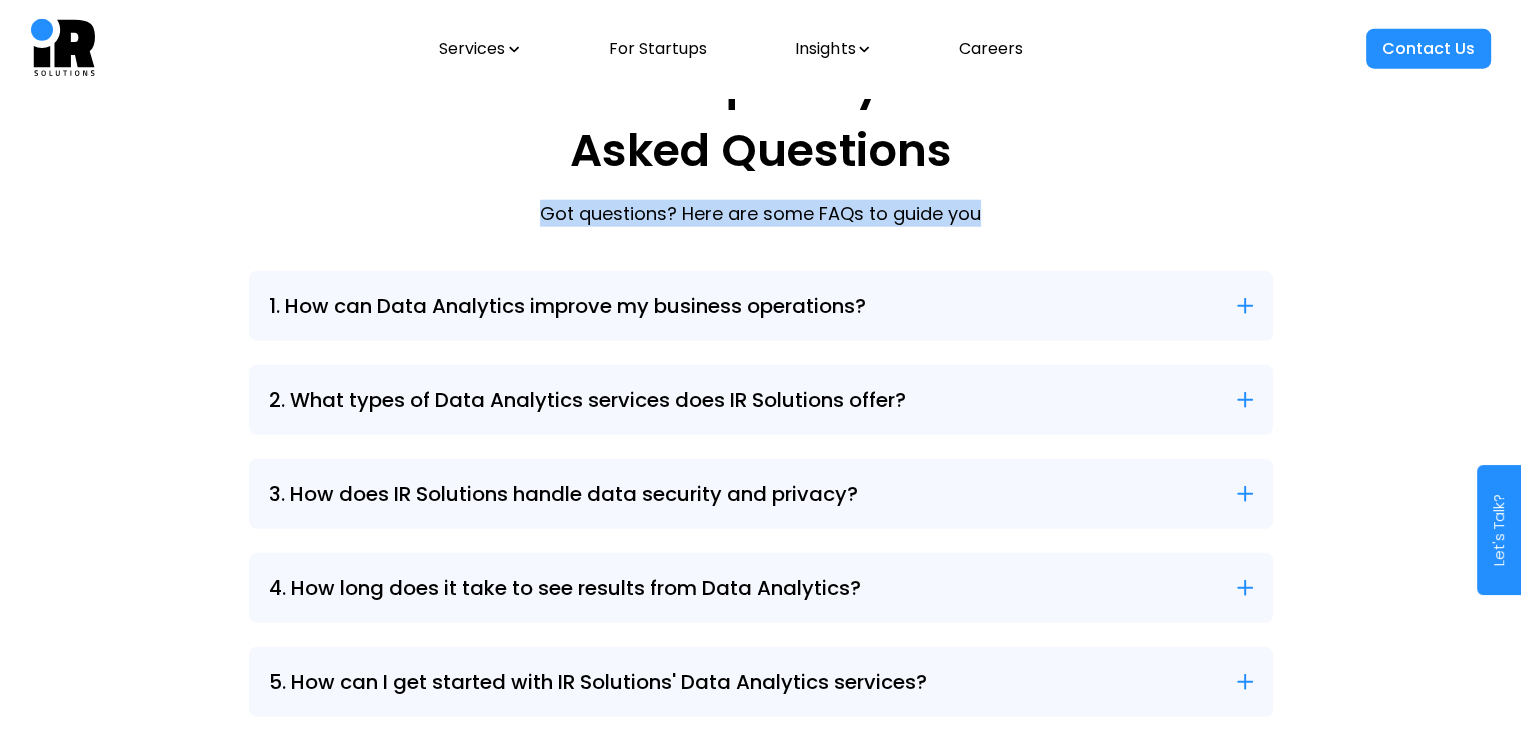 click on "Got questions? Here are some FAQs to guide you" at bounding box center [760, 221] 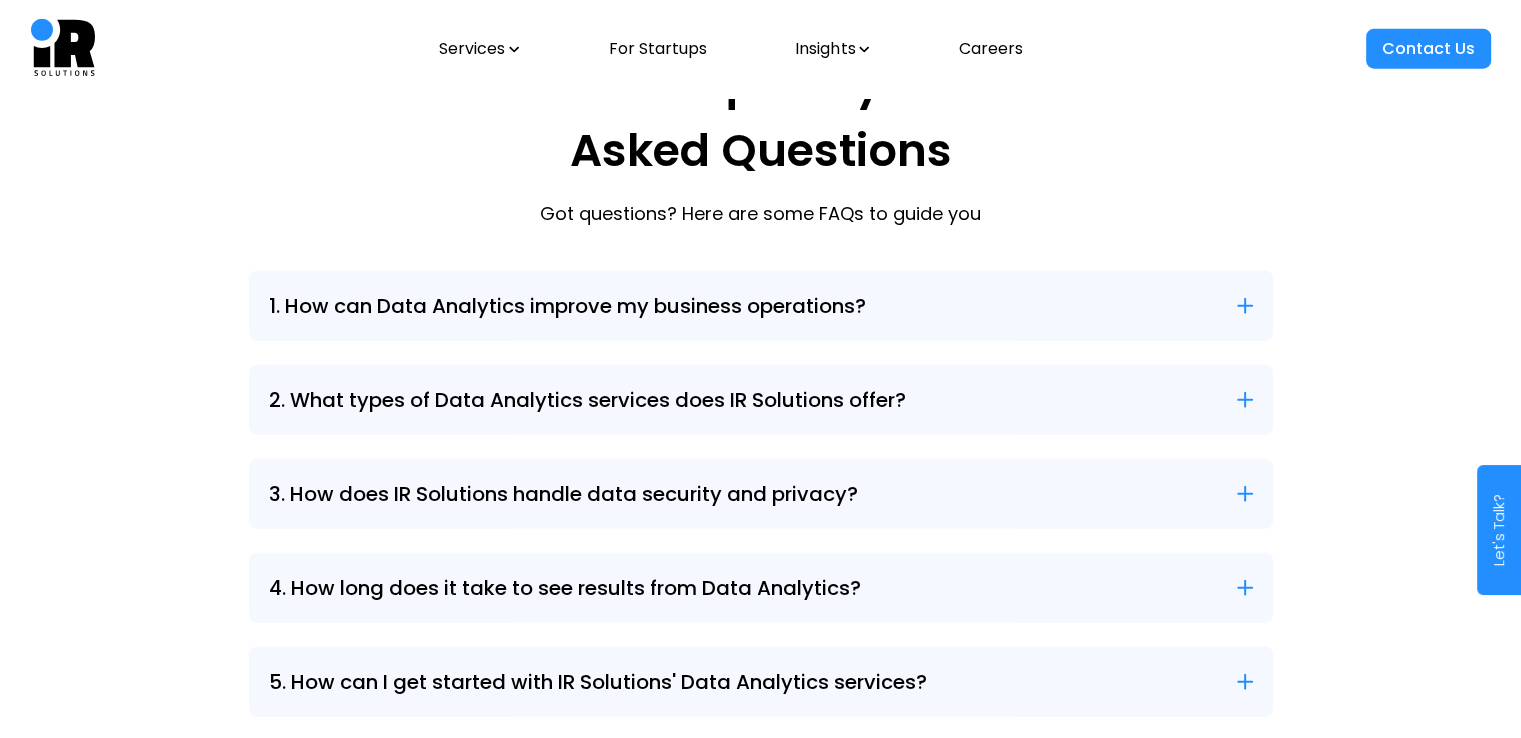 click on "1. How can Data Analytics improve my business operations? Data Analytics can significantly improve business operations by providing valuable insights into customer behavior, market trends, and operational efficiencies. It can help identify areas for improvement, optimize processes, and make data-driven decisions." at bounding box center [761, 306] 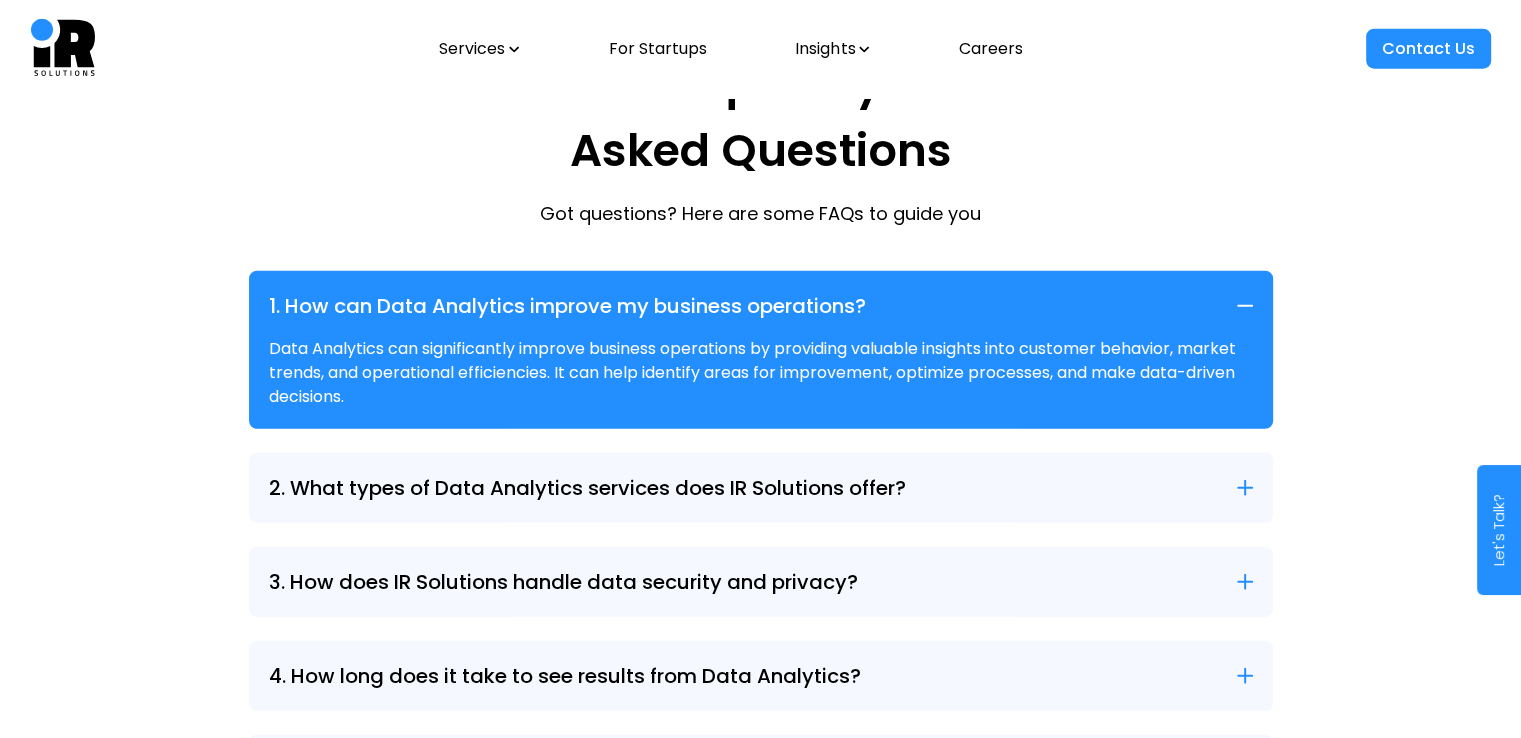 click 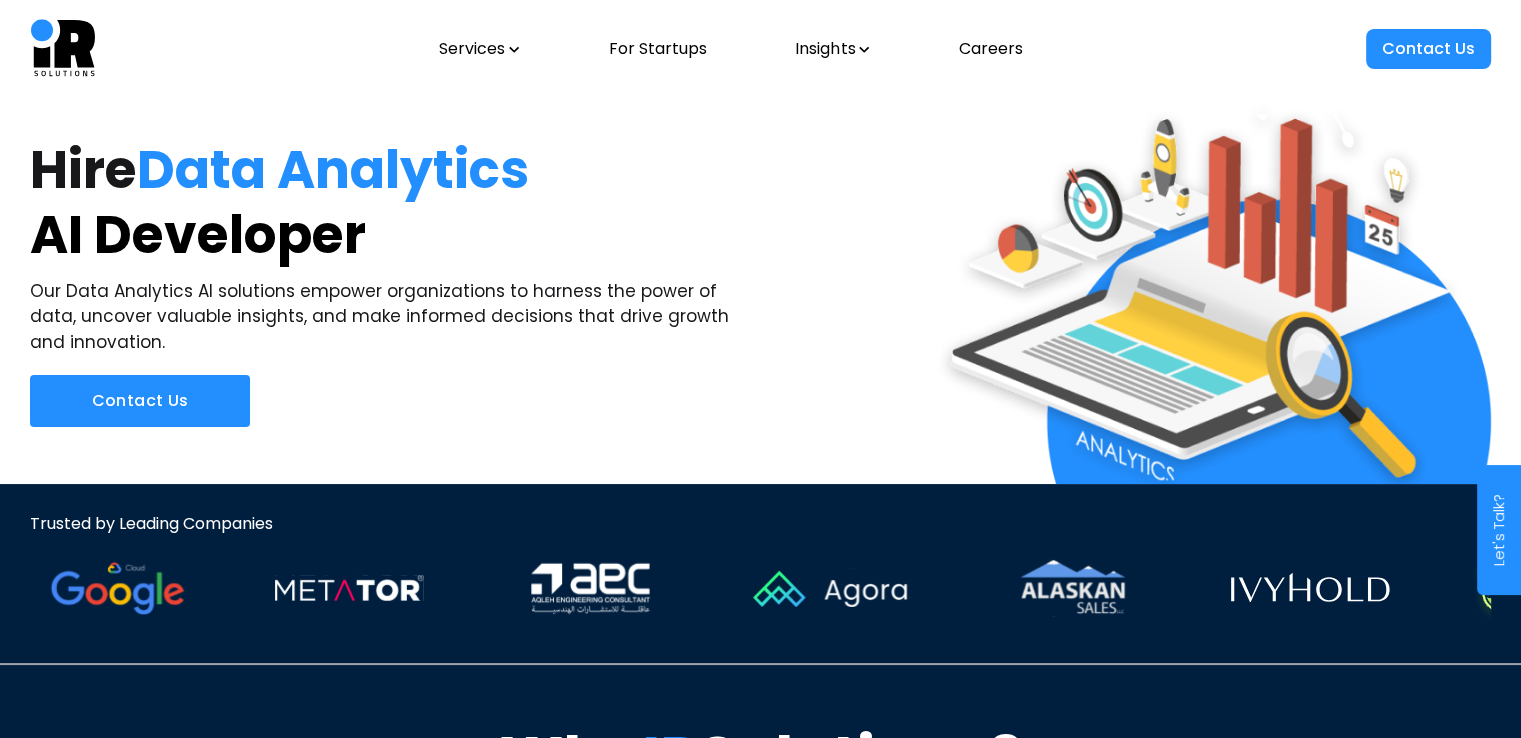 scroll, scrollTop: 0, scrollLeft: 0, axis: both 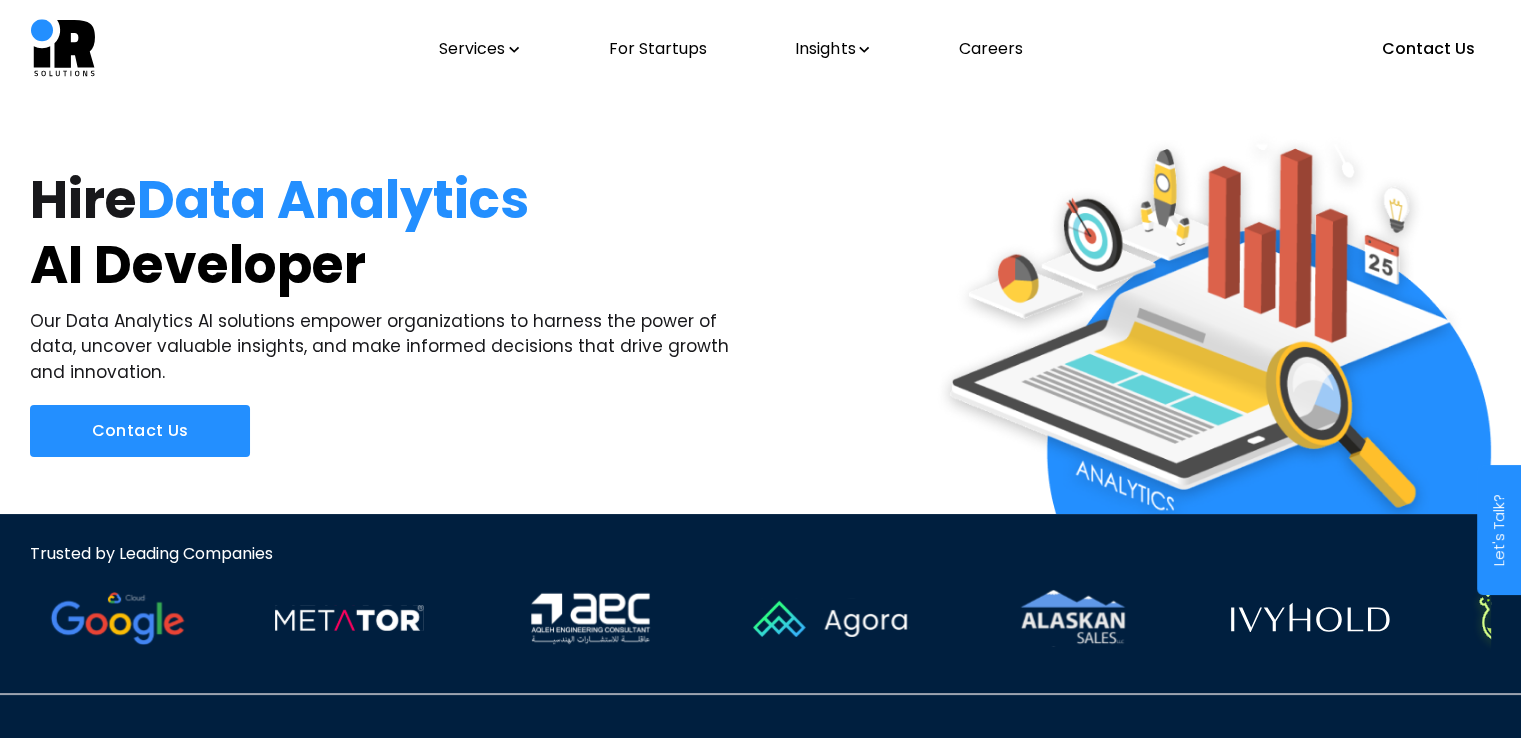 click on "Services For Startups Insights Careers" at bounding box center (731, 49) 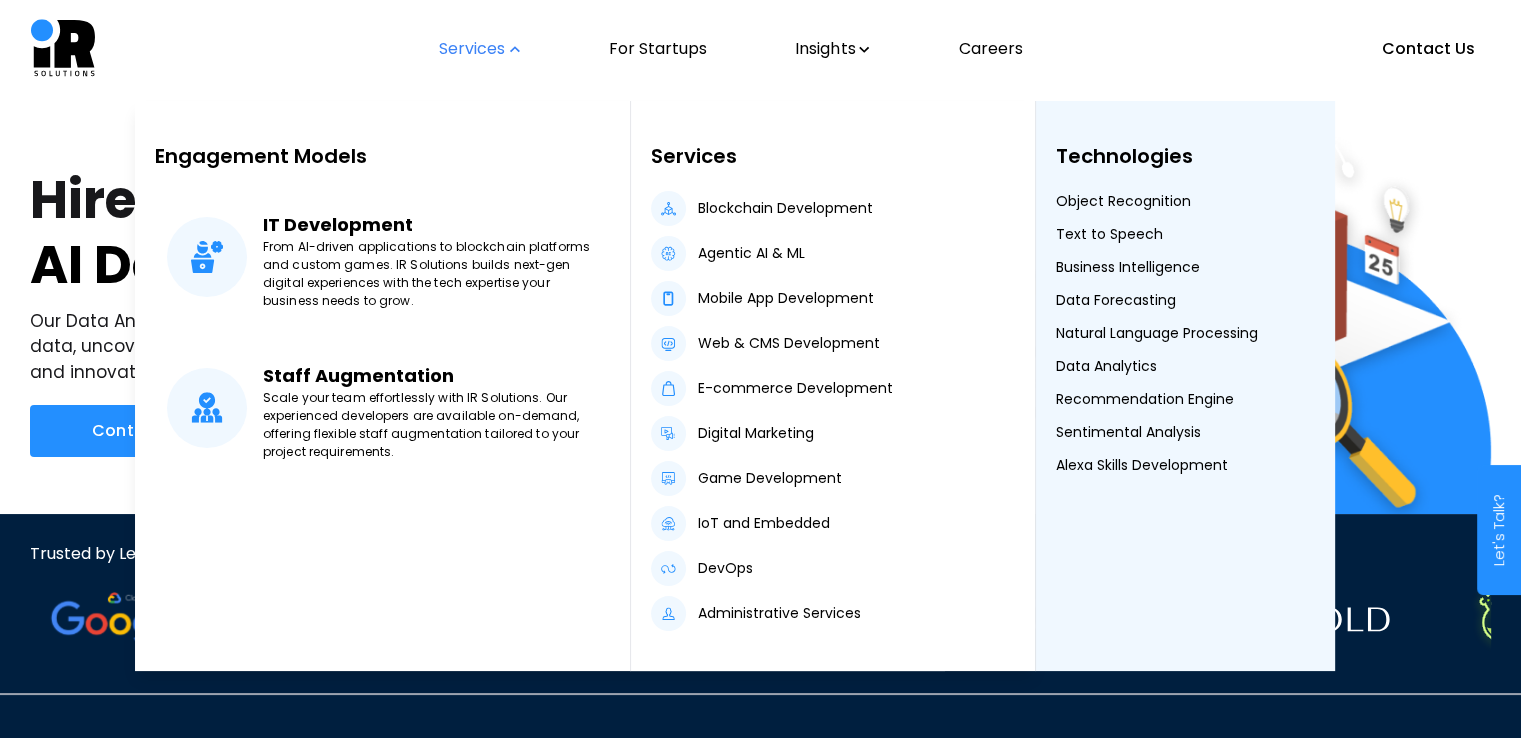 click on "Object Recognition Text to Speech Business Intelligence  Data Forecasting Natural Language Processing Data Analytics Recommendation Engine Sentimental Analysis Alexa Skills Development" at bounding box center (1185, 333) 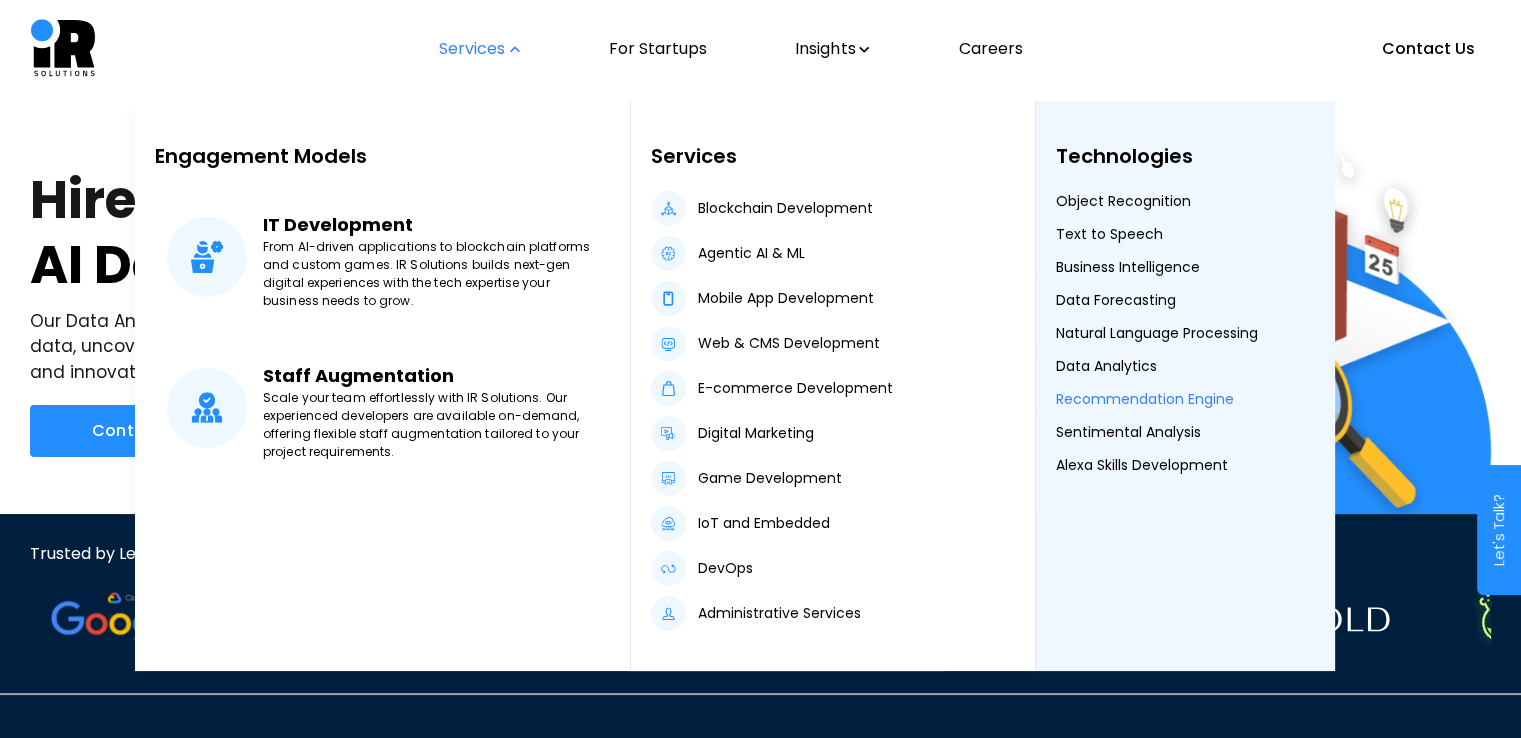 click on "Recommendation Engine" at bounding box center (1145, 399) 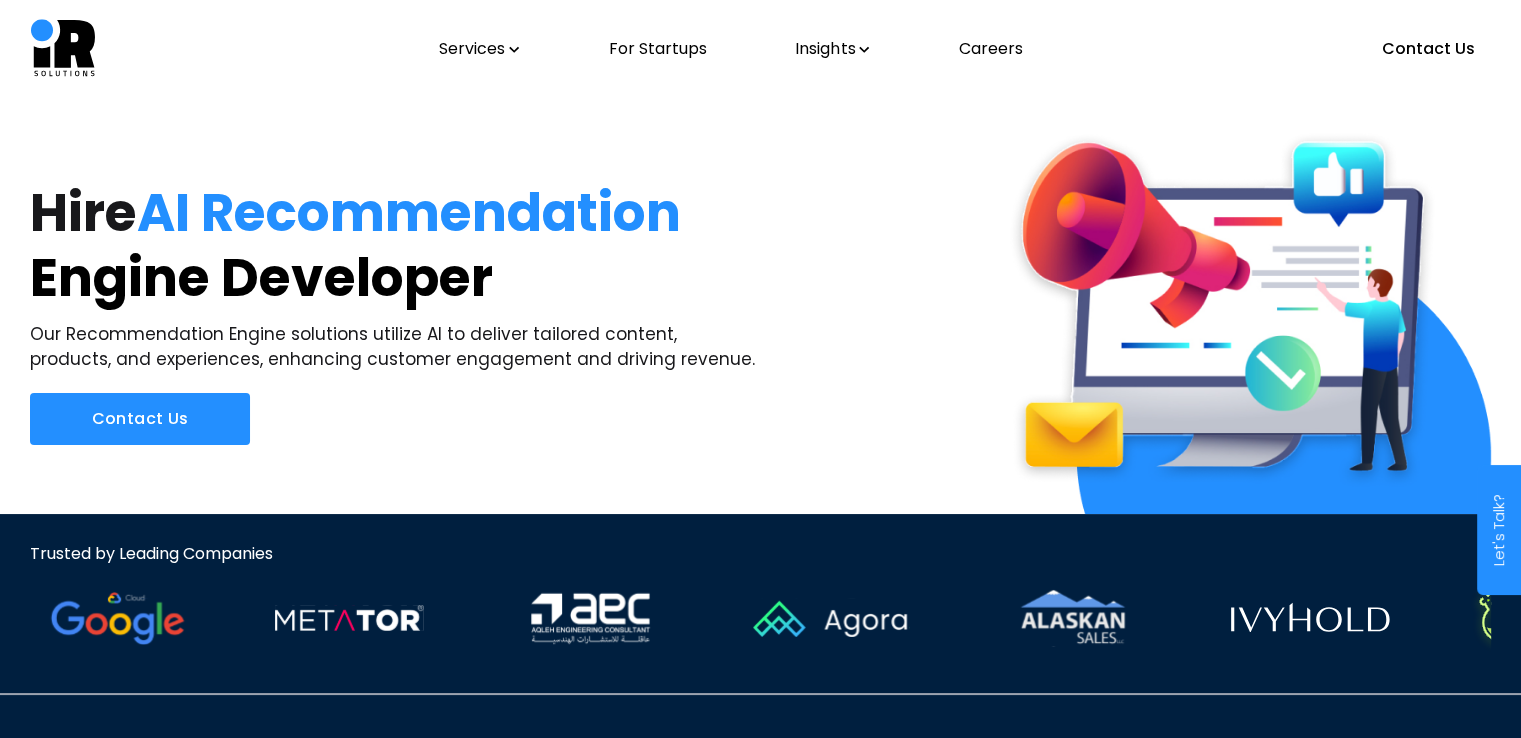click on "AI Recommendation" at bounding box center (409, 212) 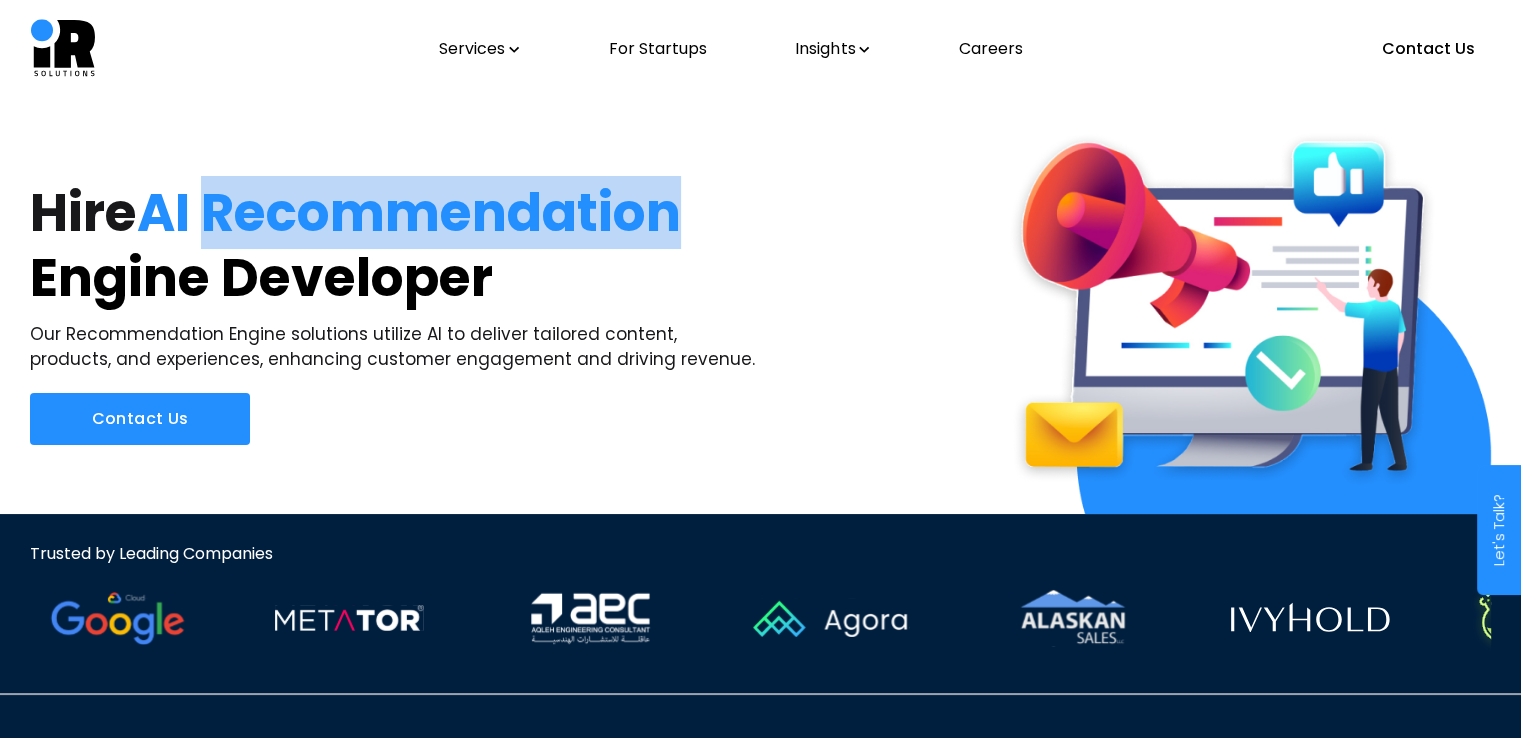 click on "AI Recommendation" at bounding box center [409, 212] 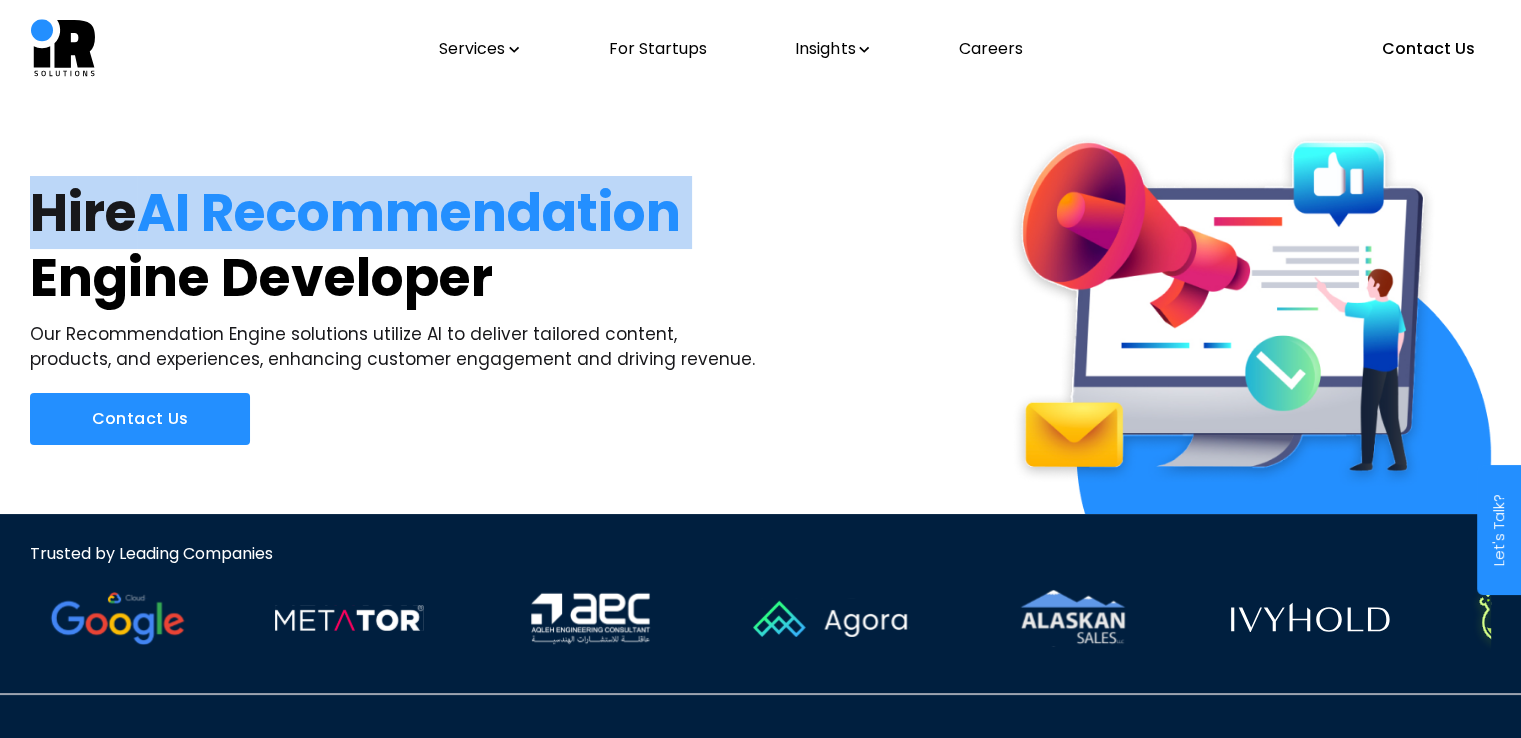 click on "AI Recommendation" at bounding box center (409, 212) 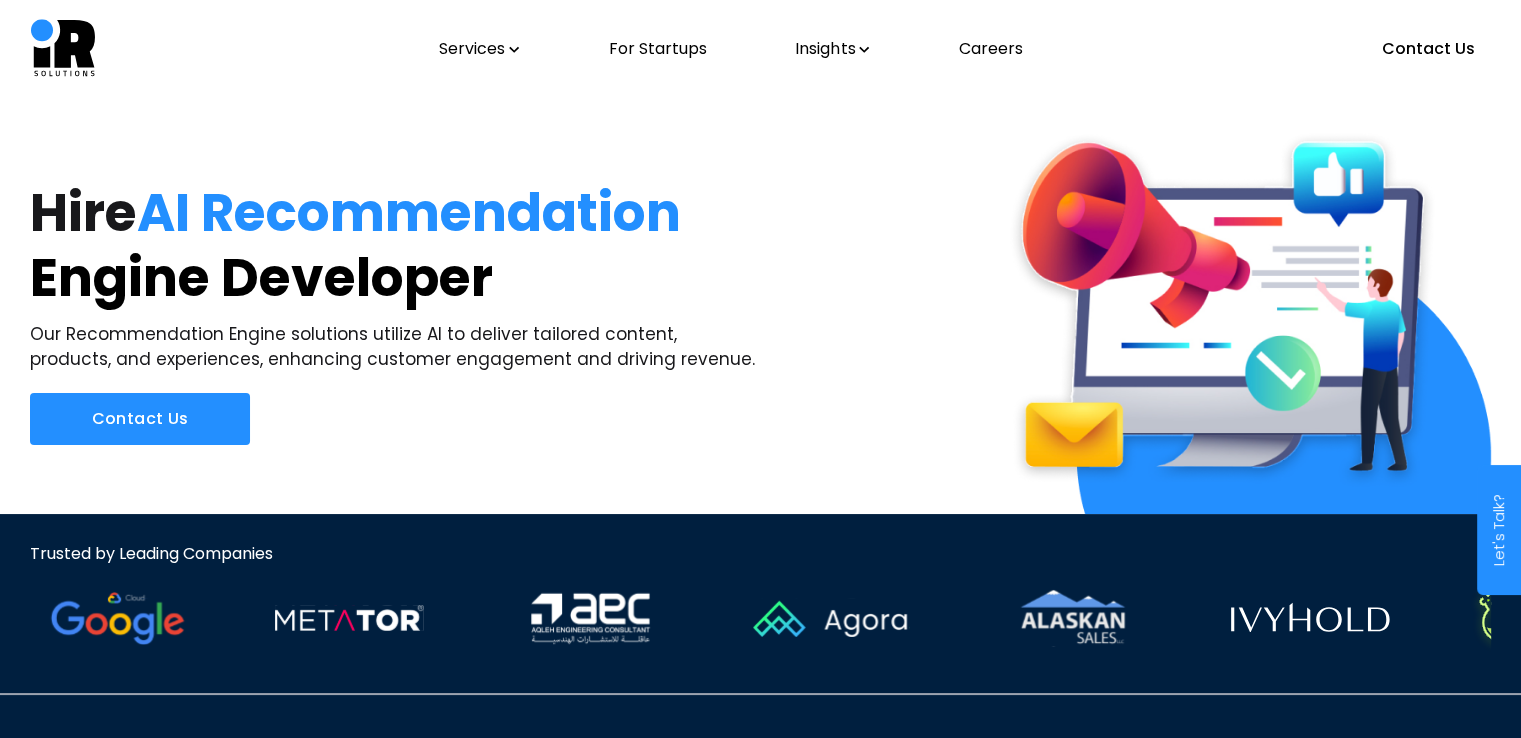 click on "Engine Developer" at bounding box center [395, 277] 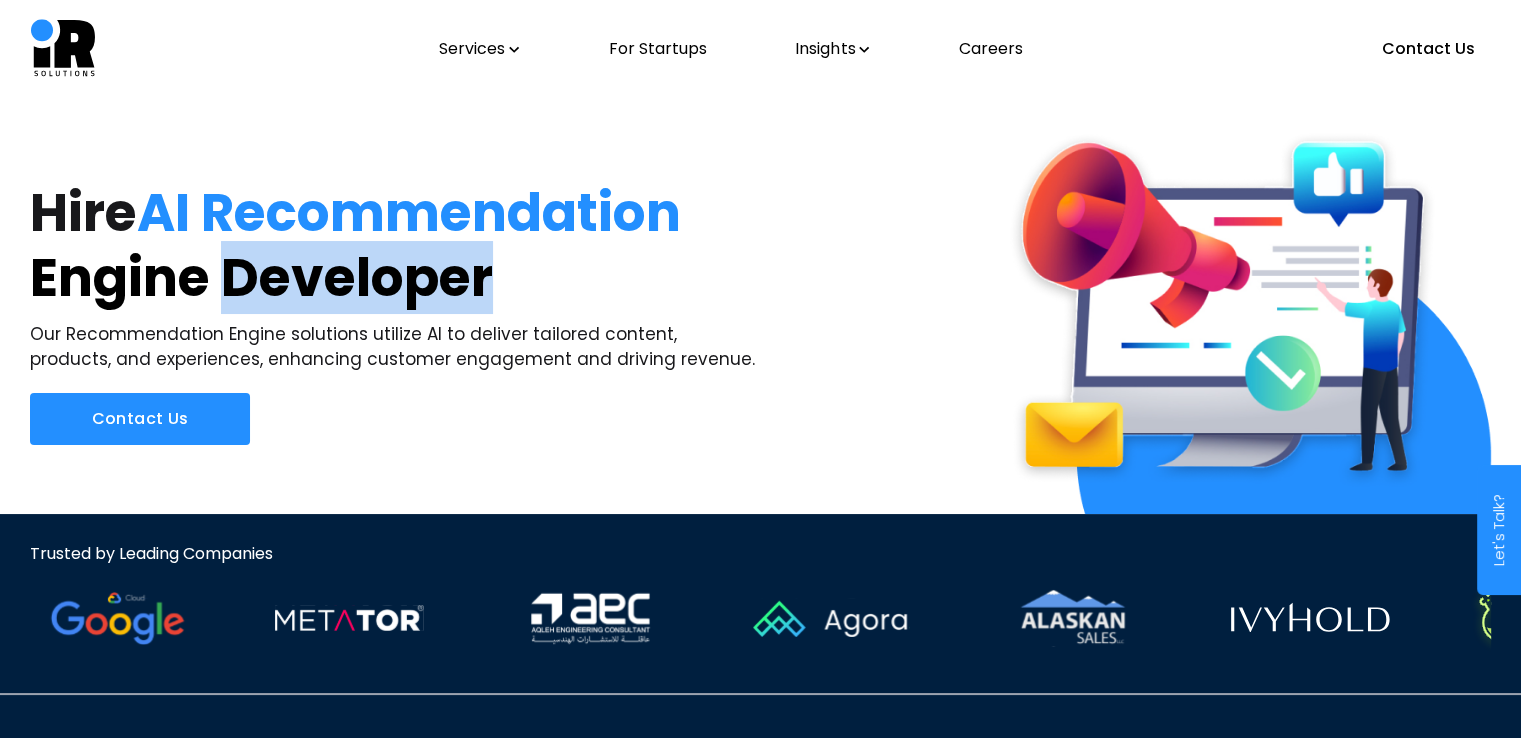 click on "Engine Developer" at bounding box center (395, 277) 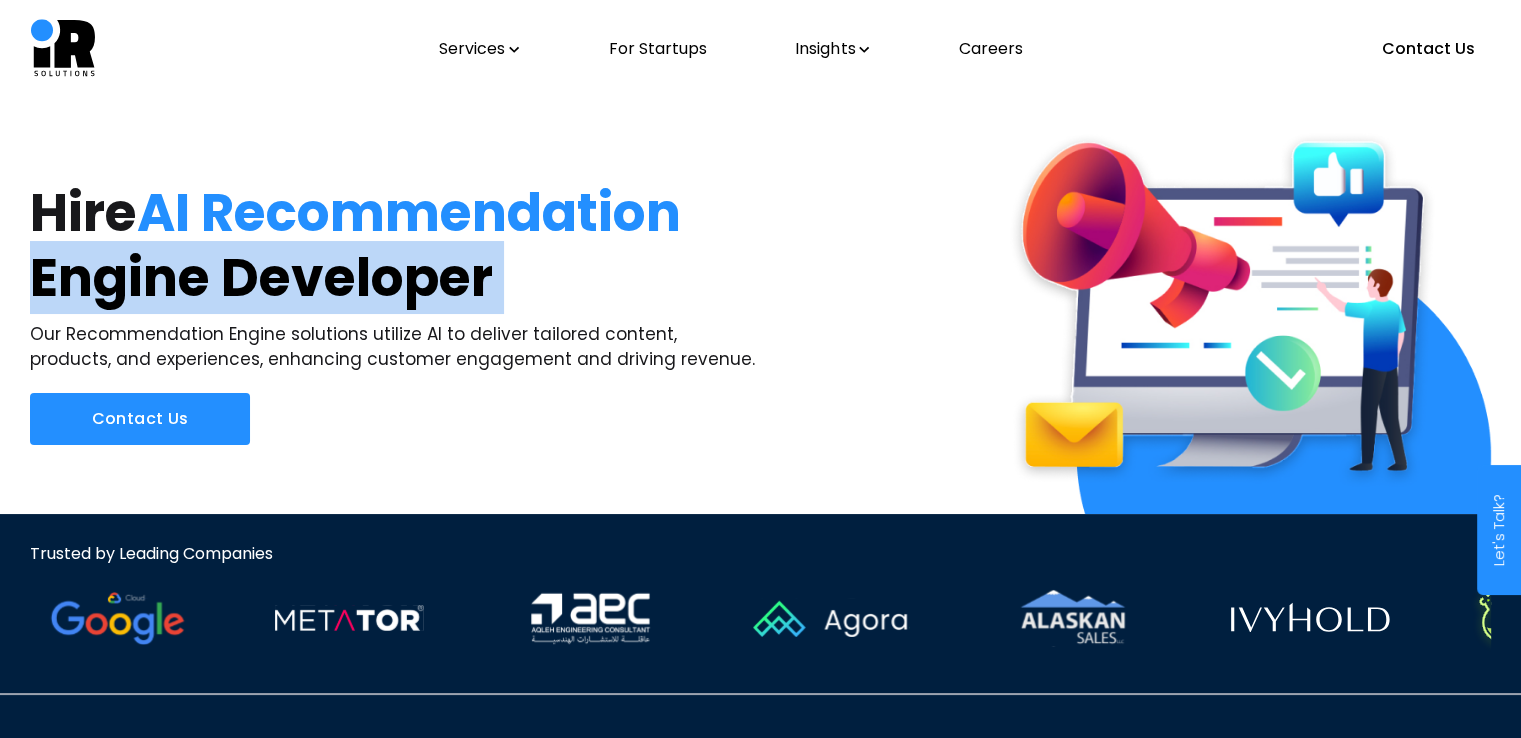 click on "Engine Developer" at bounding box center [395, 277] 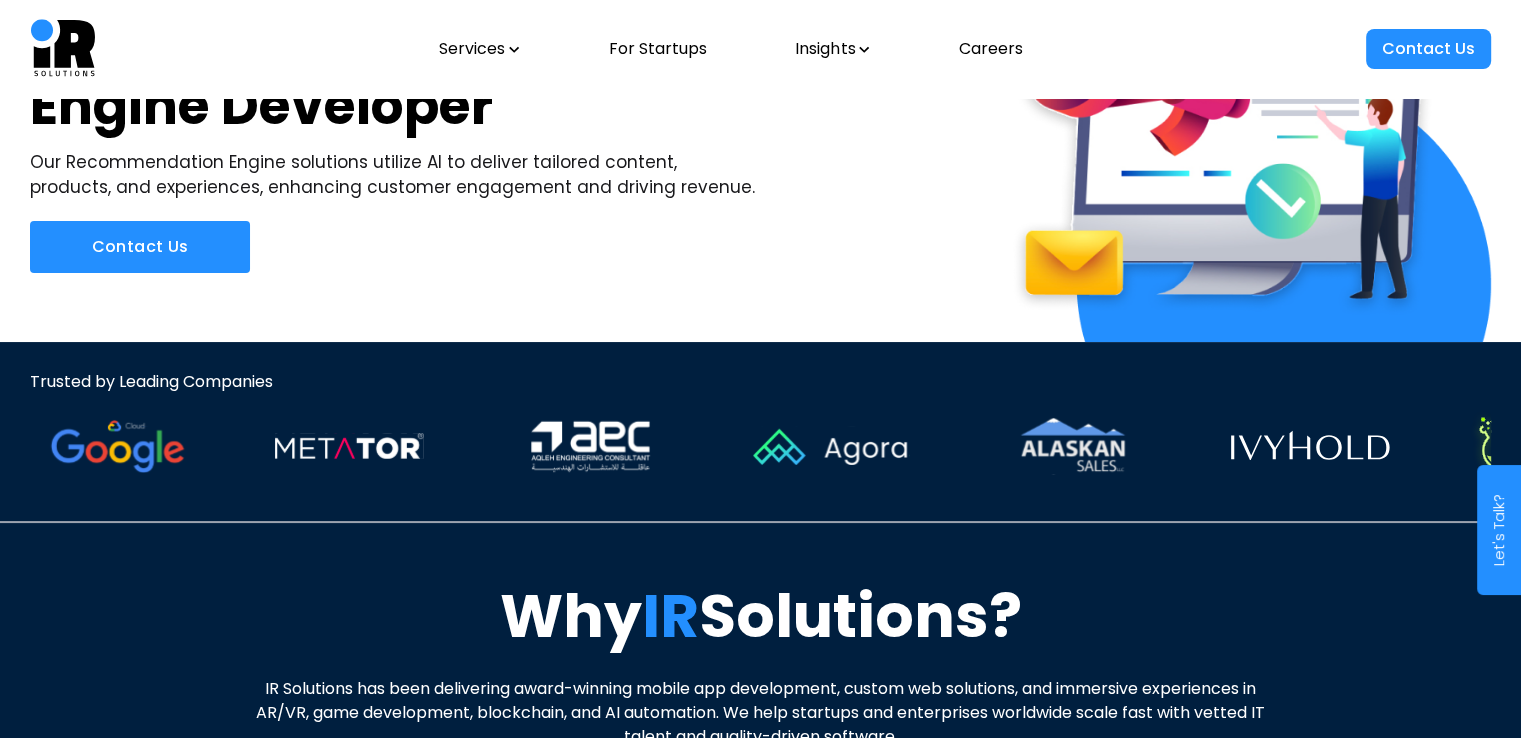 scroll, scrollTop: 0, scrollLeft: 0, axis: both 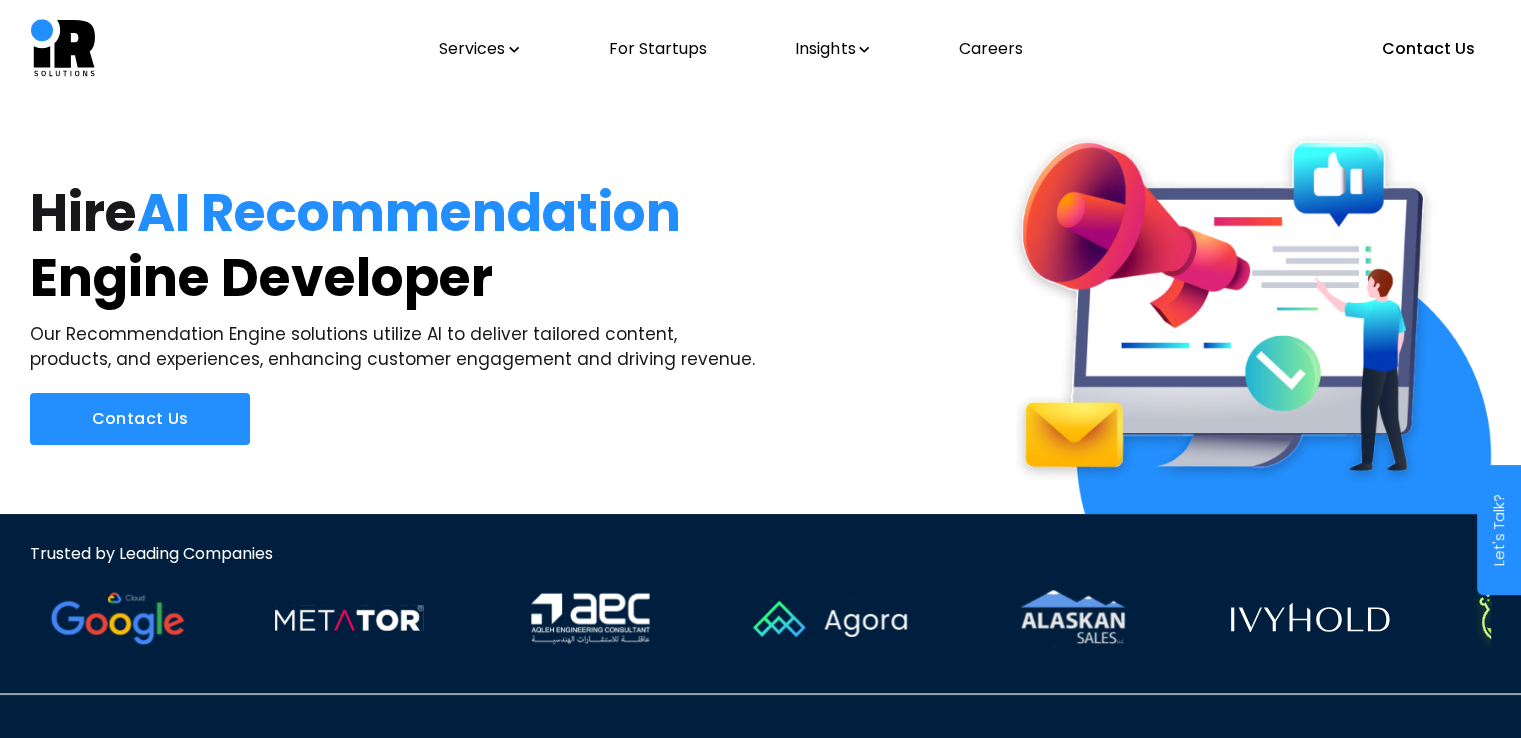 click 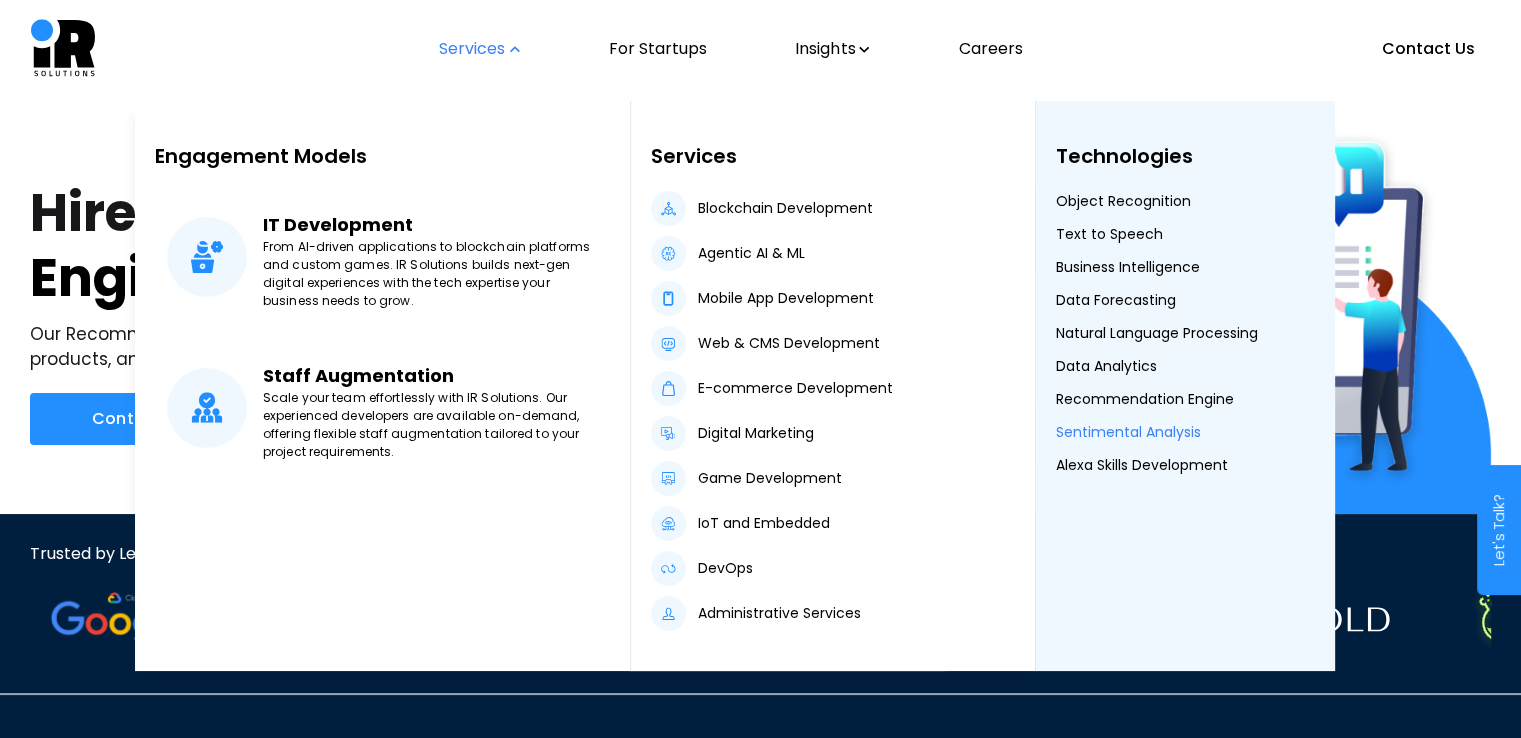 click on "Sentimental Analysis" at bounding box center (1128, 432) 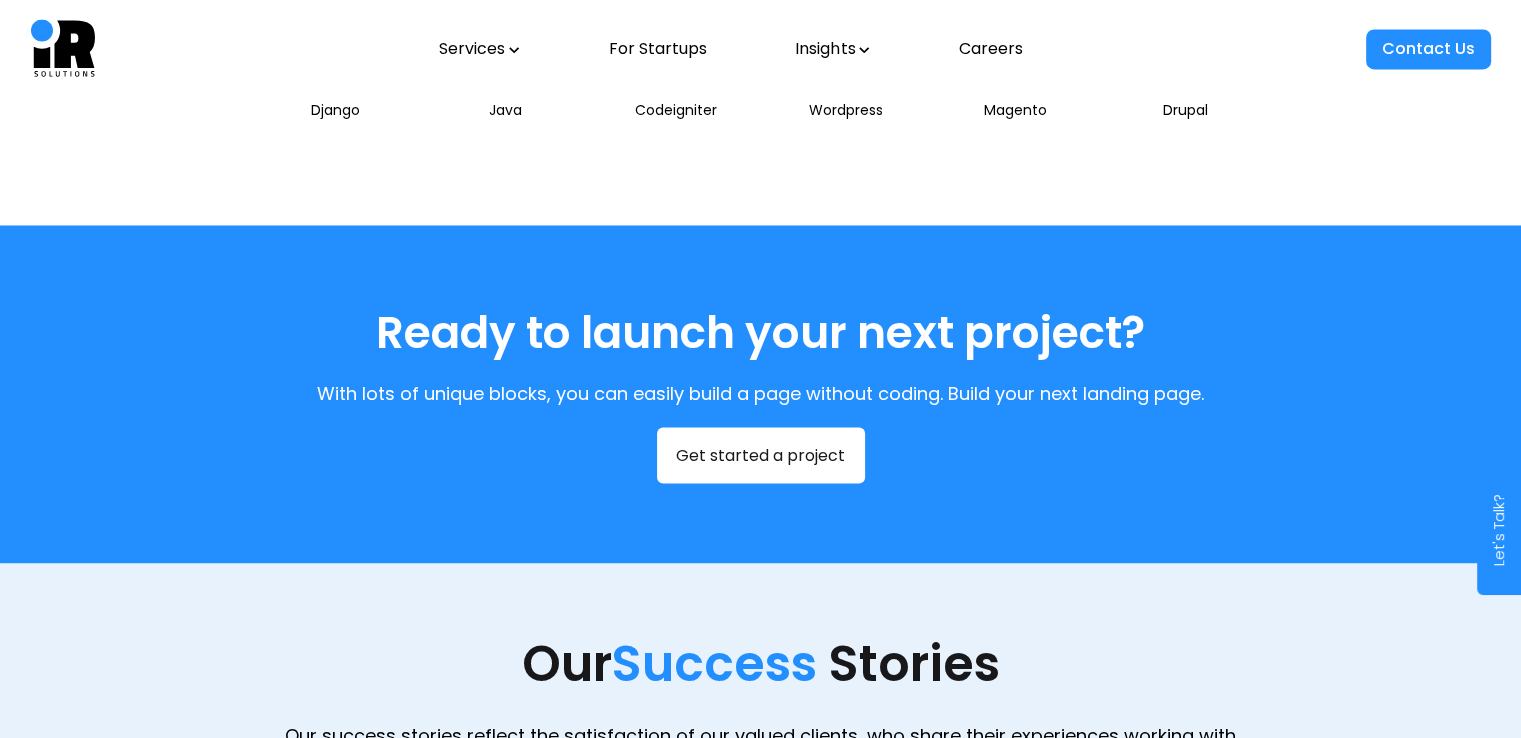 scroll, scrollTop: 3382, scrollLeft: 0, axis: vertical 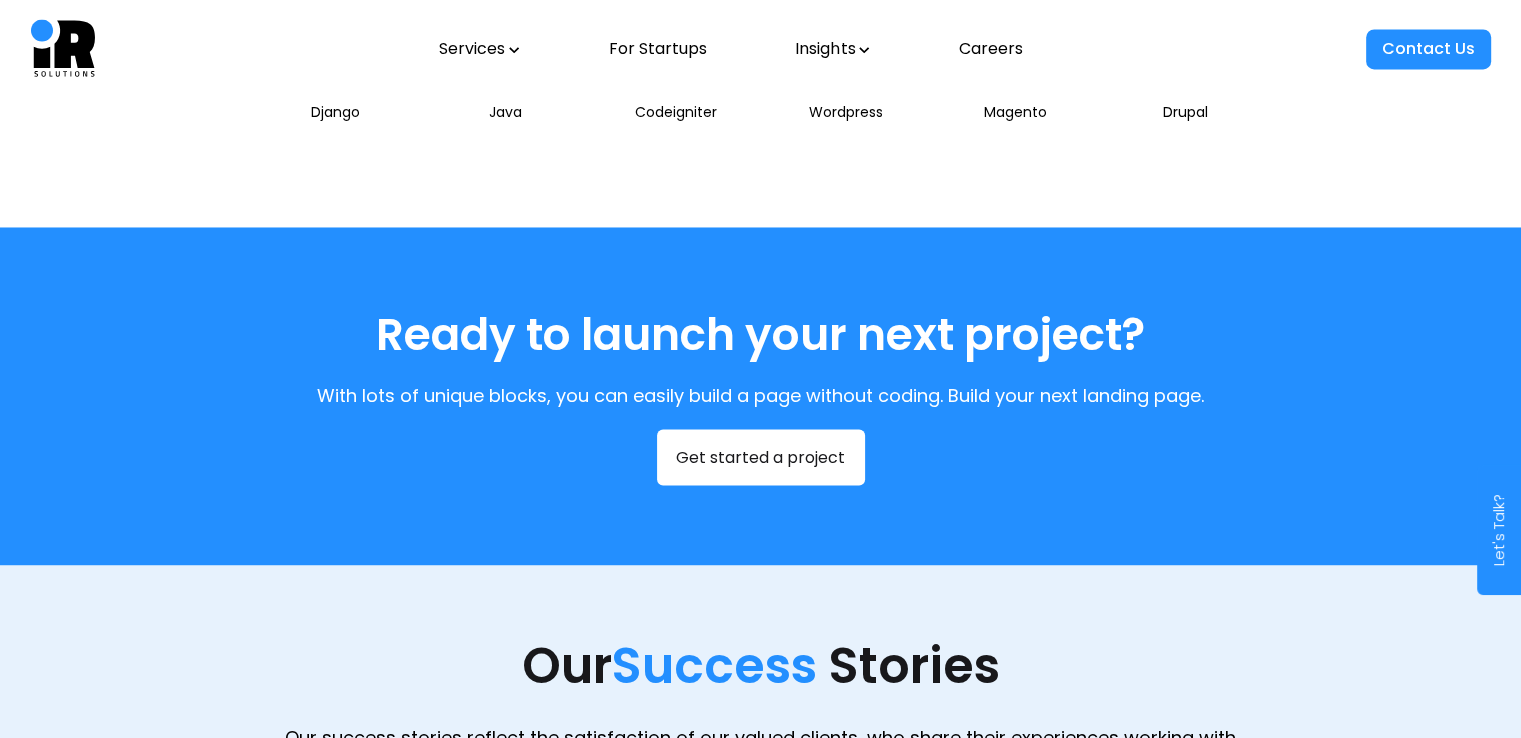 click on "Get started a project" at bounding box center (760, 457) 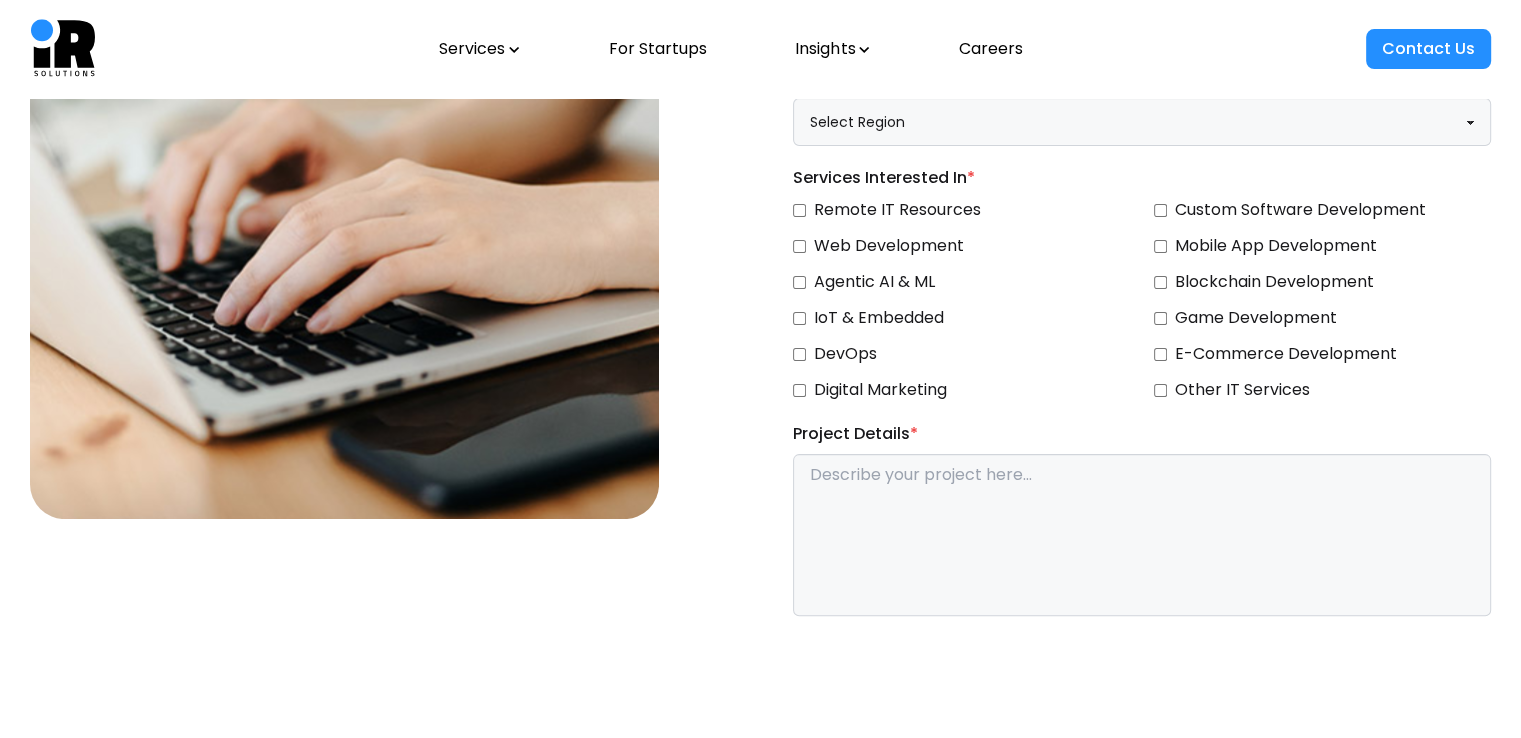 scroll, scrollTop: 0, scrollLeft: 0, axis: both 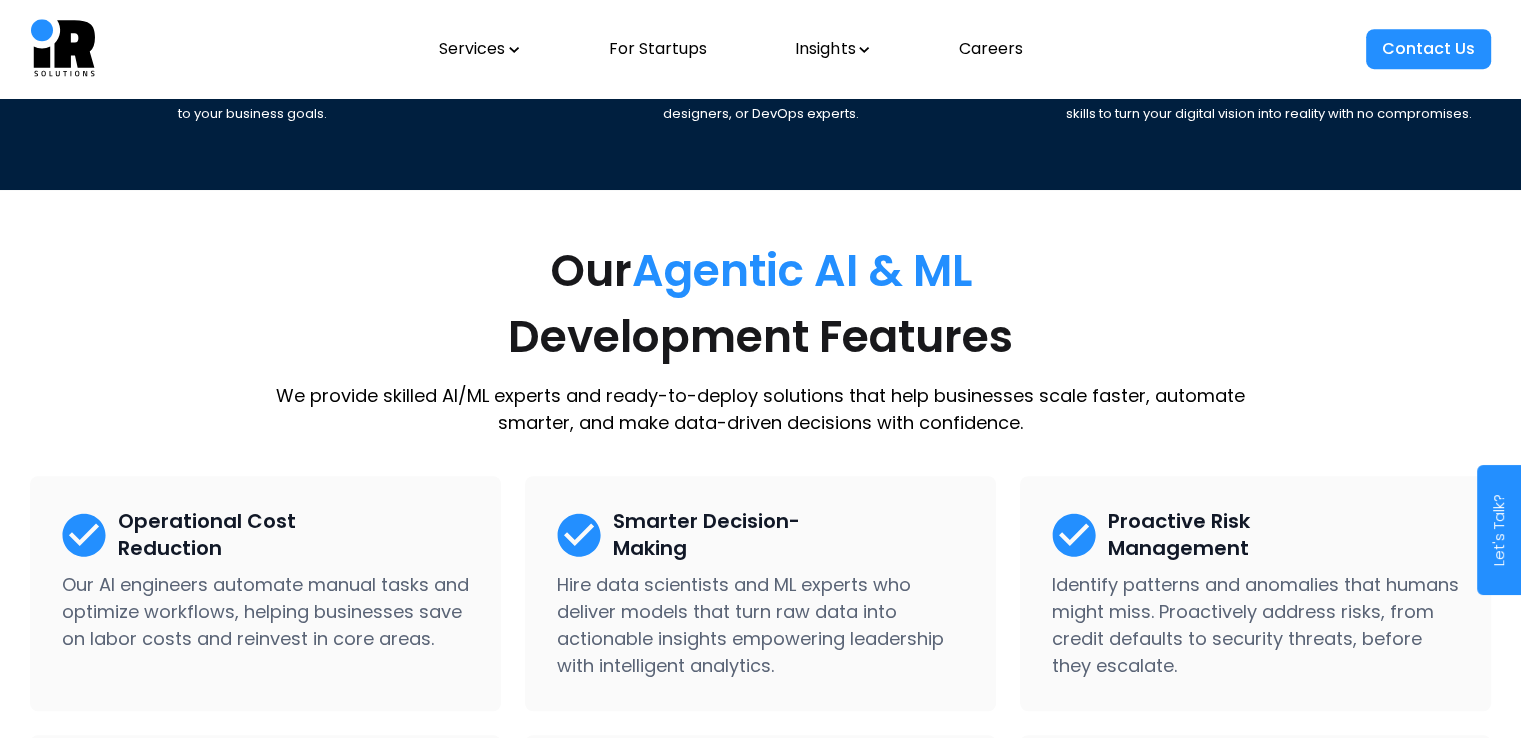 click on "Agentic AI & ML" at bounding box center [802, 270] 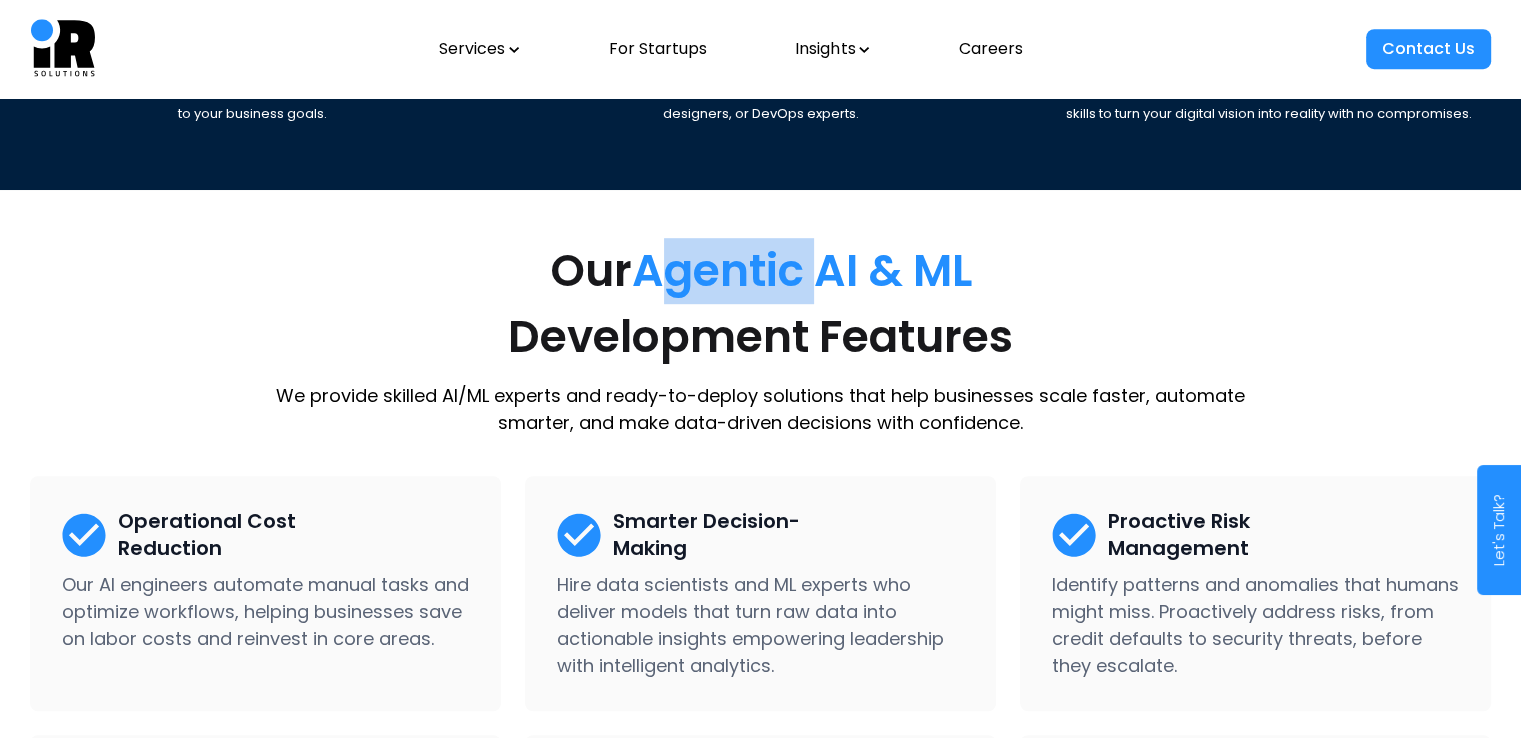click on "Agentic AI & ML" at bounding box center (802, 270) 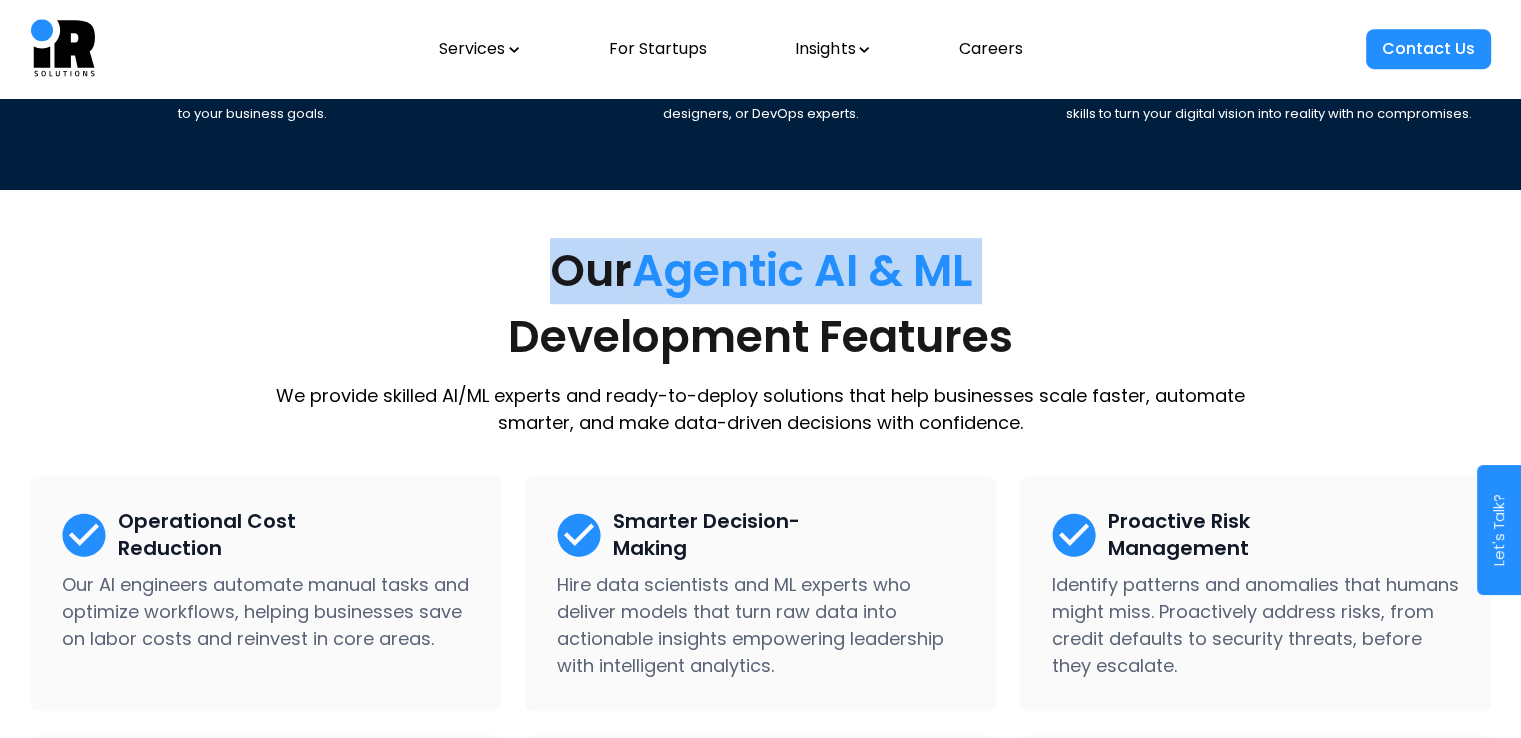 click on "Agentic AI & ML" at bounding box center (802, 270) 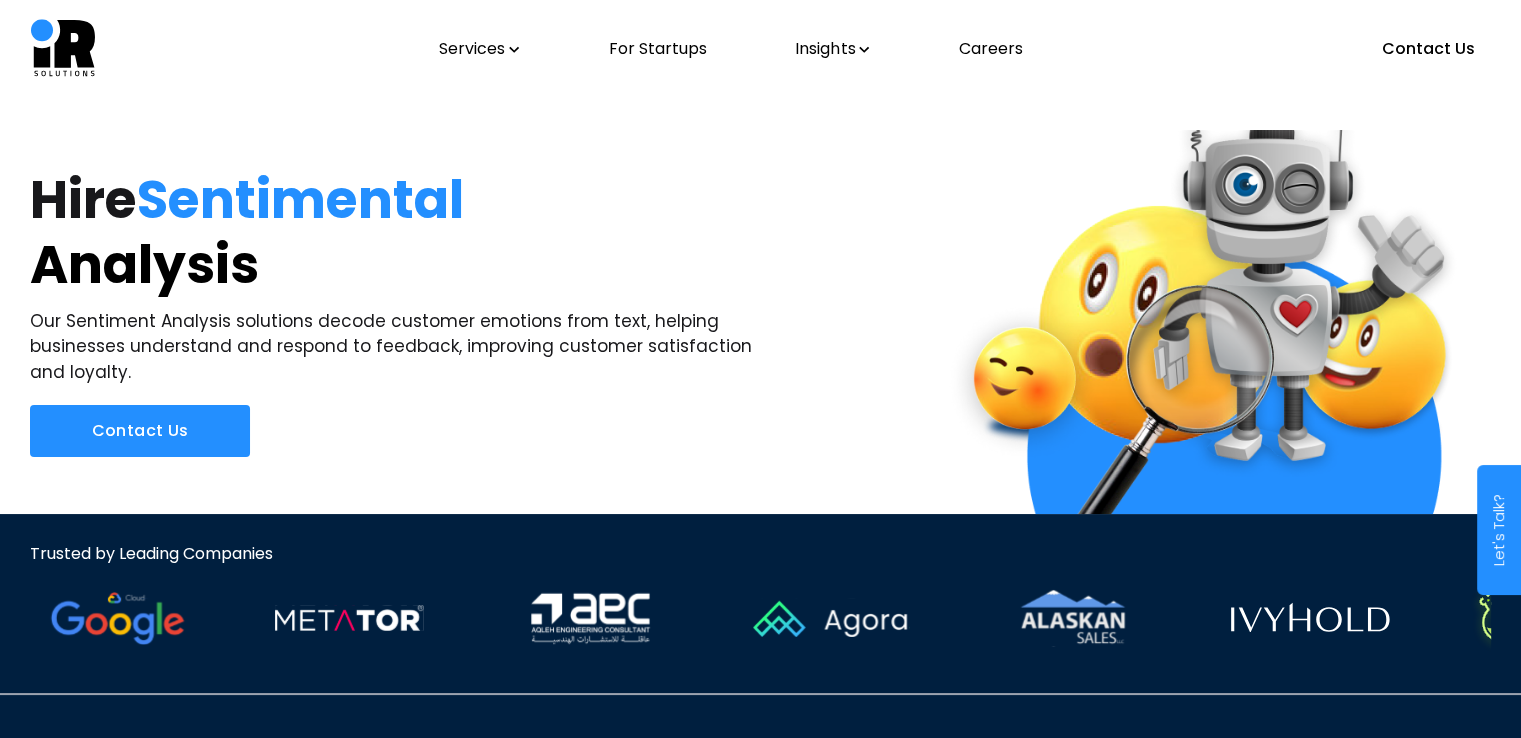 click on "Services" at bounding box center [479, 49] 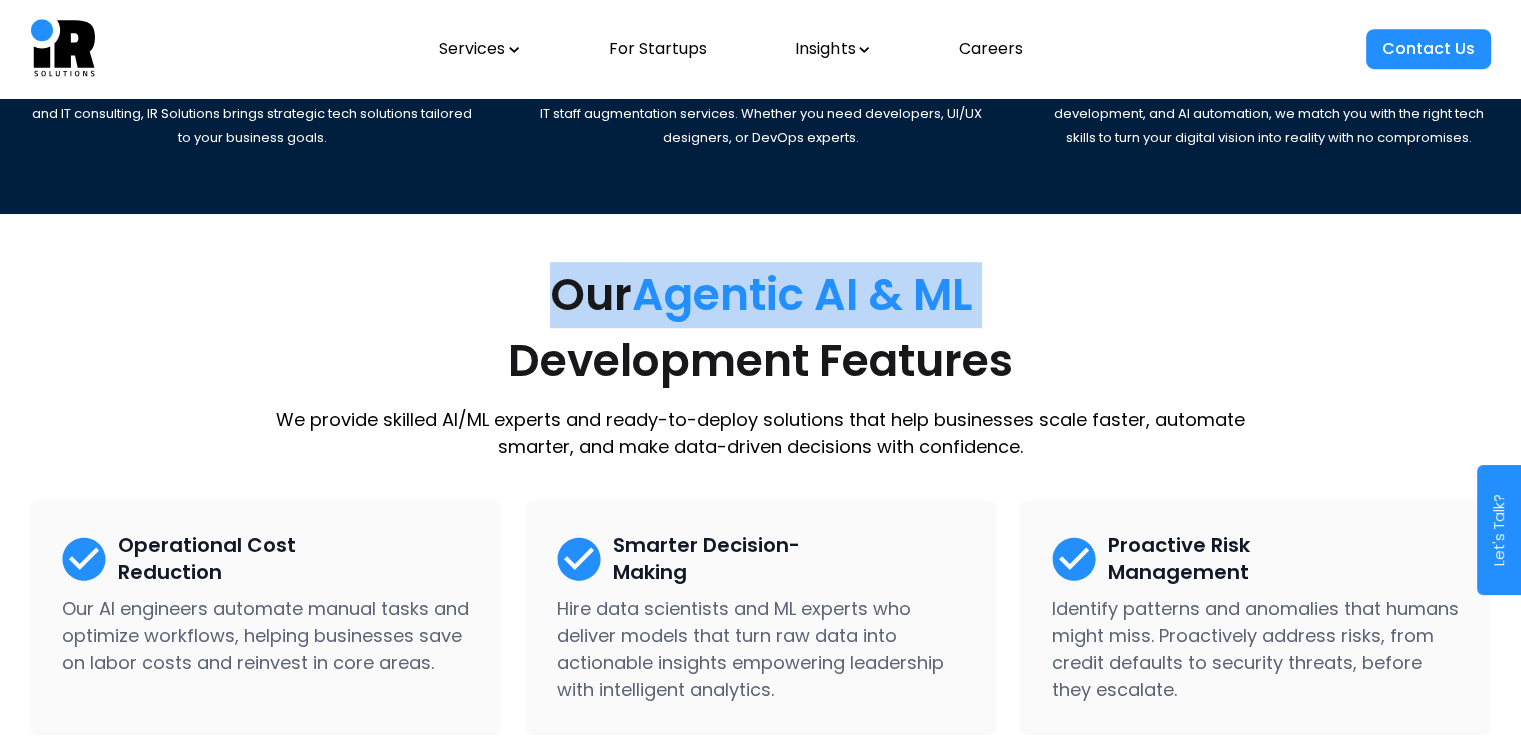 scroll, scrollTop: 1115, scrollLeft: 0, axis: vertical 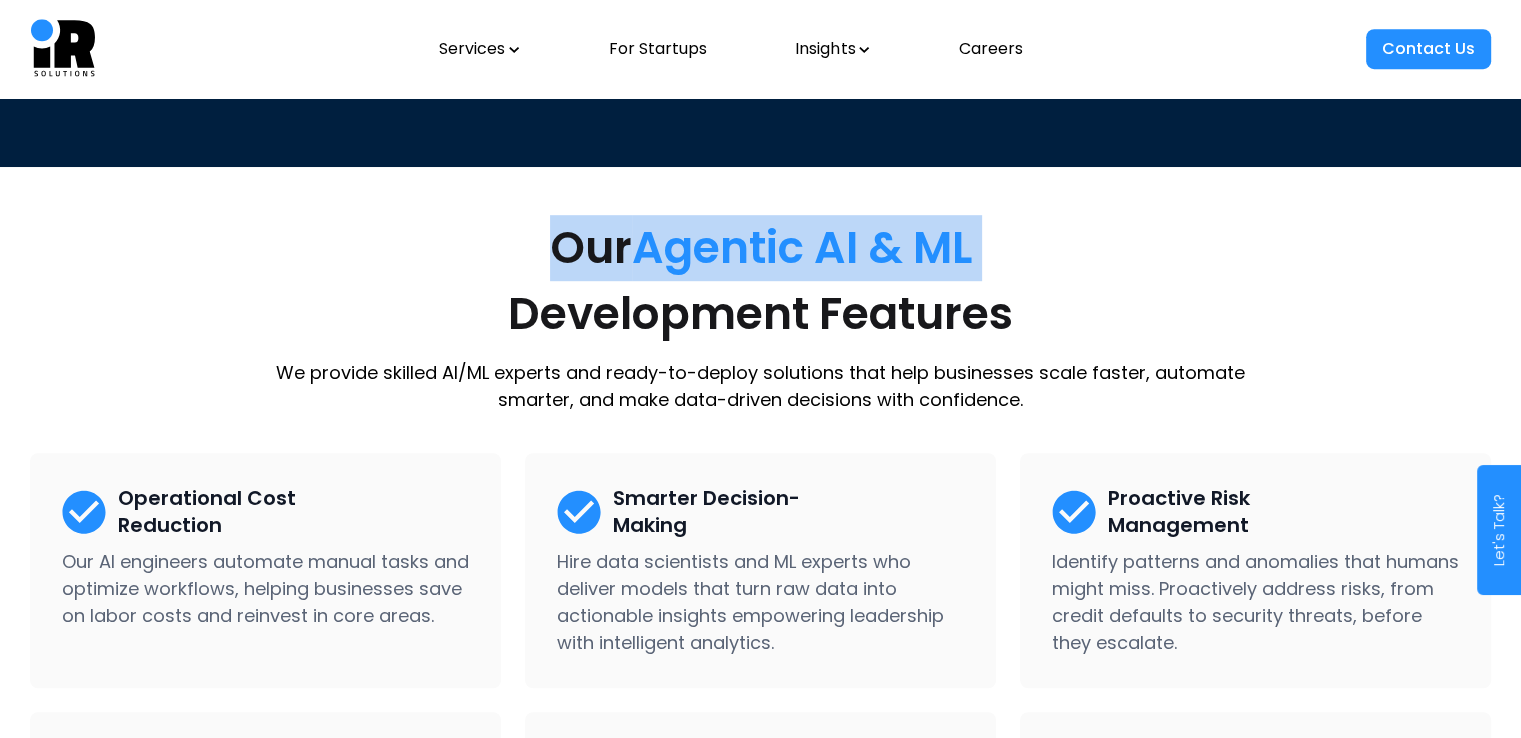 click on "Agentic AI & ML" at bounding box center [802, 247] 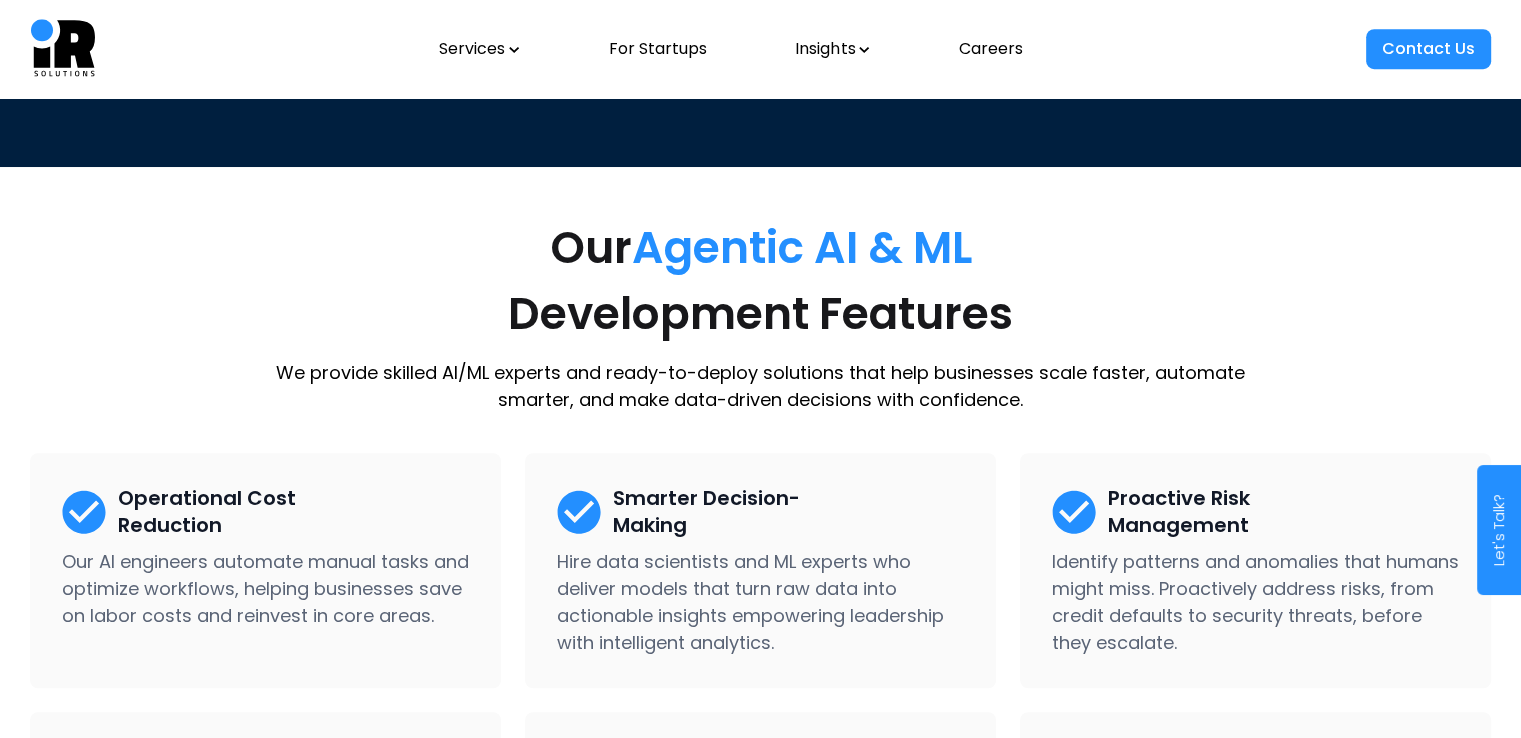 click on "Development Features" at bounding box center (760, 313) 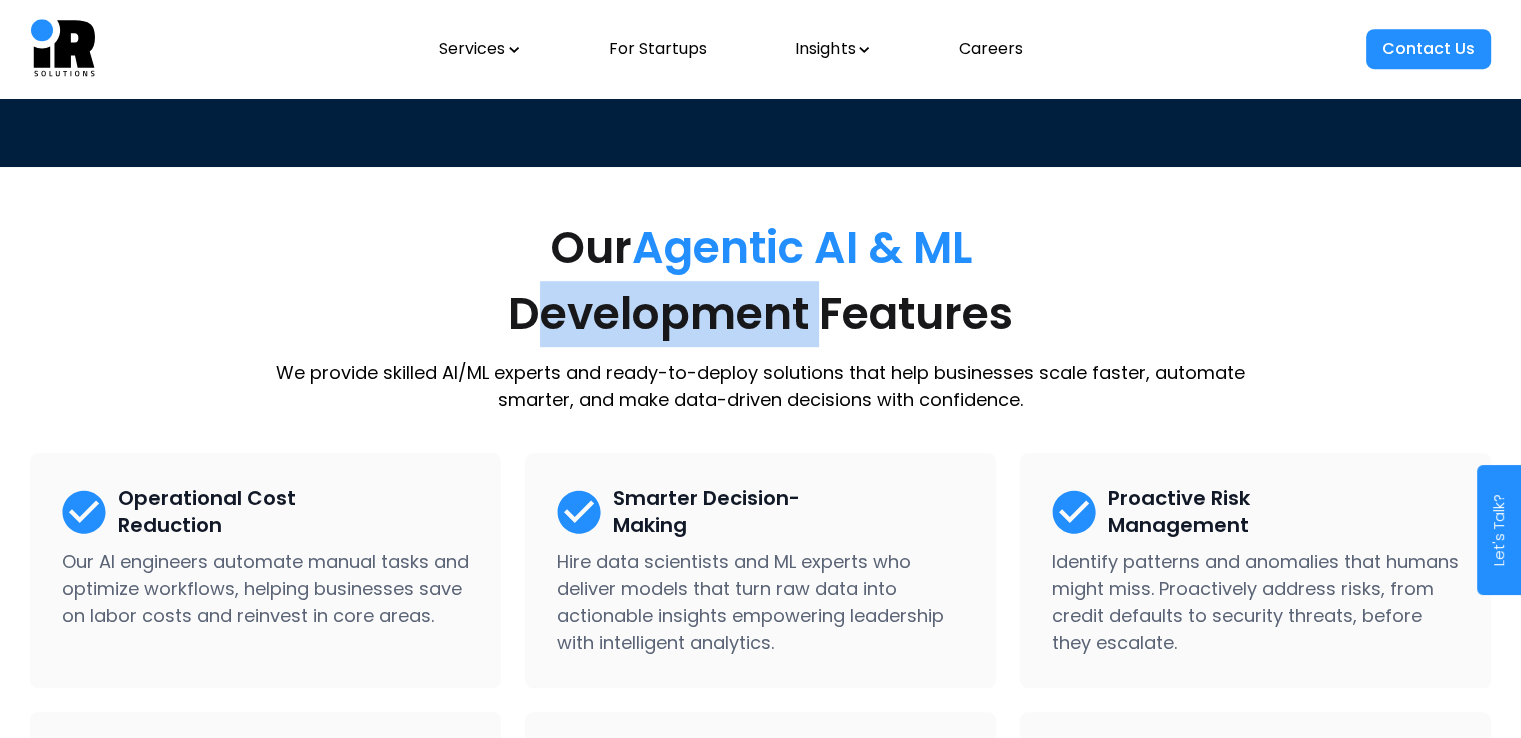 click on "Development Features" at bounding box center [760, 313] 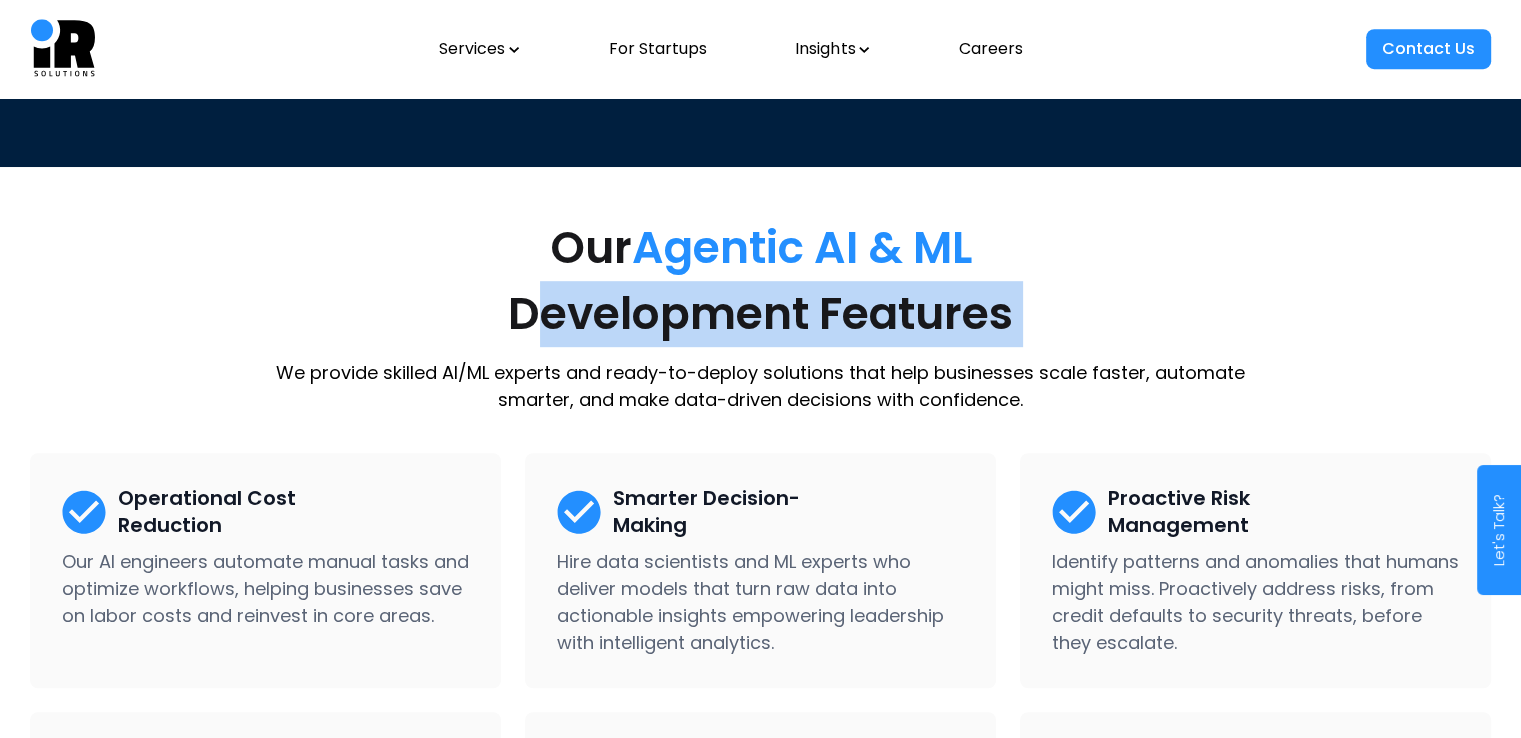 click on "Development Features" at bounding box center (760, 313) 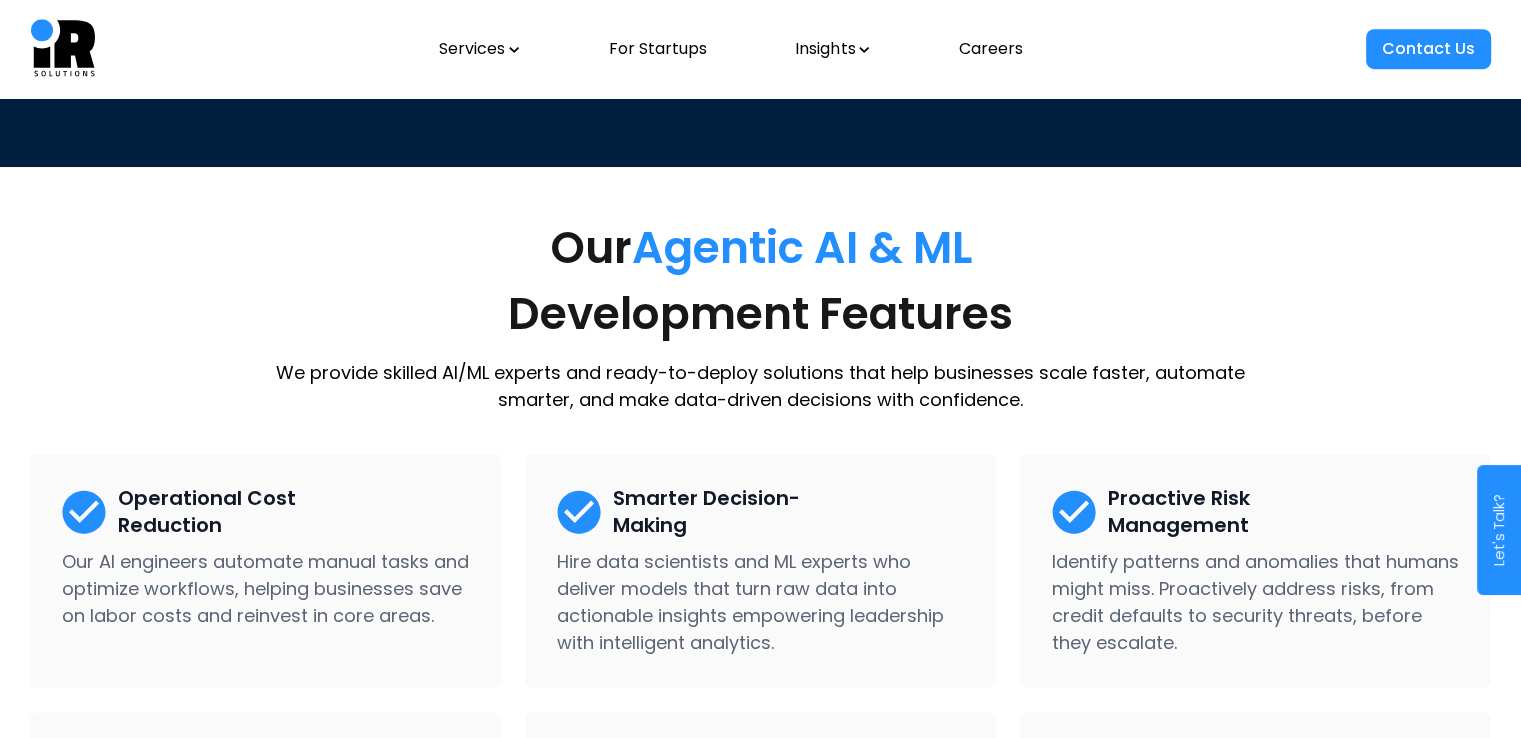 click on "Agentic AI & ML" at bounding box center [802, 247] 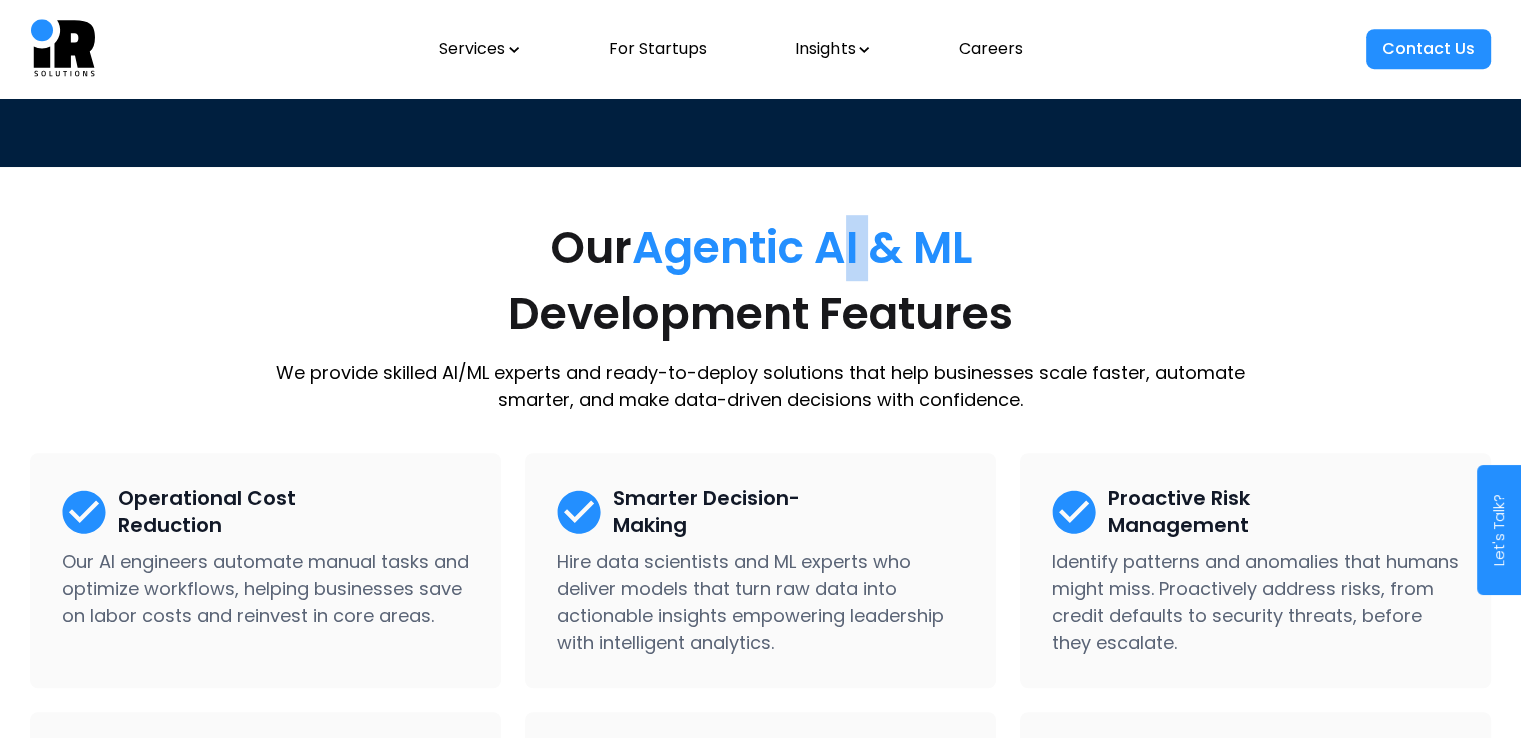click on "Agentic AI & ML" at bounding box center [802, 247] 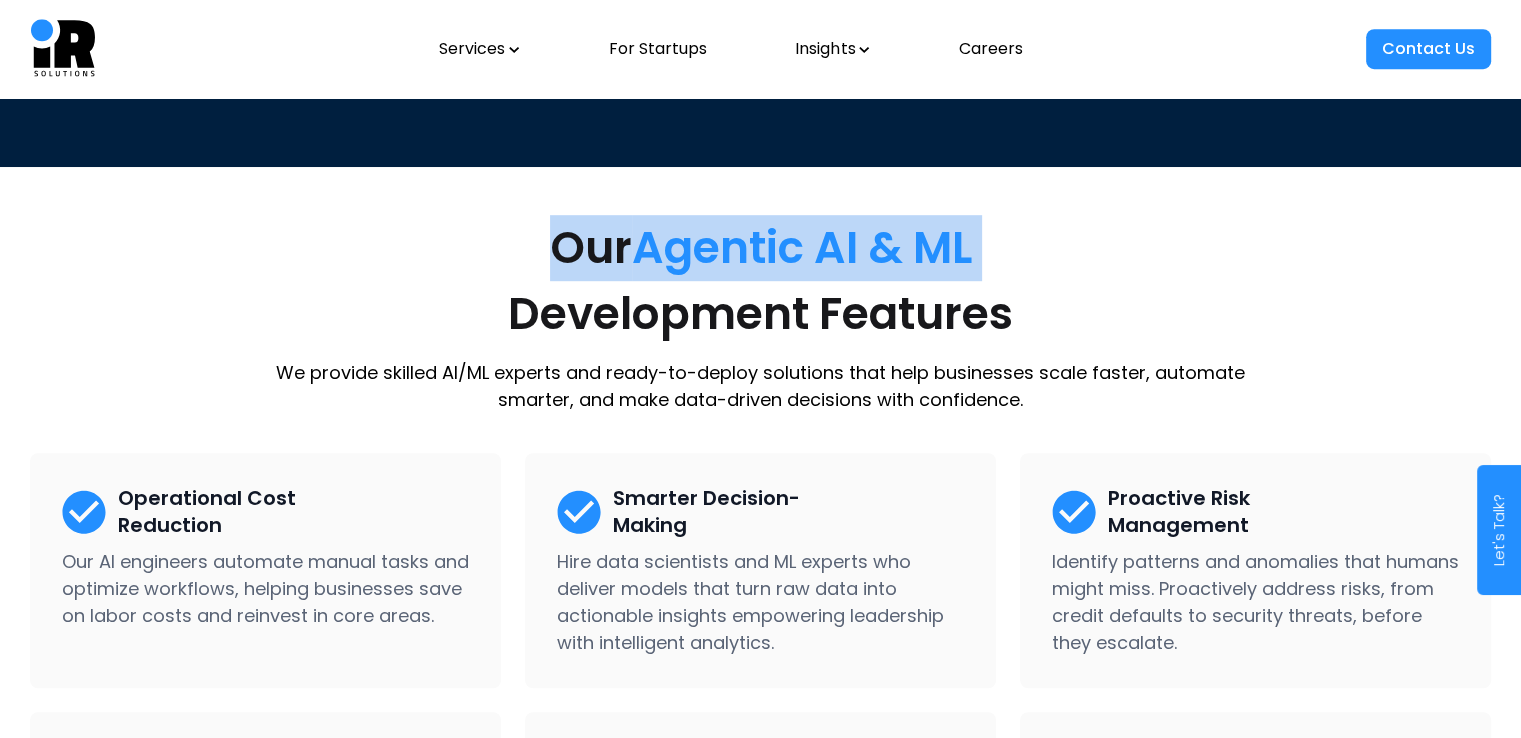 click on "Agentic AI & ML" at bounding box center [802, 247] 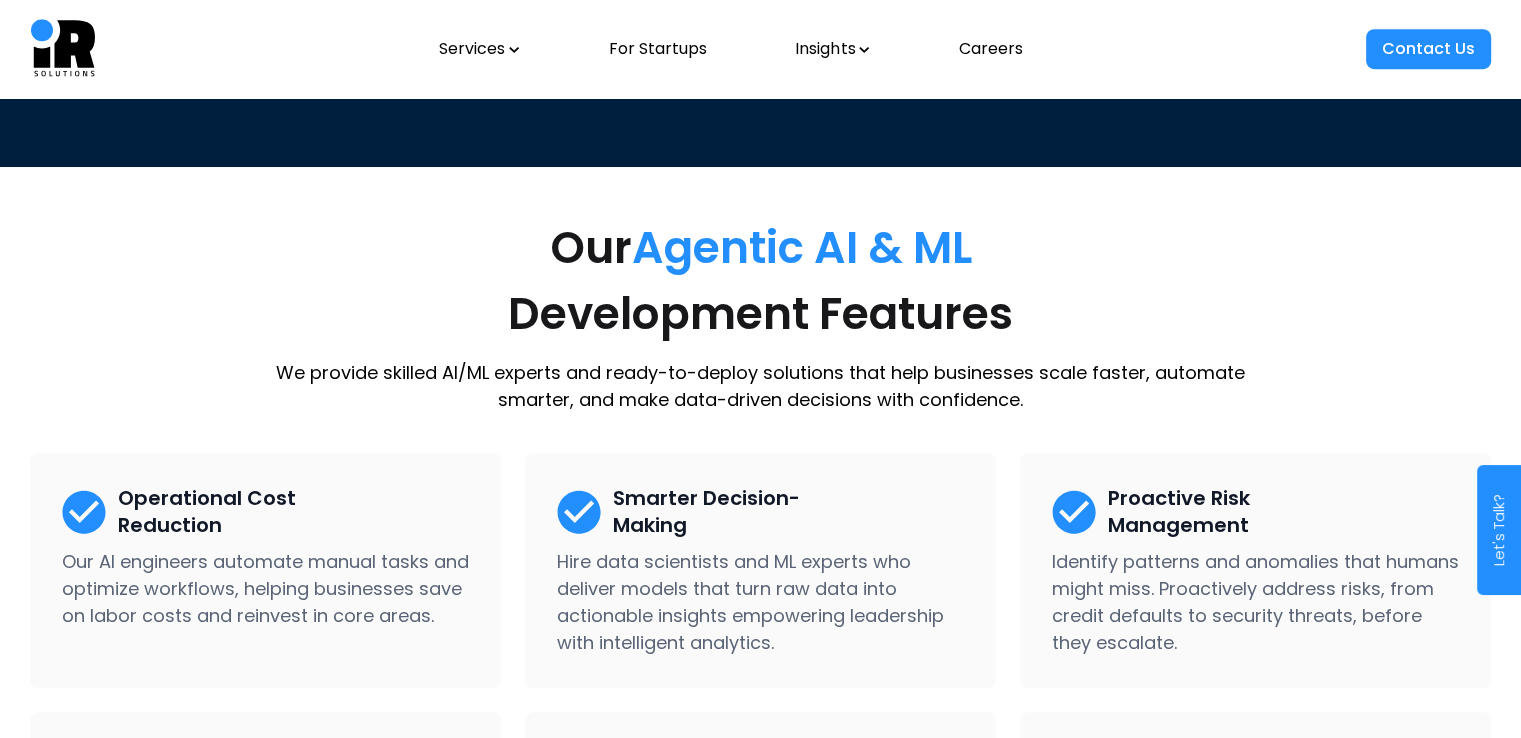 click on "Development Features" at bounding box center [760, 313] 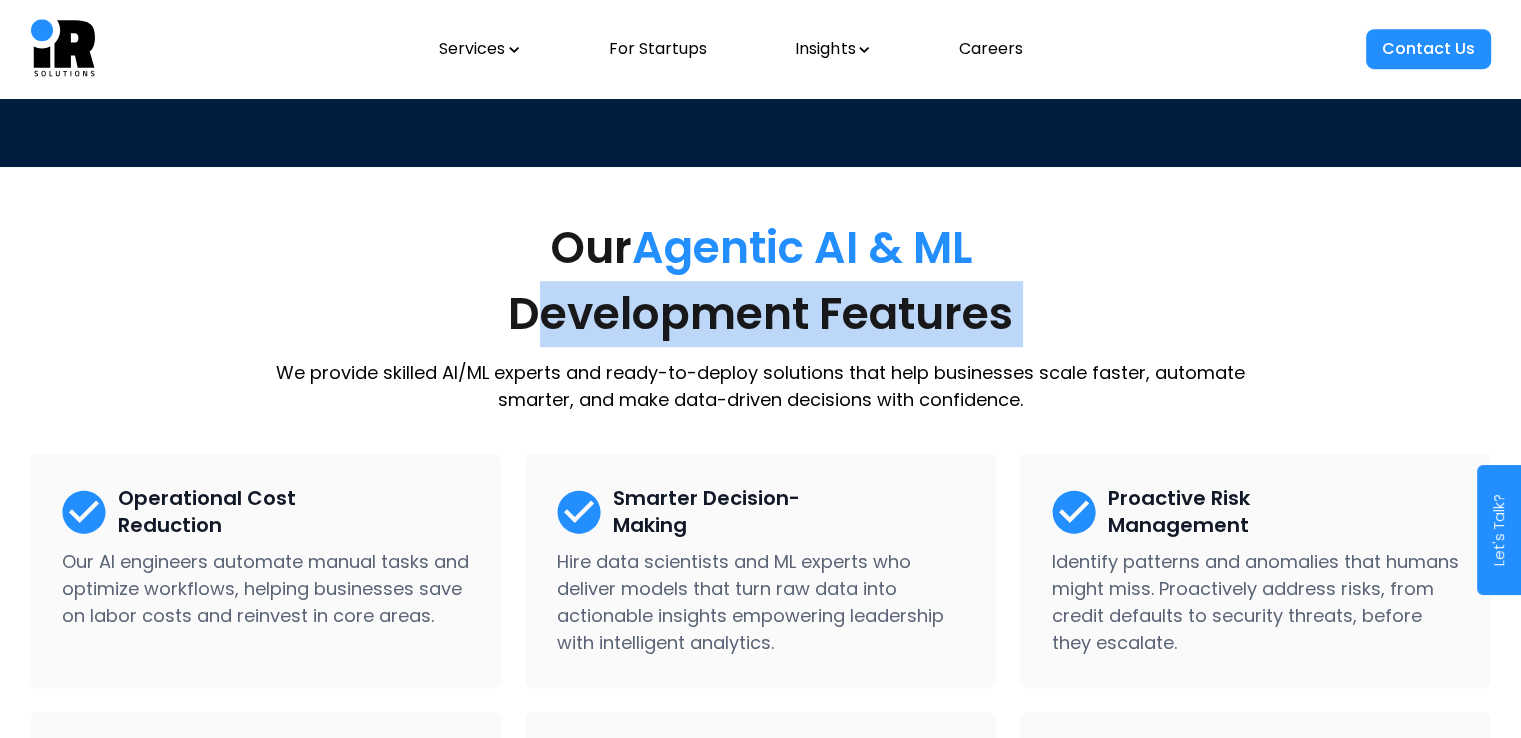 click on "Development Features" at bounding box center (760, 313) 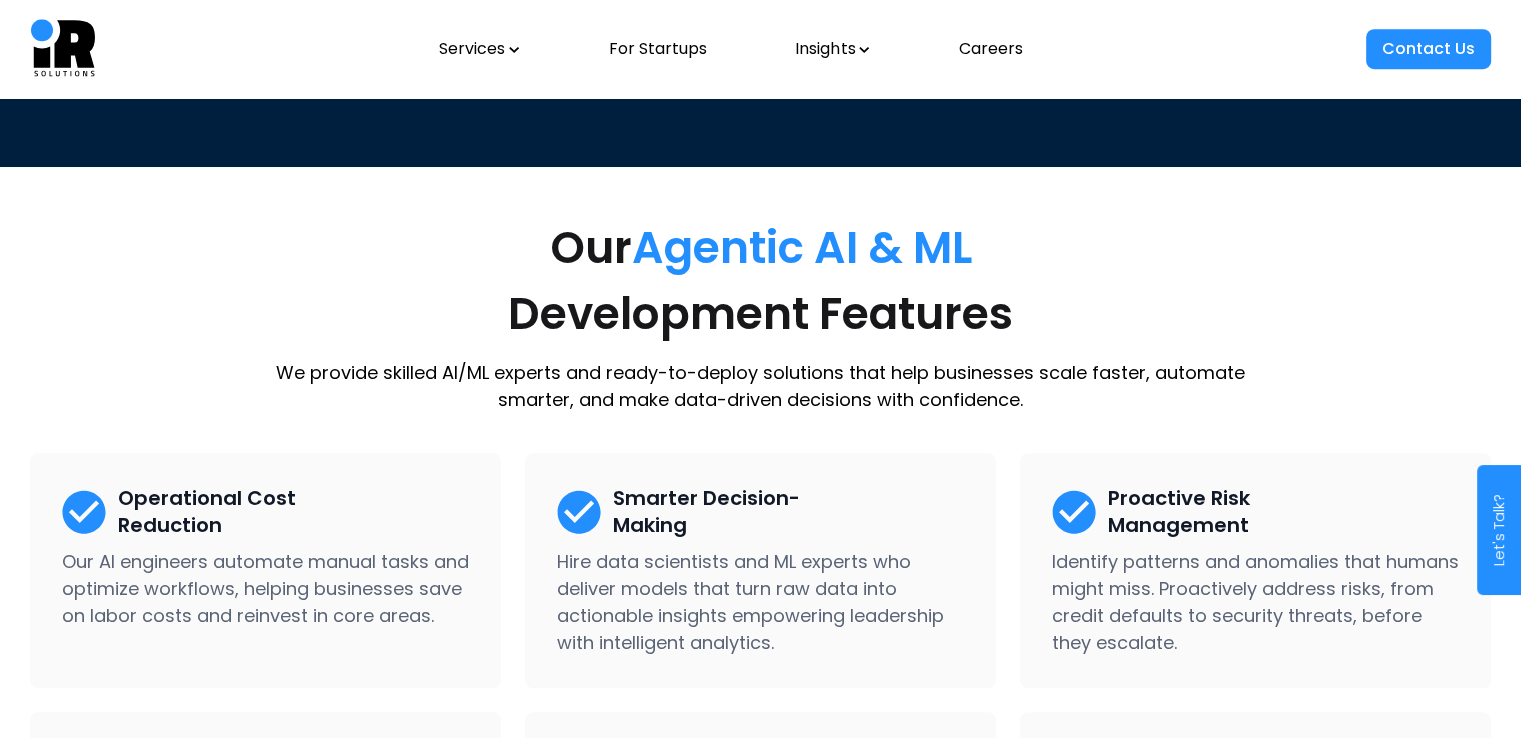 click on "Our   Agentic AI & ML       Development Features We provide skilled AI/ML experts and ready-to-deploy solutions that help businesses scale faster, automate smarter, and make data-driven decisions with confidence. Operational Cost  Reduction  Our AI engineers automate manual tasks and optimize workflows, helping businesses save on labor costs and reinvest in core areas. Smarter Decision- Making Hire data scientists and ML experts who deliver models that turn raw data into actionable insights empowering leadership with intelligent analytics. Proactive Risk  Management  Identify patterns and anomalies that humans might miss. Proactively address risks, from credit defaults to security threats, before they escalate. Customer Engagement Optimization  Our team builds personalization engines, AI chatbots, and recommendation systems to improve customer retention and satisfaction.  Productivity &   Efficiency Gains  Robust Data   Privacy & Security" at bounding box center [760, 581] 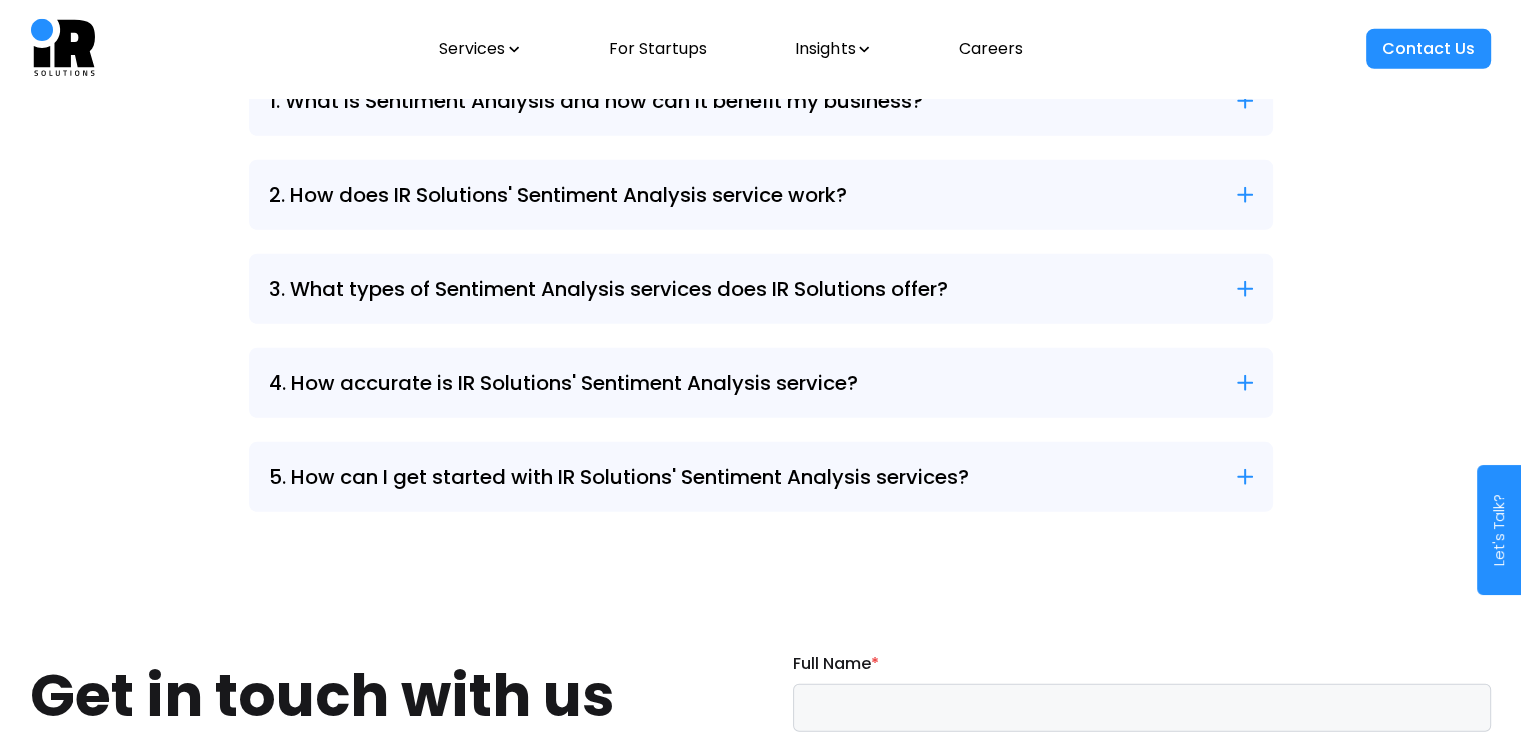 scroll, scrollTop: 5628, scrollLeft: 0, axis: vertical 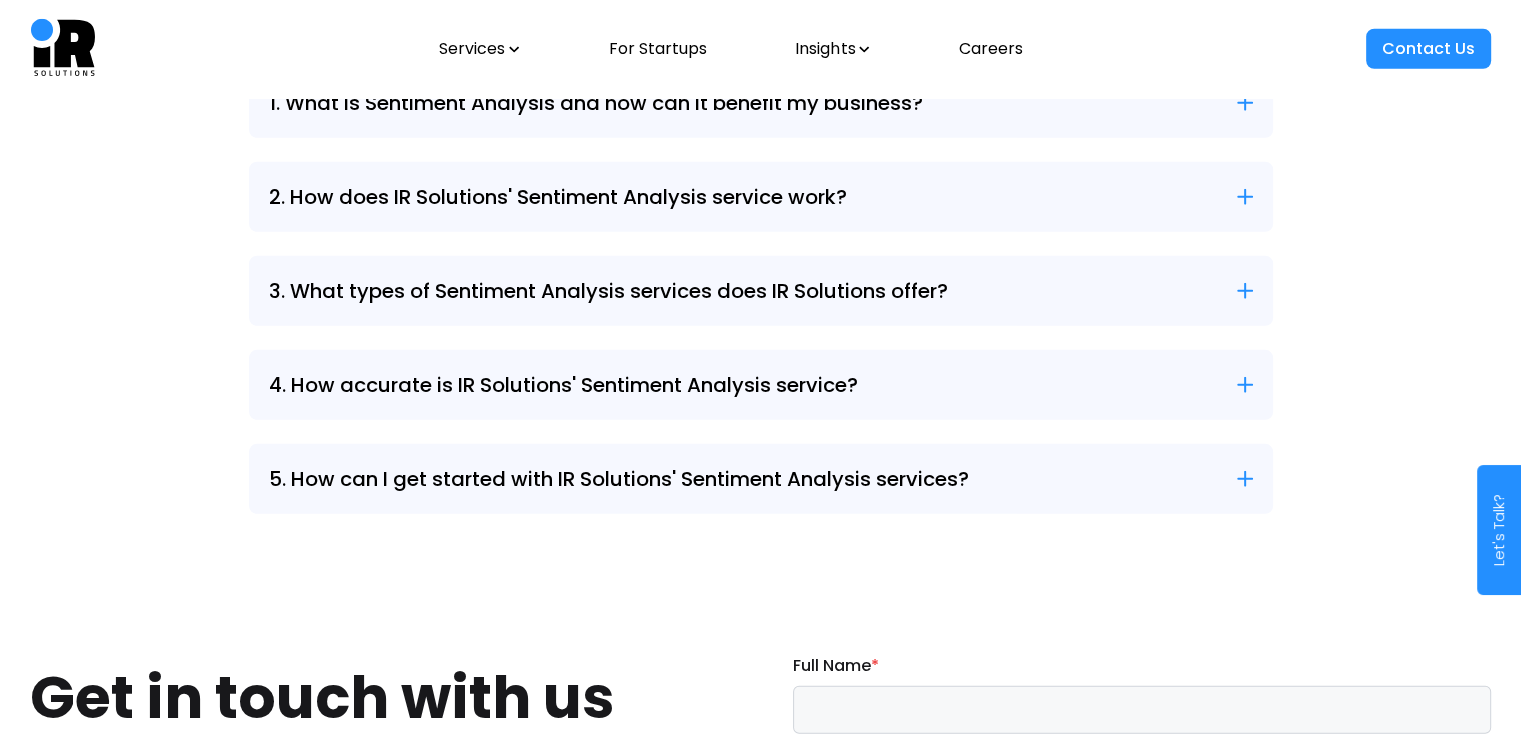 click on "2. How does IR Solutions' Sentiment Analysis service work?" at bounding box center (761, 197) 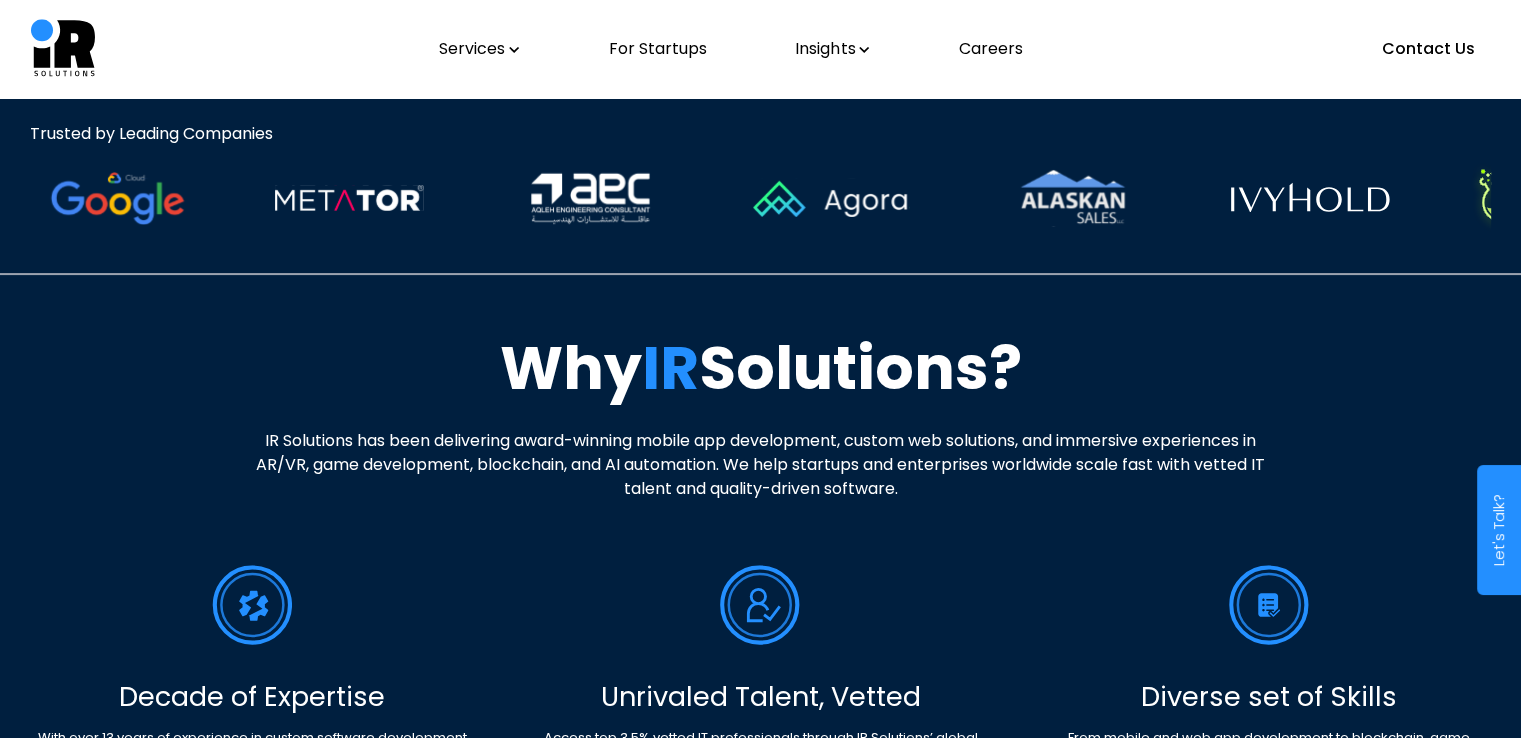 scroll, scrollTop: 0, scrollLeft: 0, axis: both 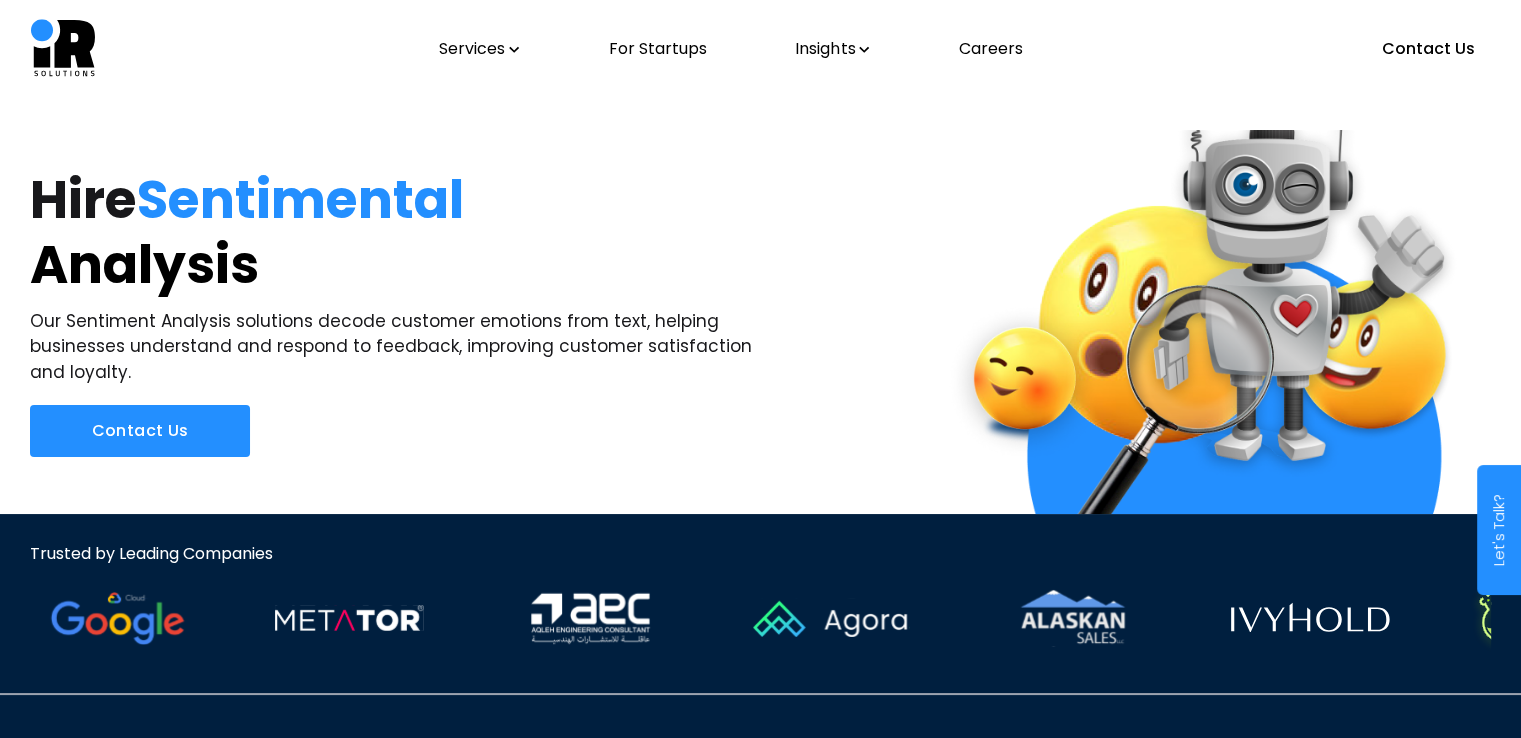 click on "Services" at bounding box center (479, 49) 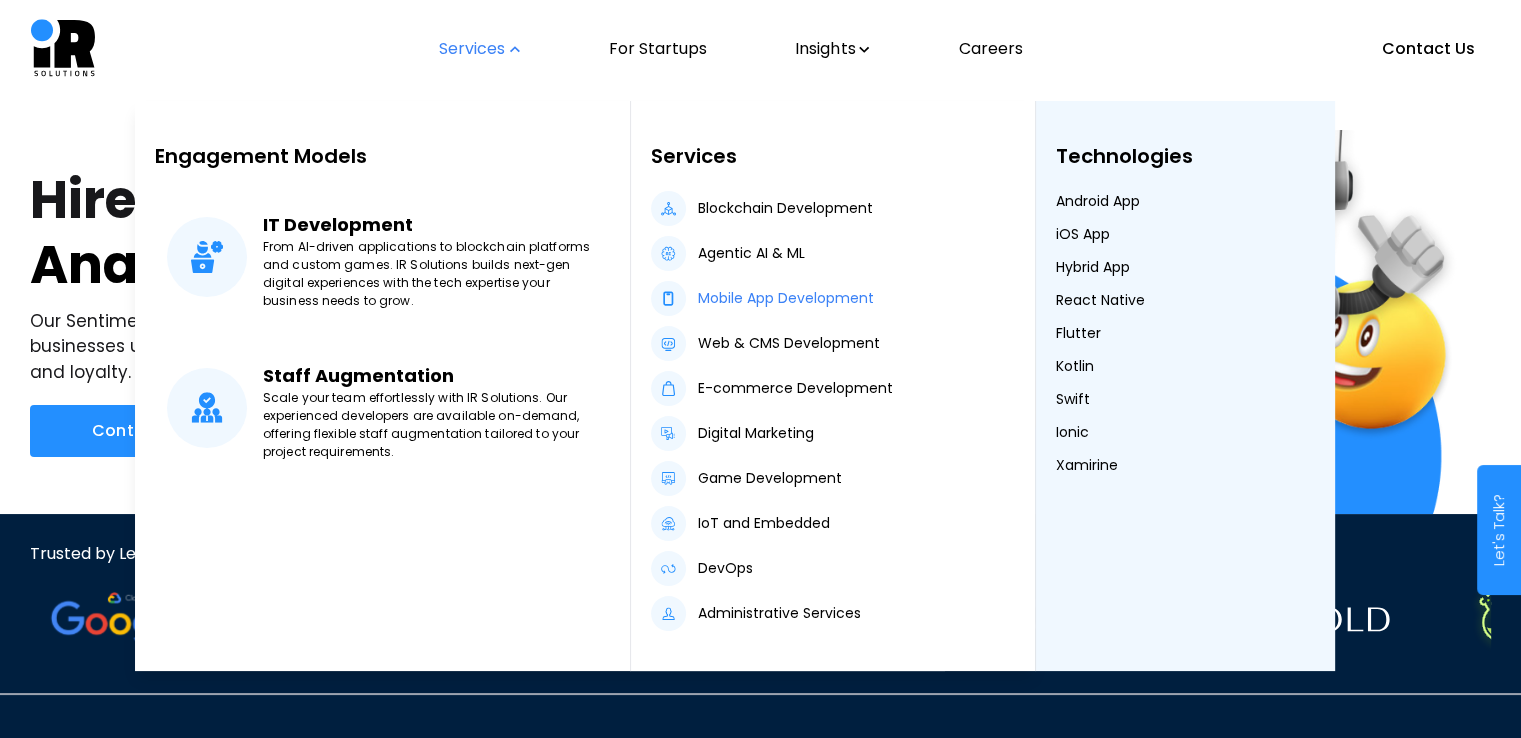 click on "Mobile App Development" at bounding box center (786, 298) 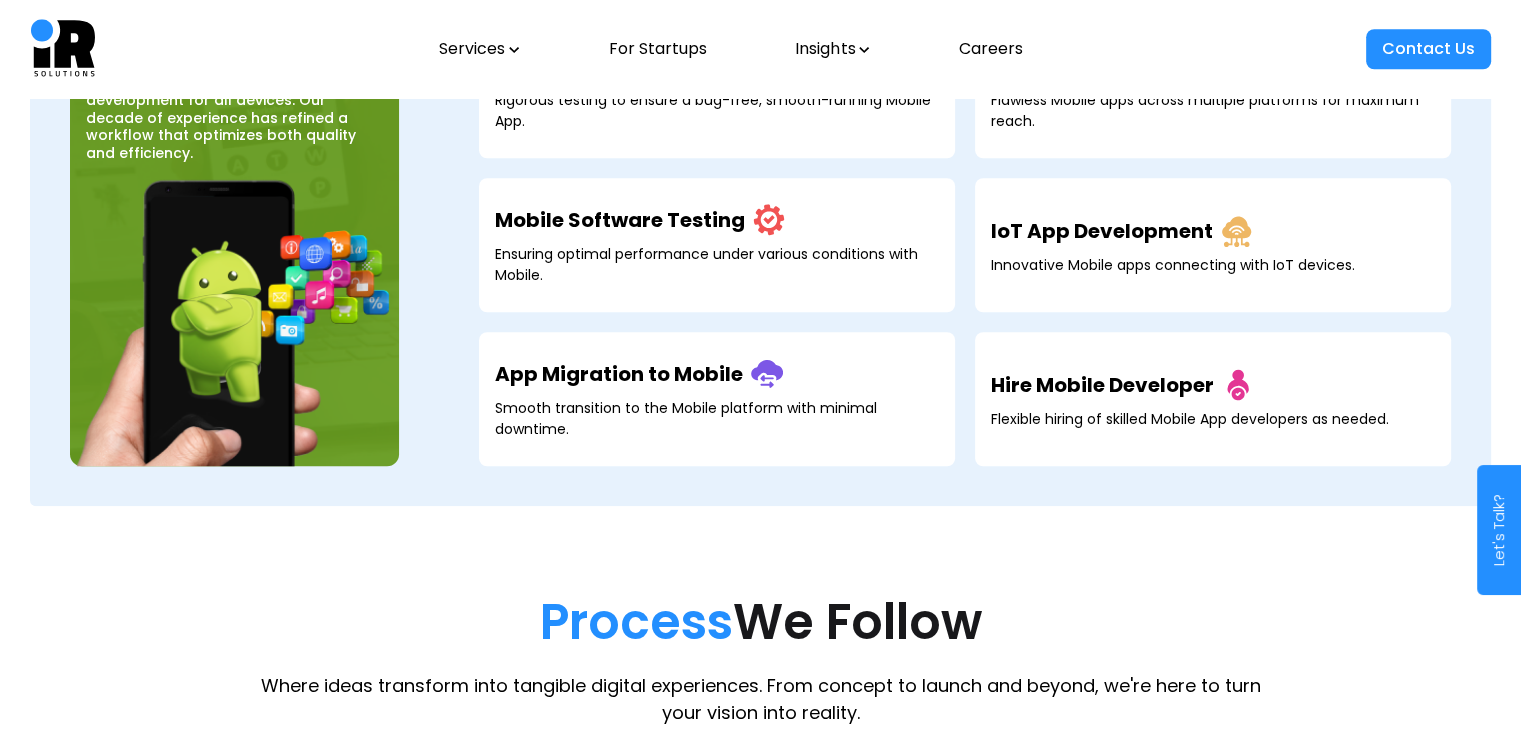 scroll, scrollTop: 1766, scrollLeft: 0, axis: vertical 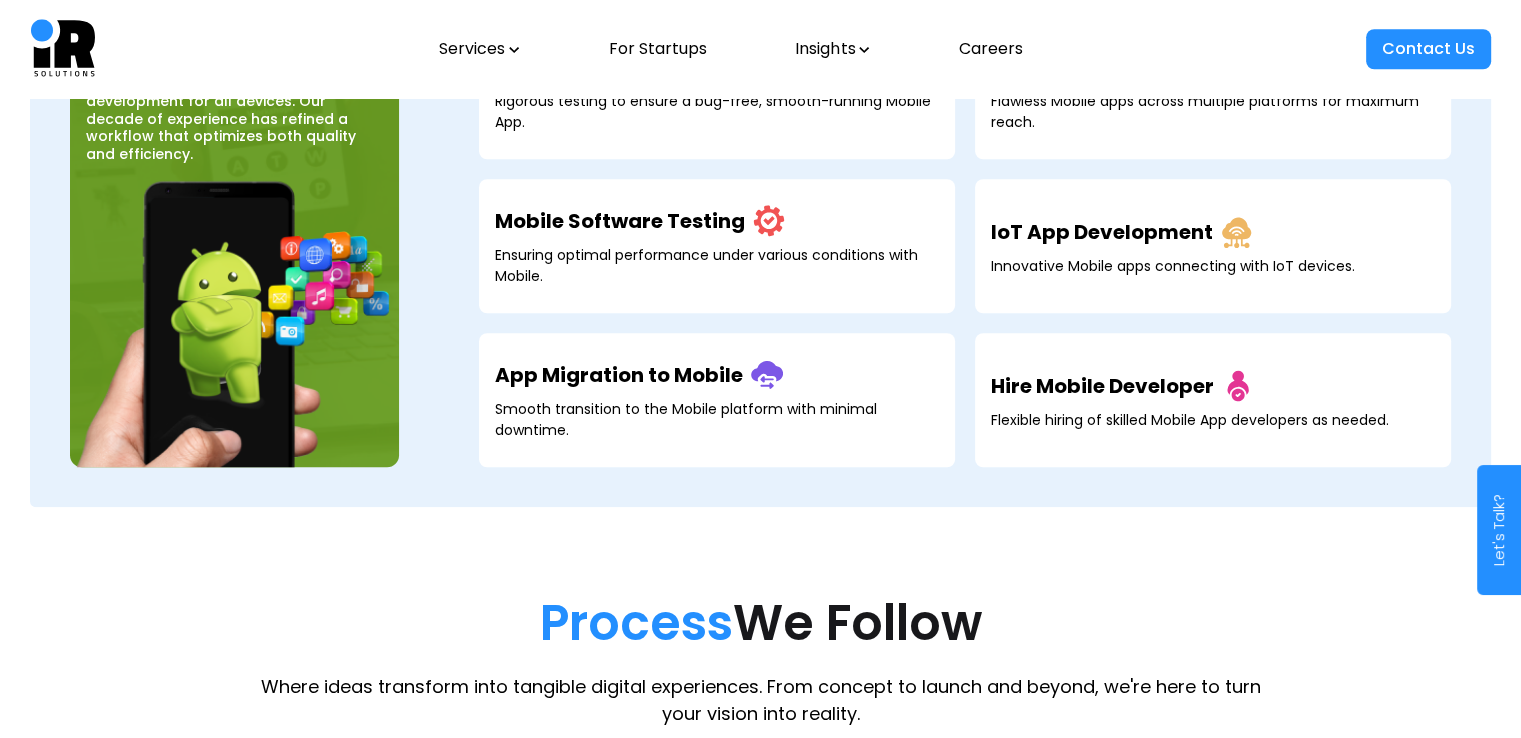 drag, startPoint x: 1060, startPoint y: 373, endPoint x: 826, endPoint y: 414, distance: 237.56473 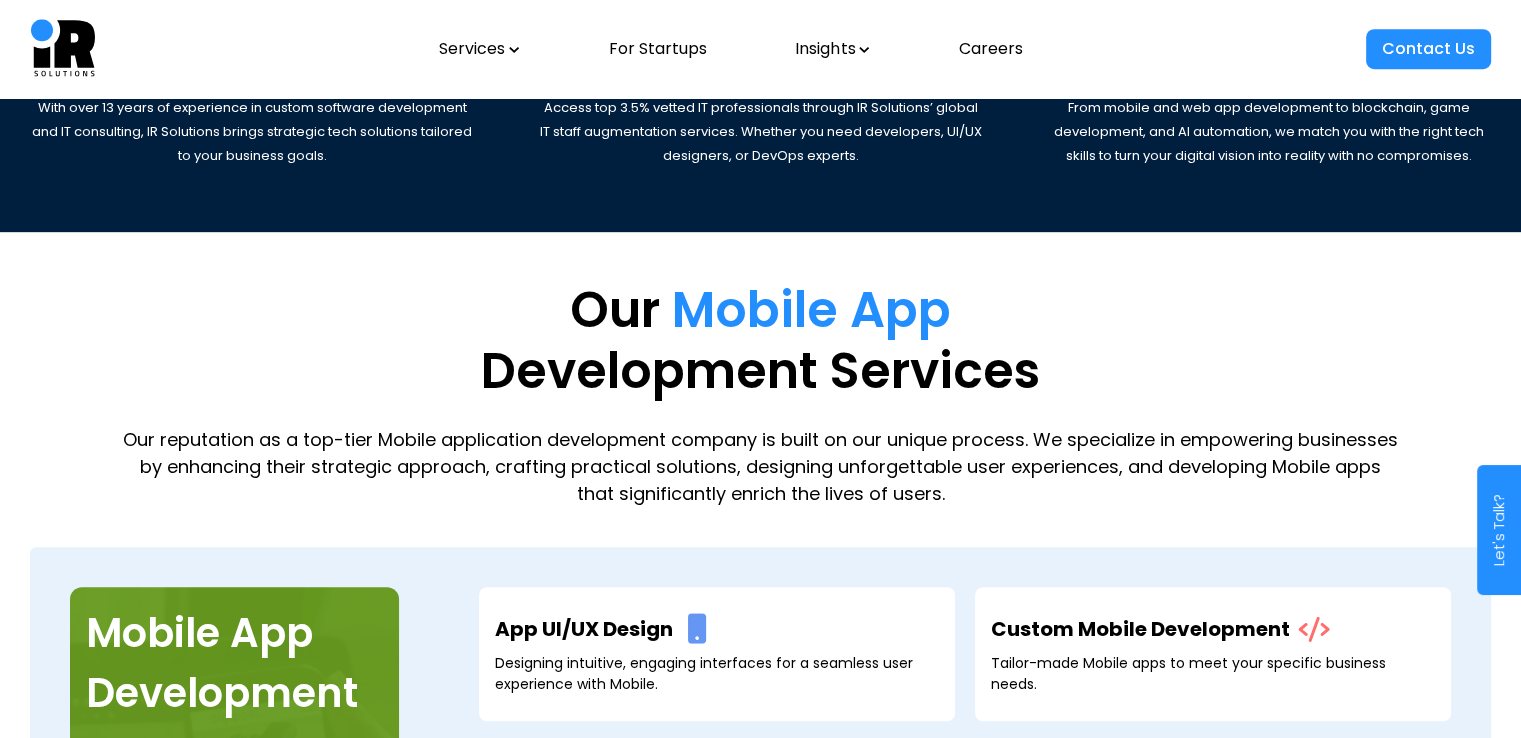 scroll, scrollTop: 1055, scrollLeft: 0, axis: vertical 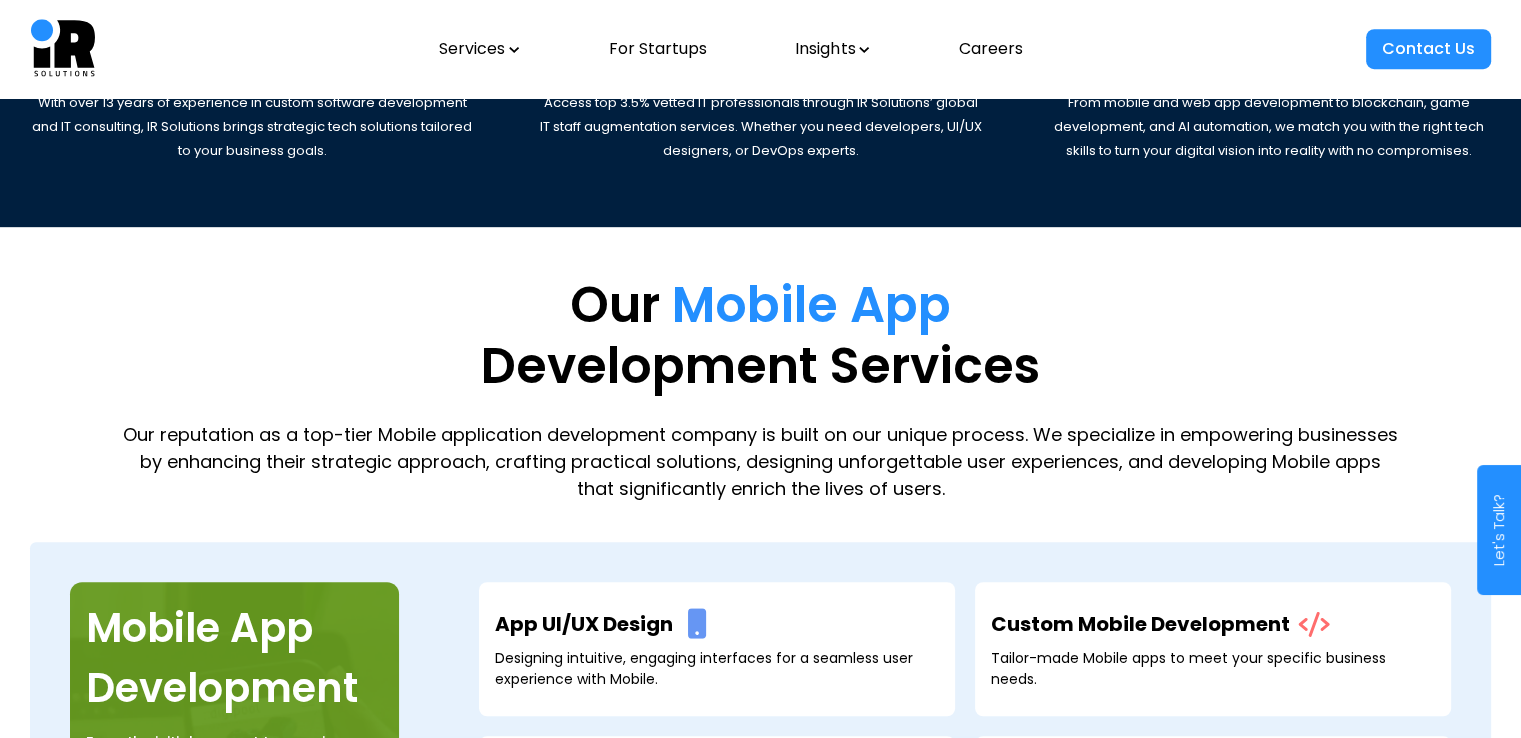 click on "Mobile App" at bounding box center [811, 305] 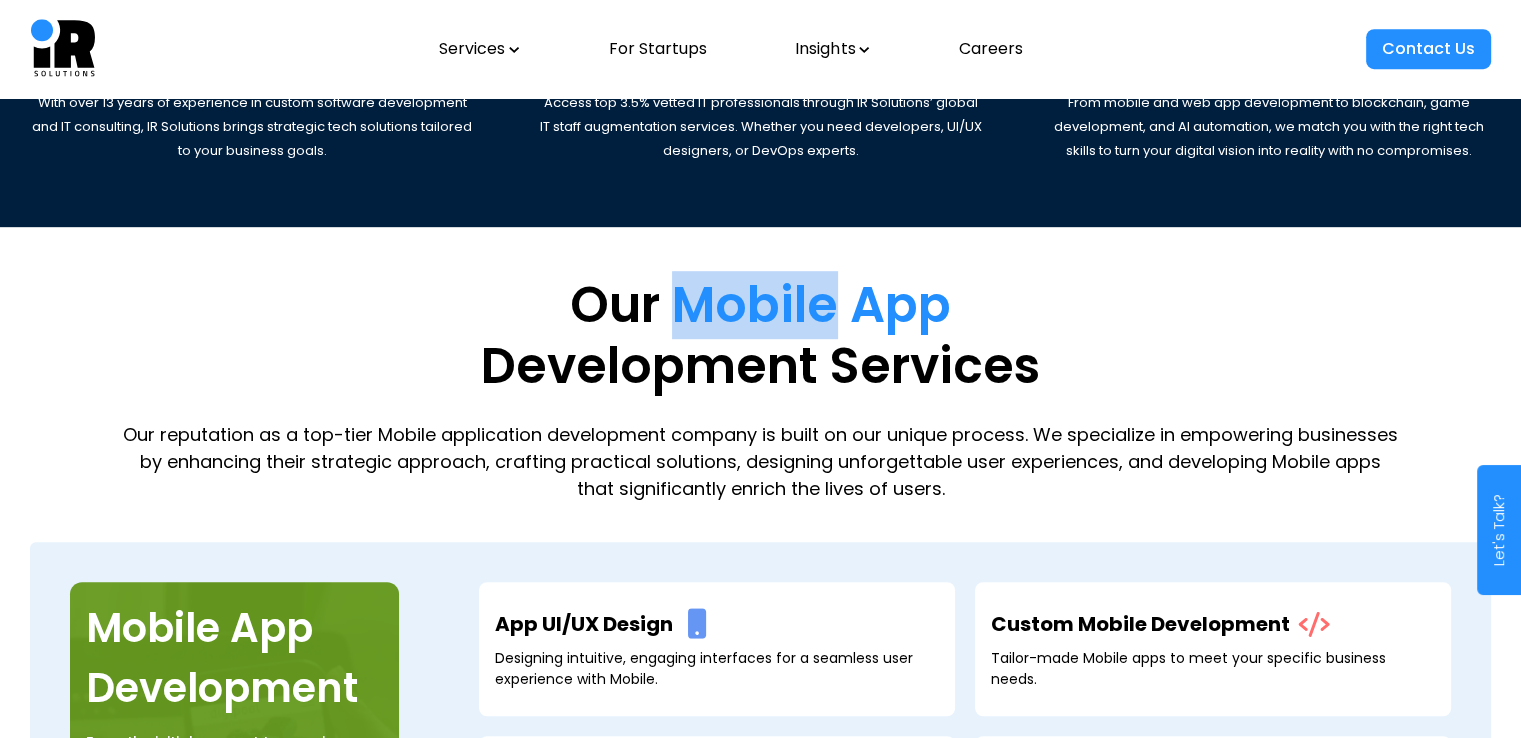 click on "Mobile App" at bounding box center [811, 305] 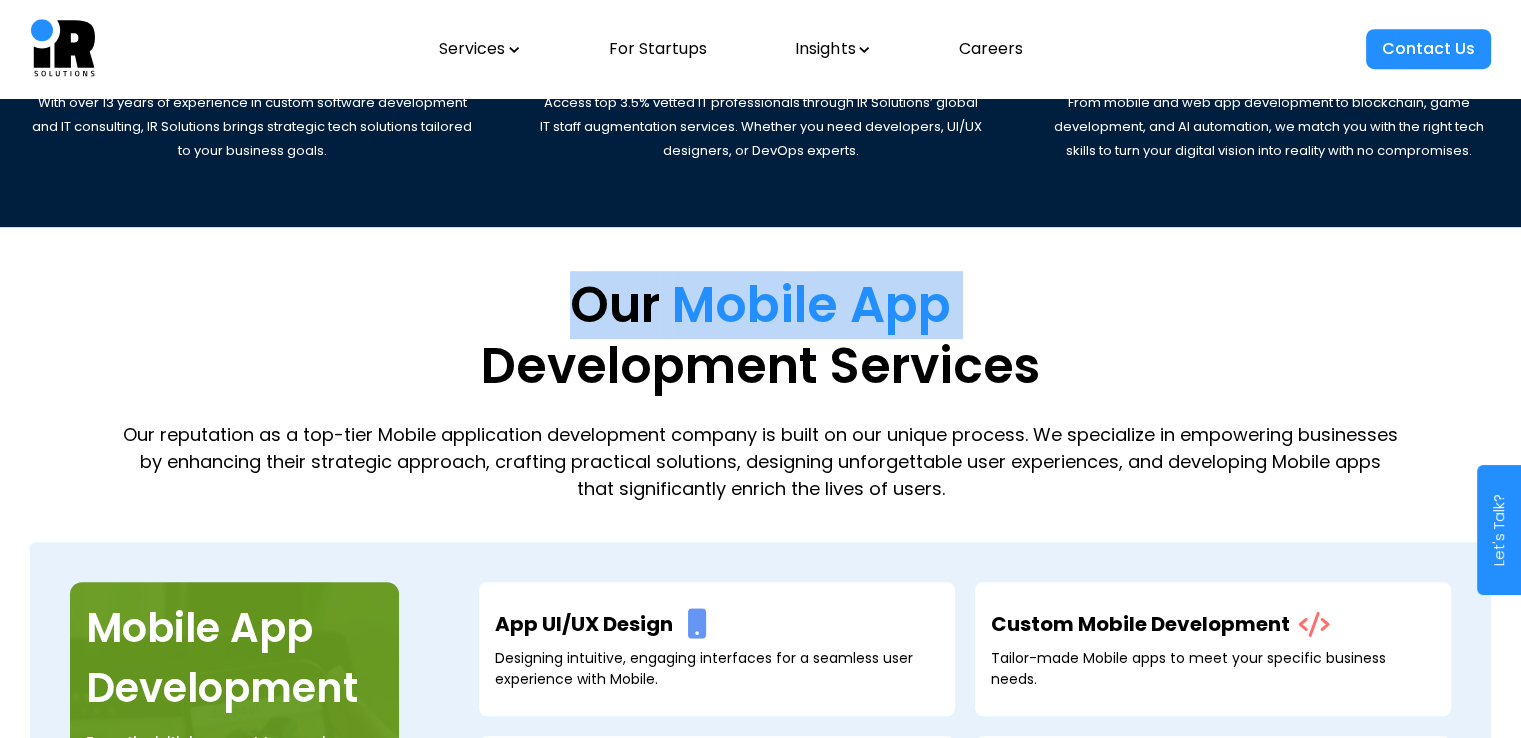 click on "Mobile App" at bounding box center [811, 305] 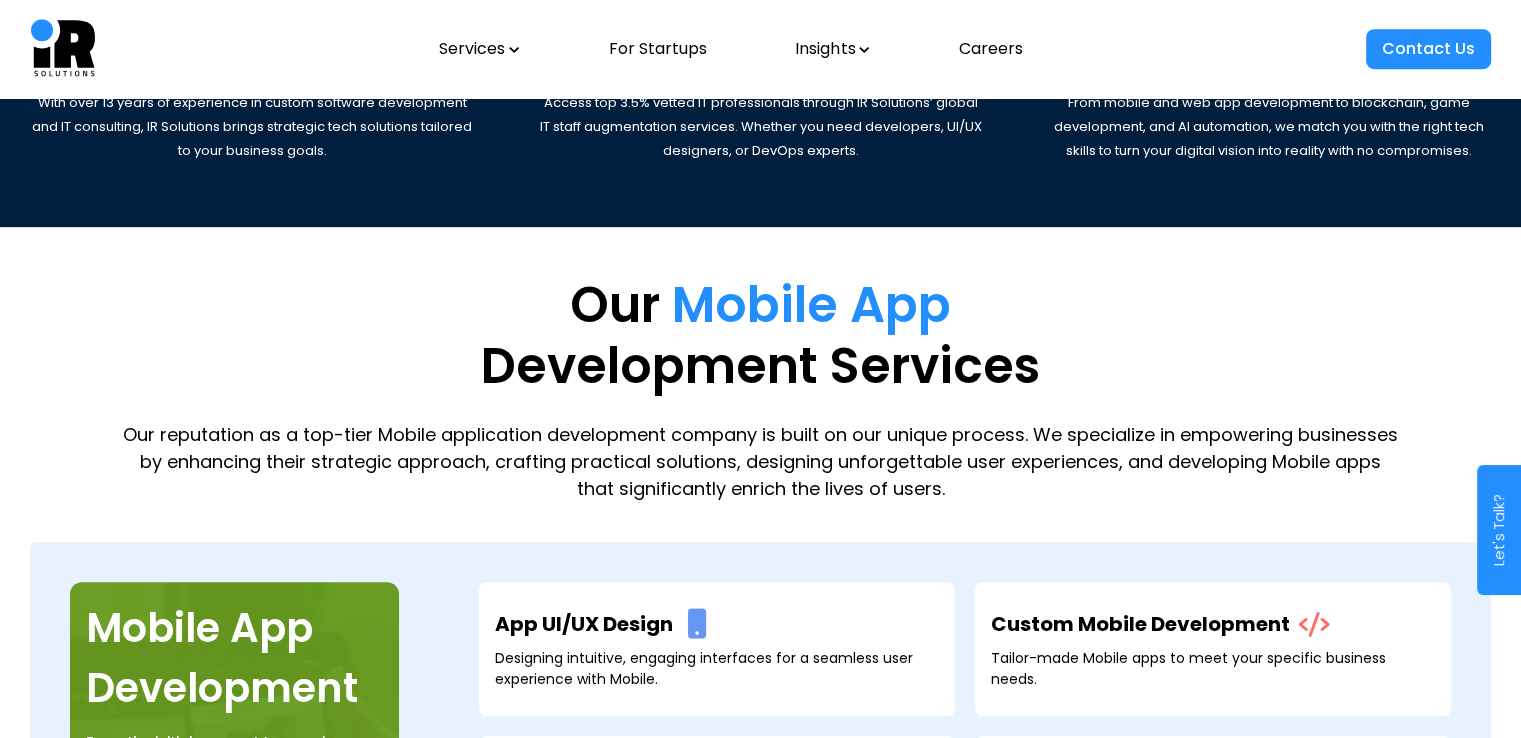 click on "Development Services" at bounding box center (760, 366) 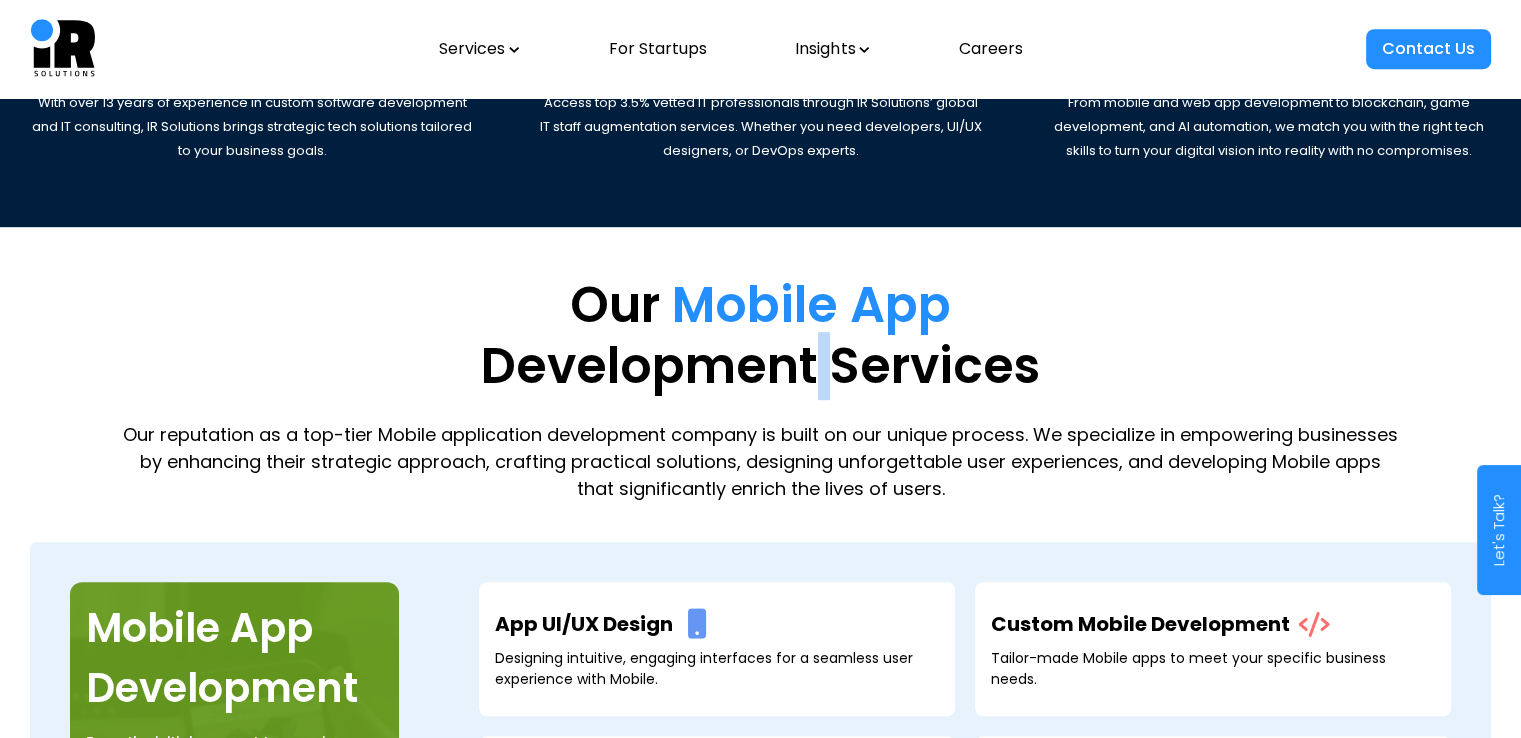 click on "Development Services" at bounding box center [760, 366] 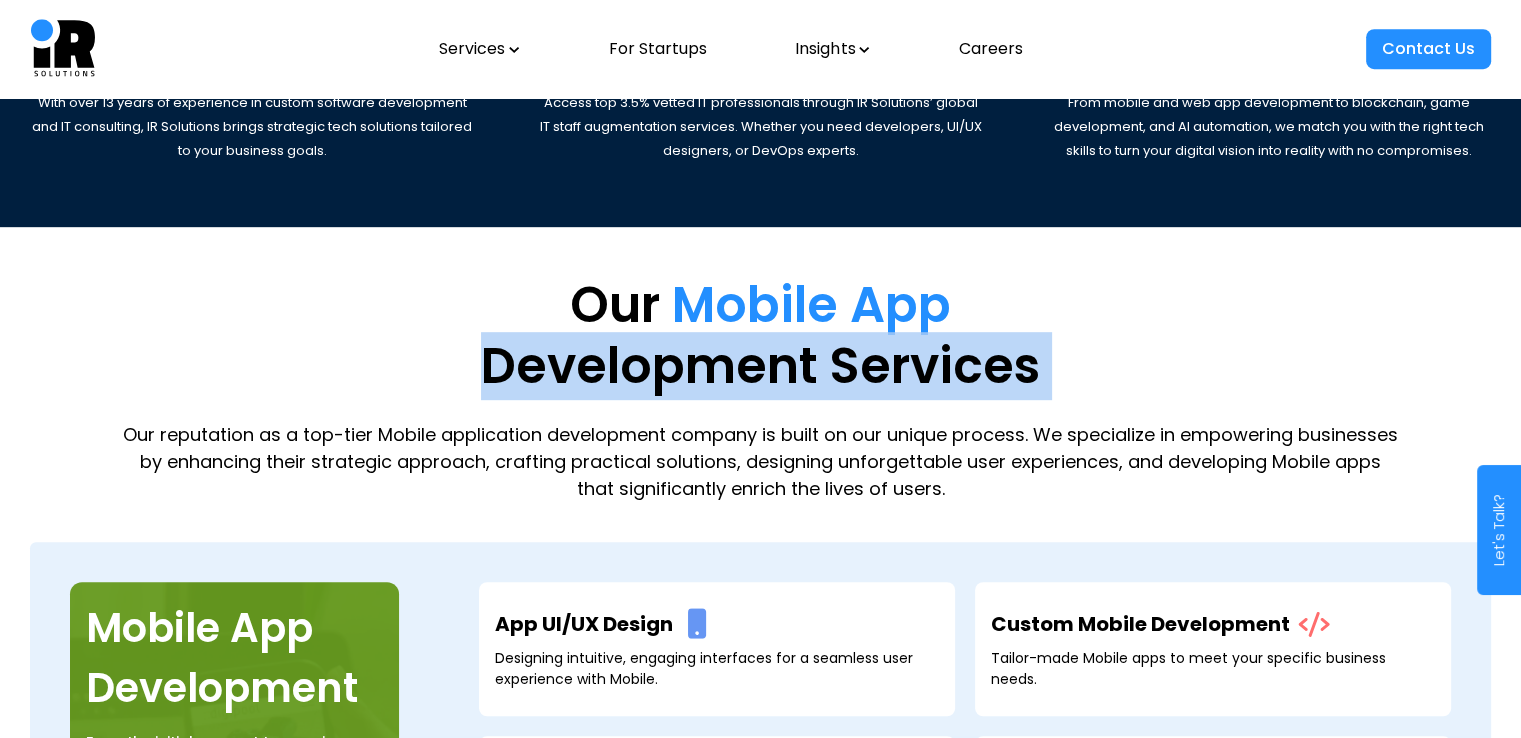click on "Development Services" at bounding box center (760, 366) 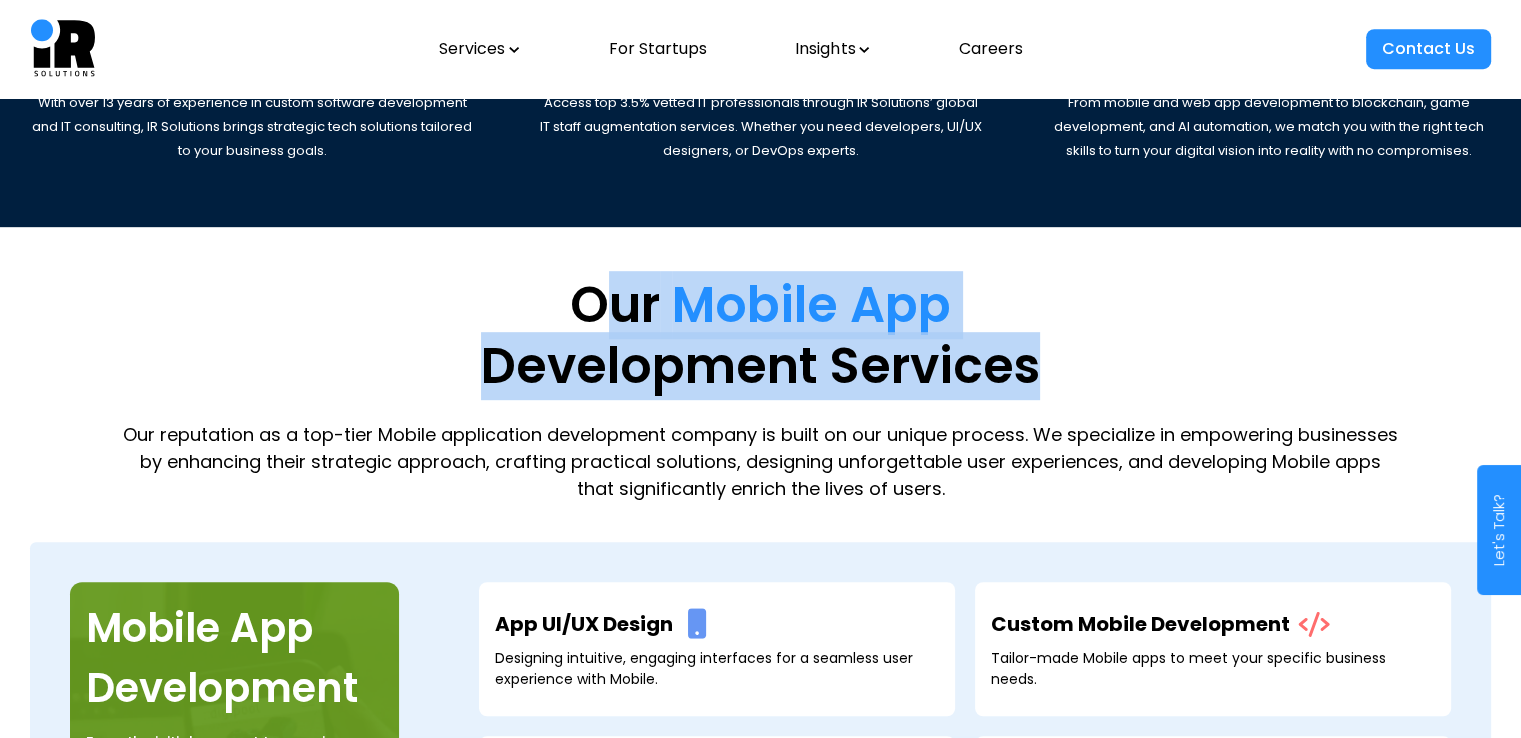 drag, startPoint x: 590, startPoint y: 302, endPoint x: 1099, endPoint y: 371, distance: 513.6555 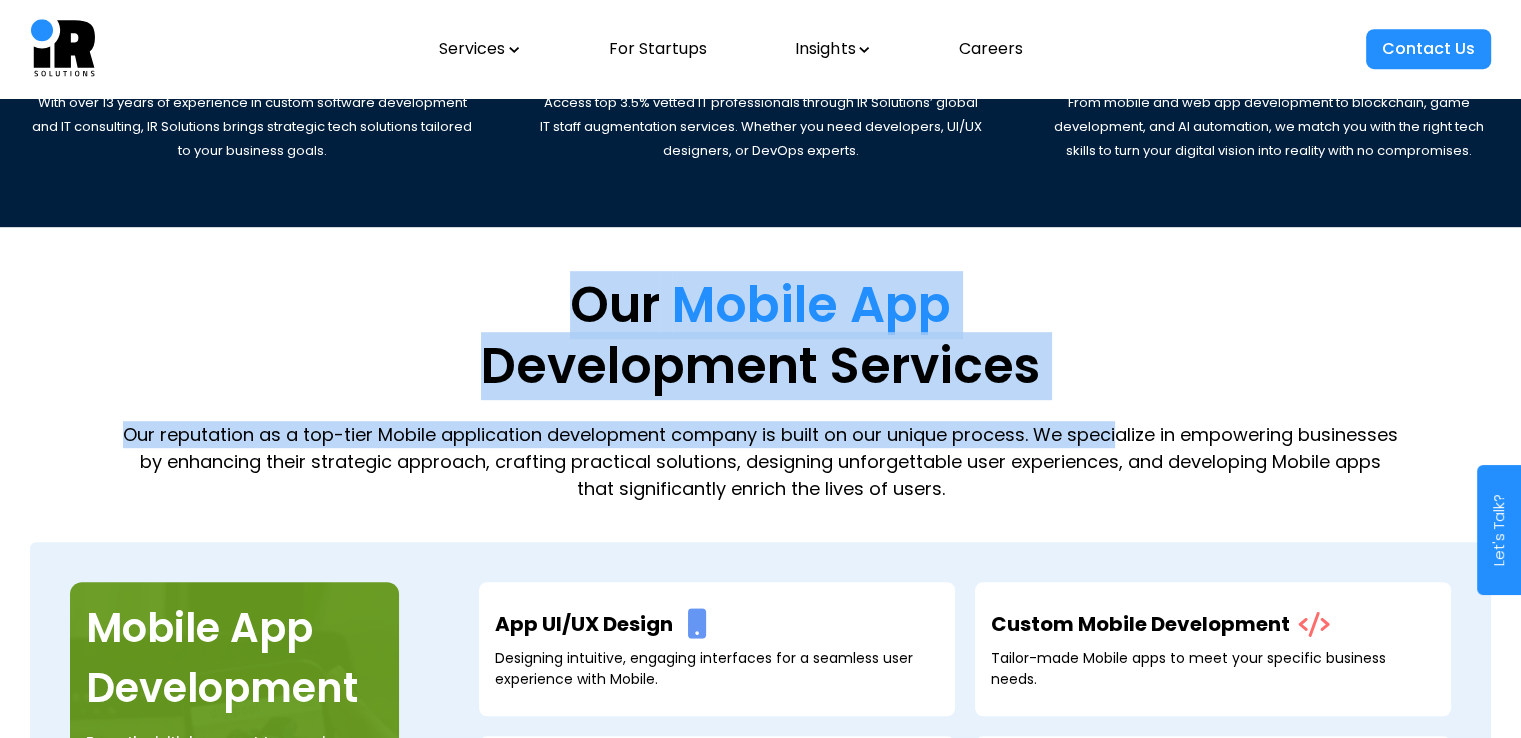 drag, startPoint x: 577, startPoint y: 306, endPoint x: 1122, endPoint y: 404, distance: 553.7409 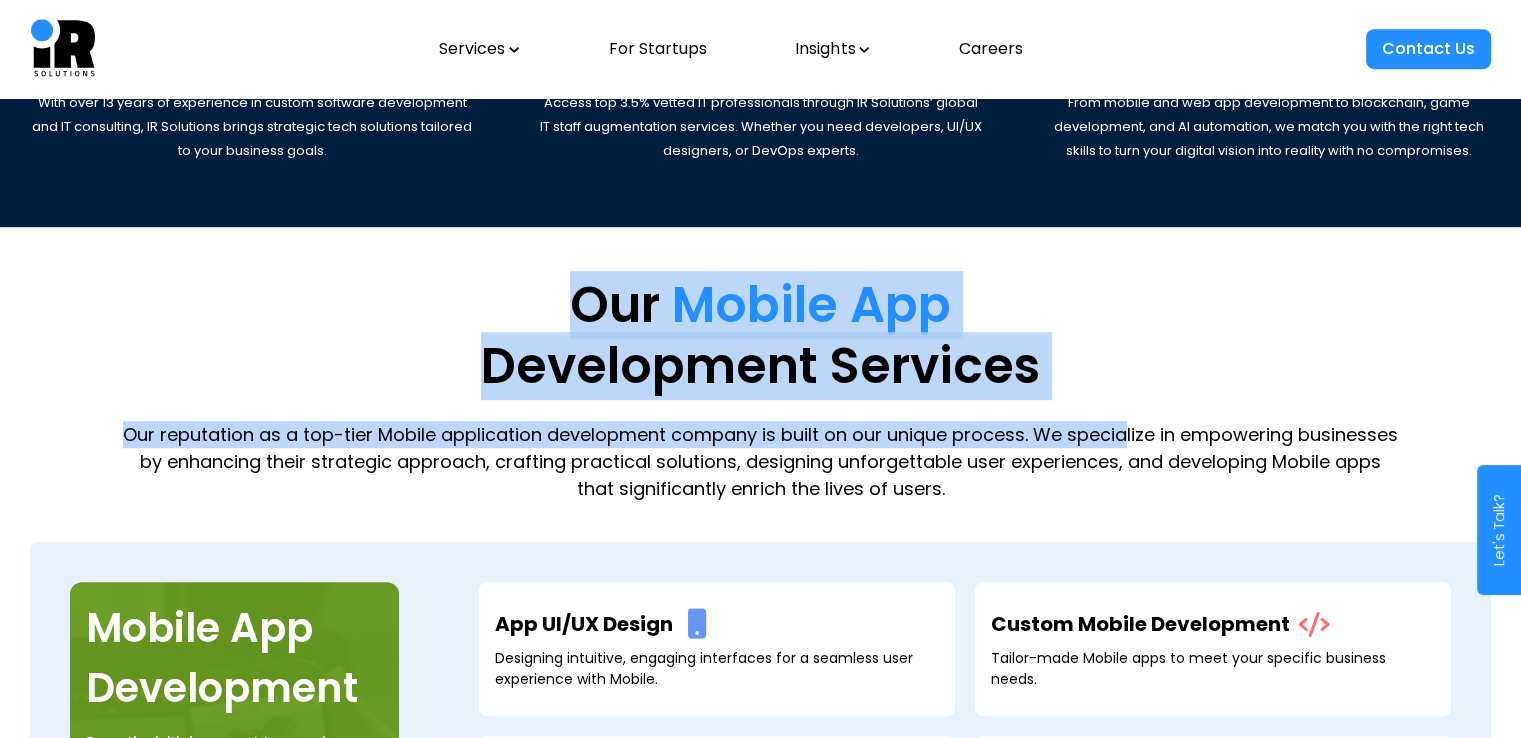click on "Development Services" at bounding box center (760, 366) 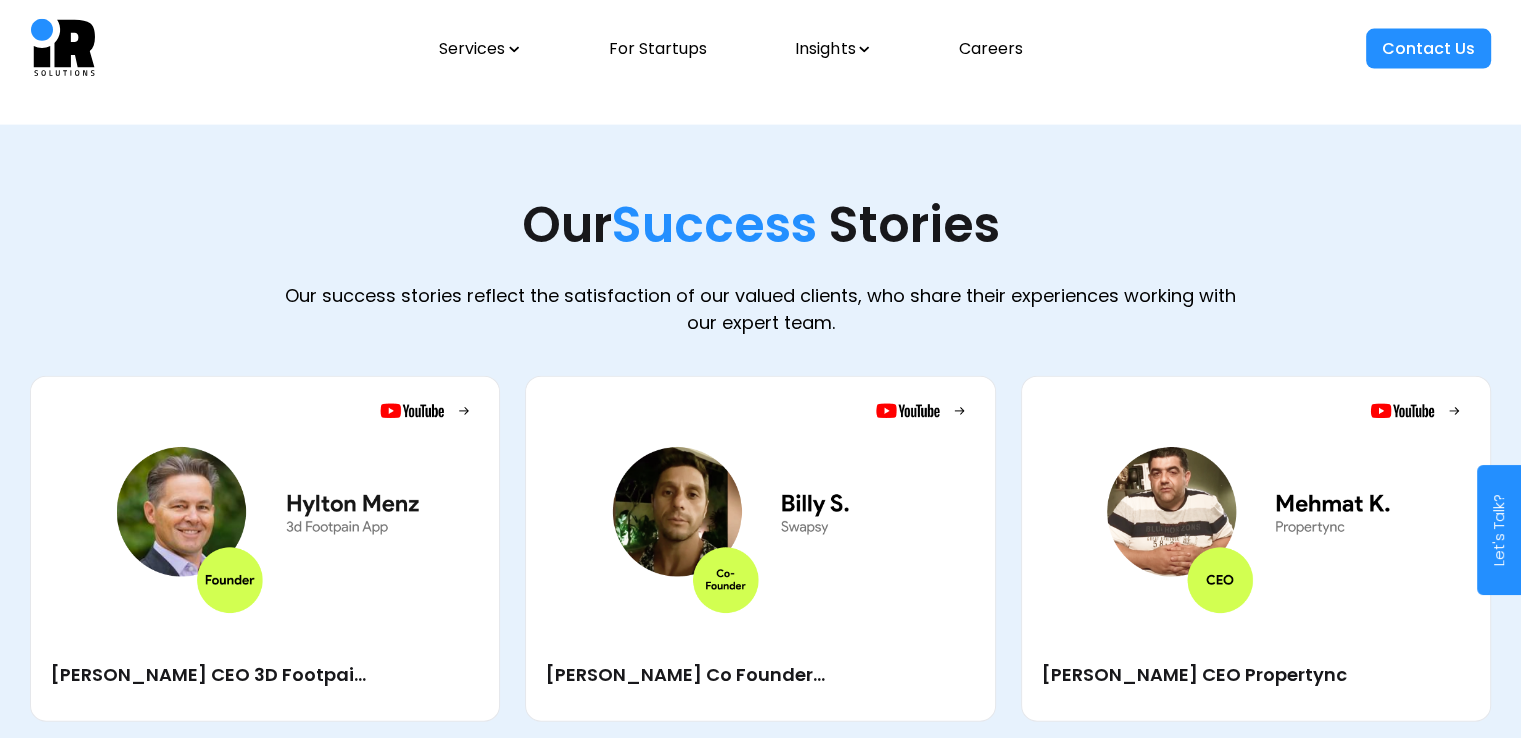 scroll, scrollTop: 4592, scrollLeft: 0, axis: vertical 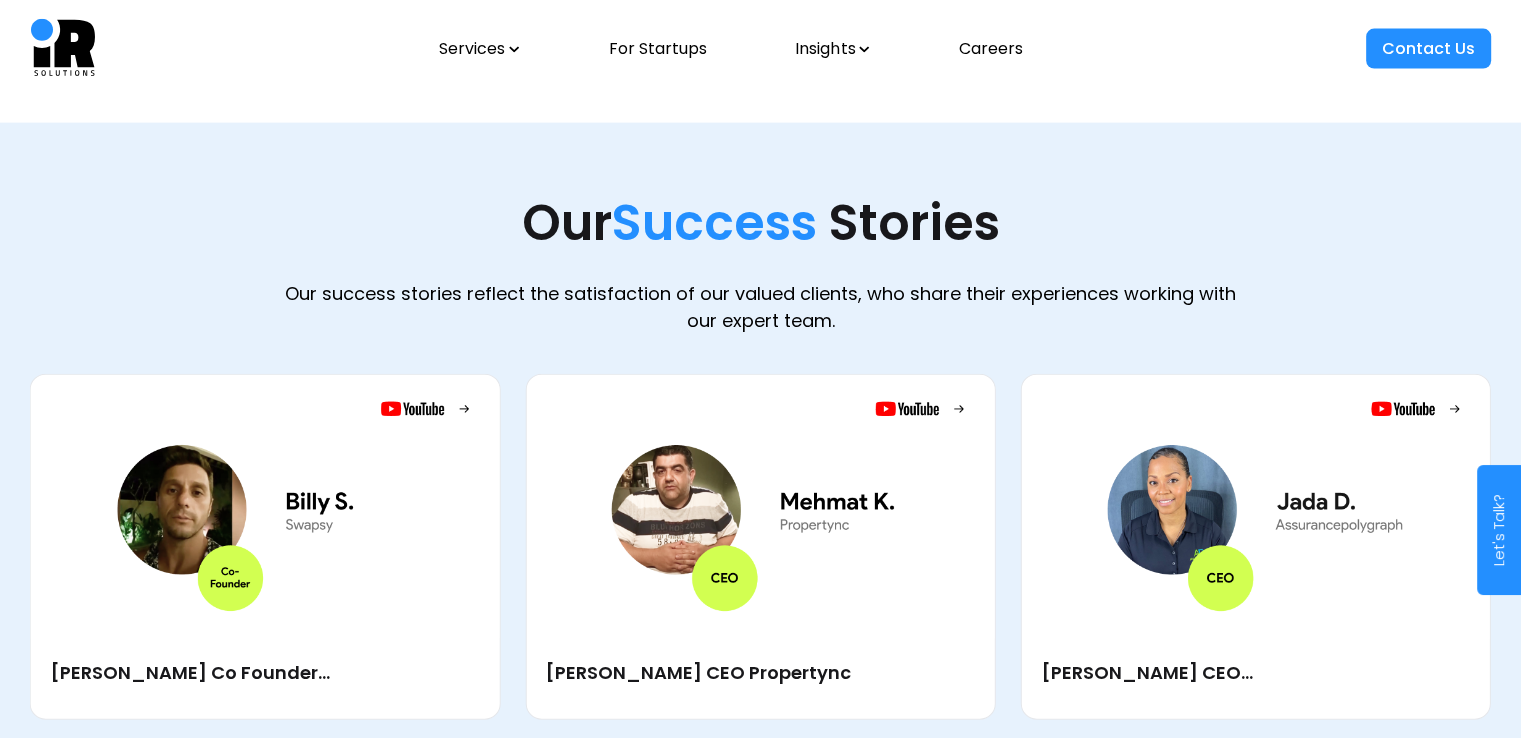 click at bounding box center [265, 506] 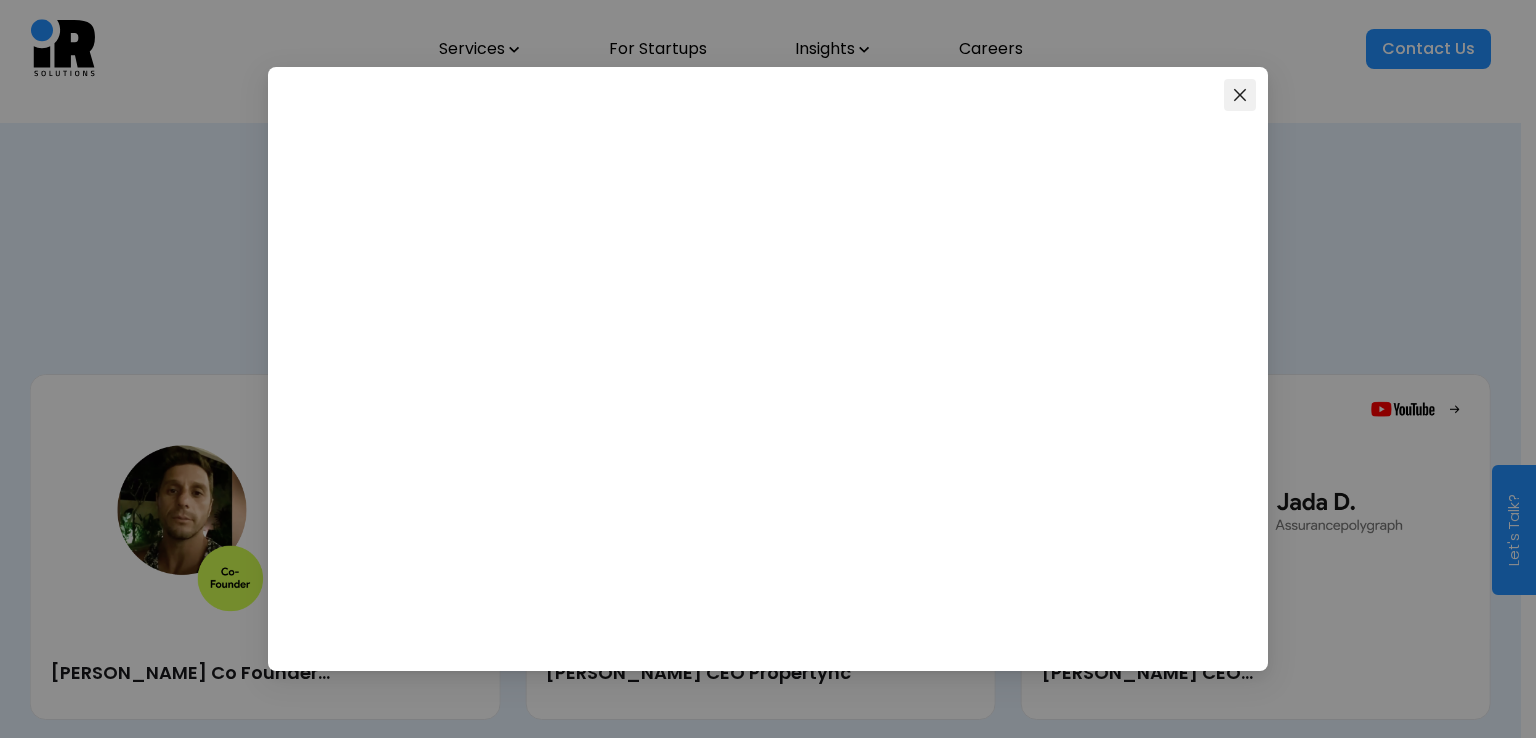 click 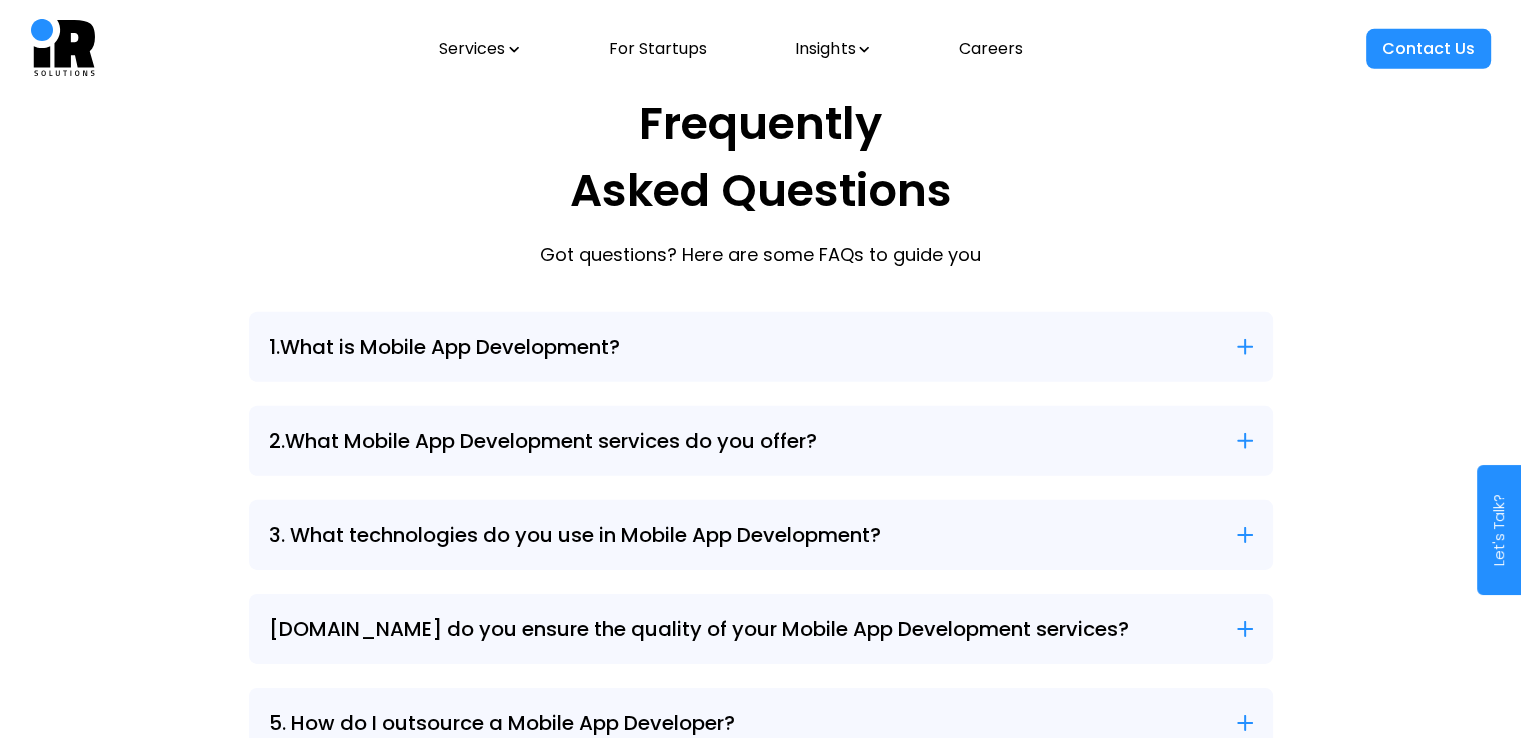 scroll, scrollTop: 6180, scrollLeft: 0, axis: vertical 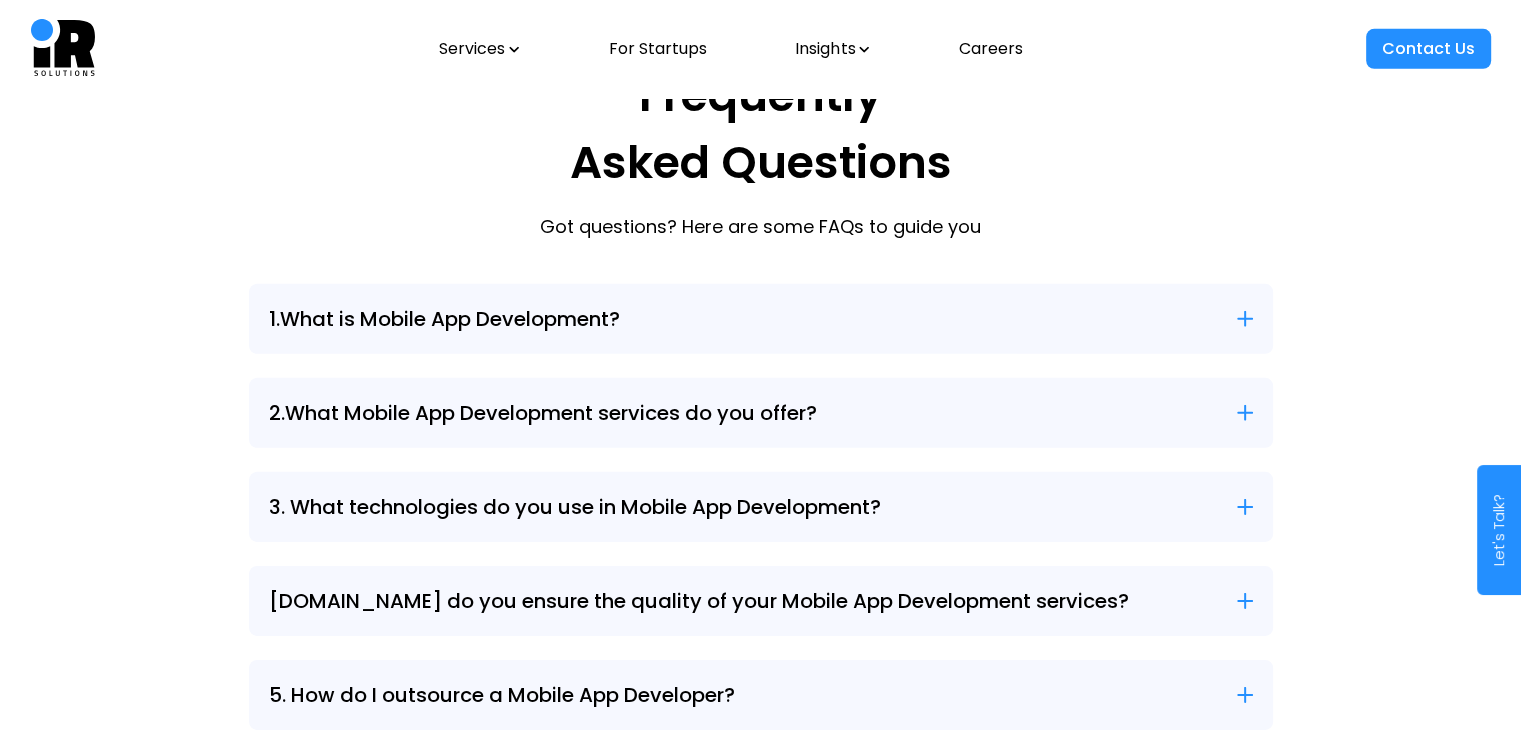click on "1.What is Mobile App Development?" at bounding box center [761, 319] 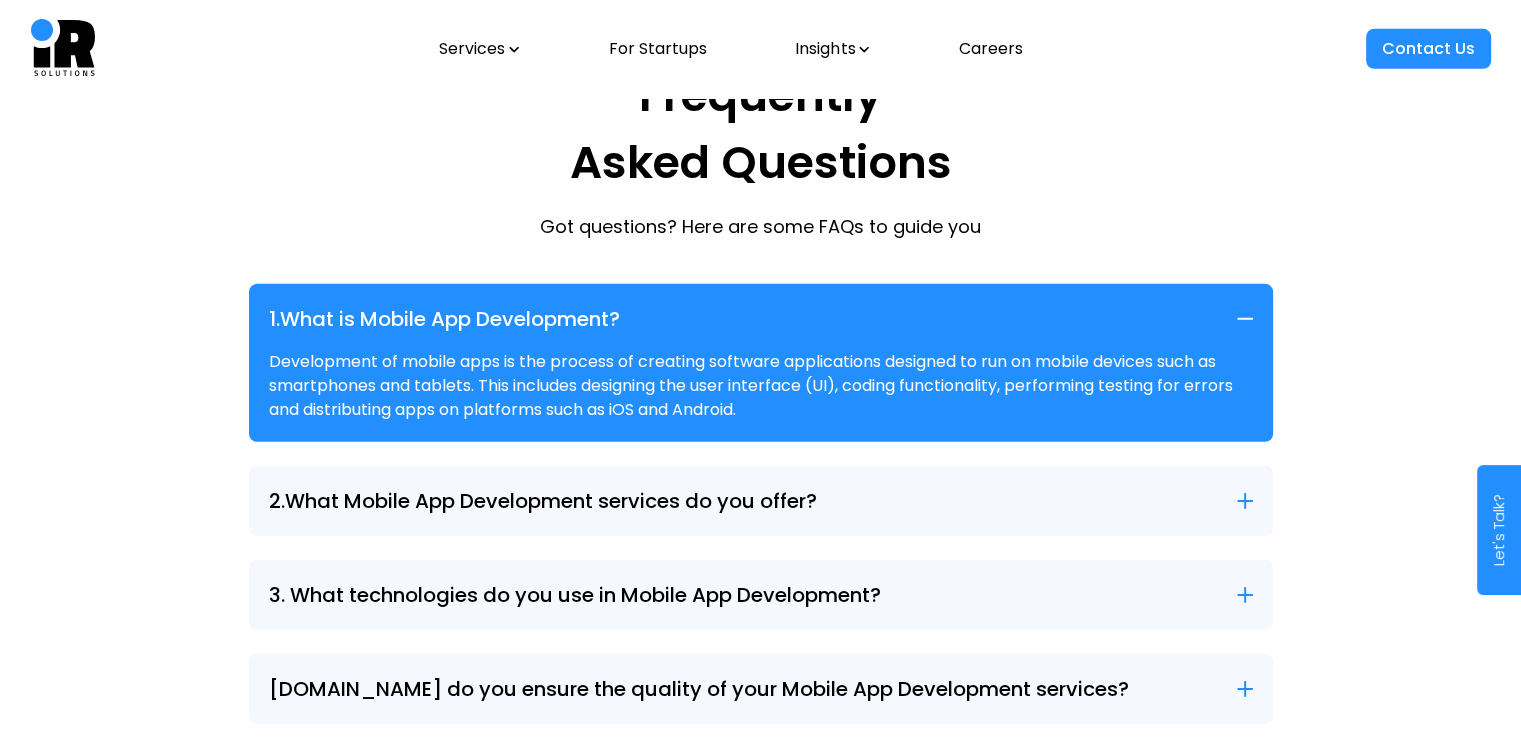 click on "1.What is Mobile App Development?" at bounding box center (761, 319) 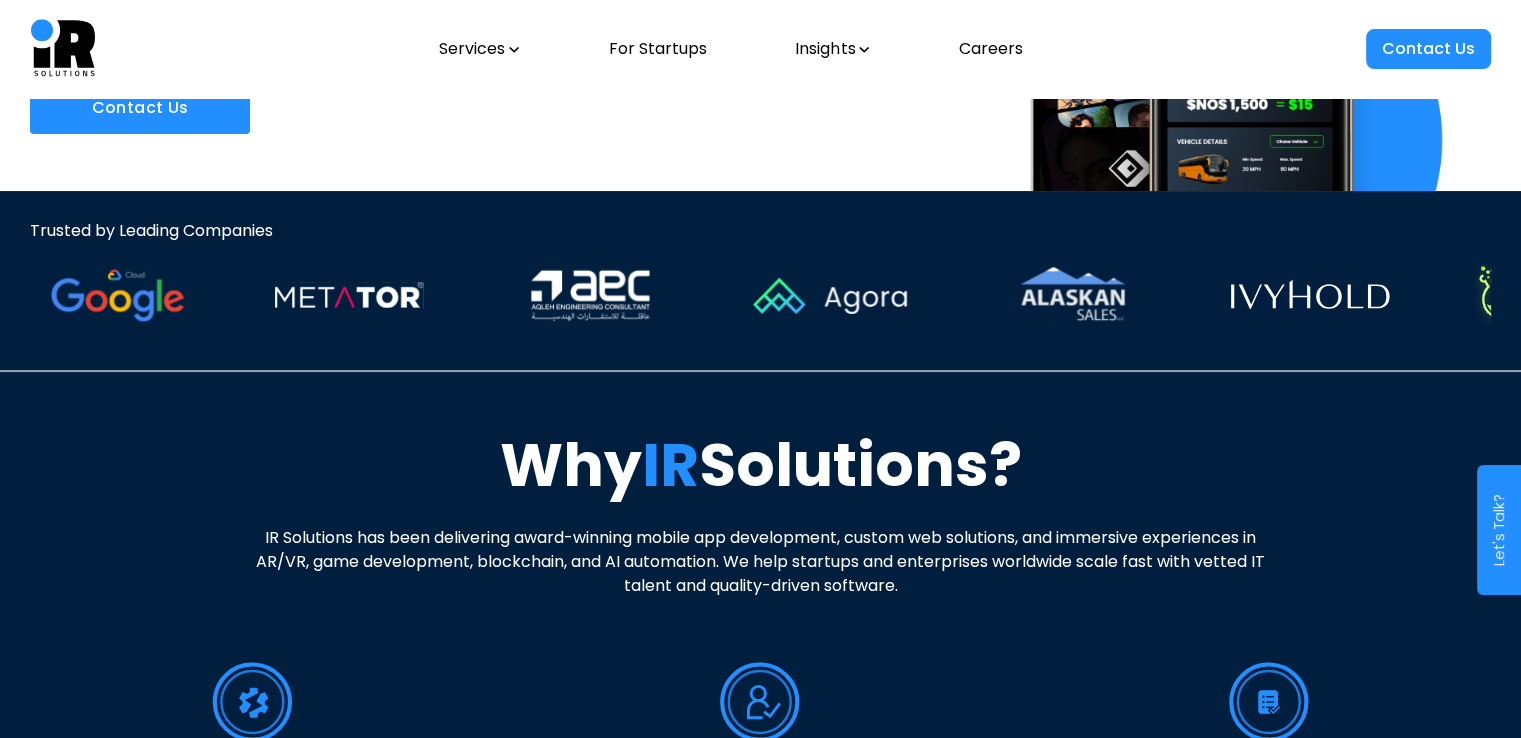 scroll, scrollTop: 0, scrollLeft: 0, axis: both 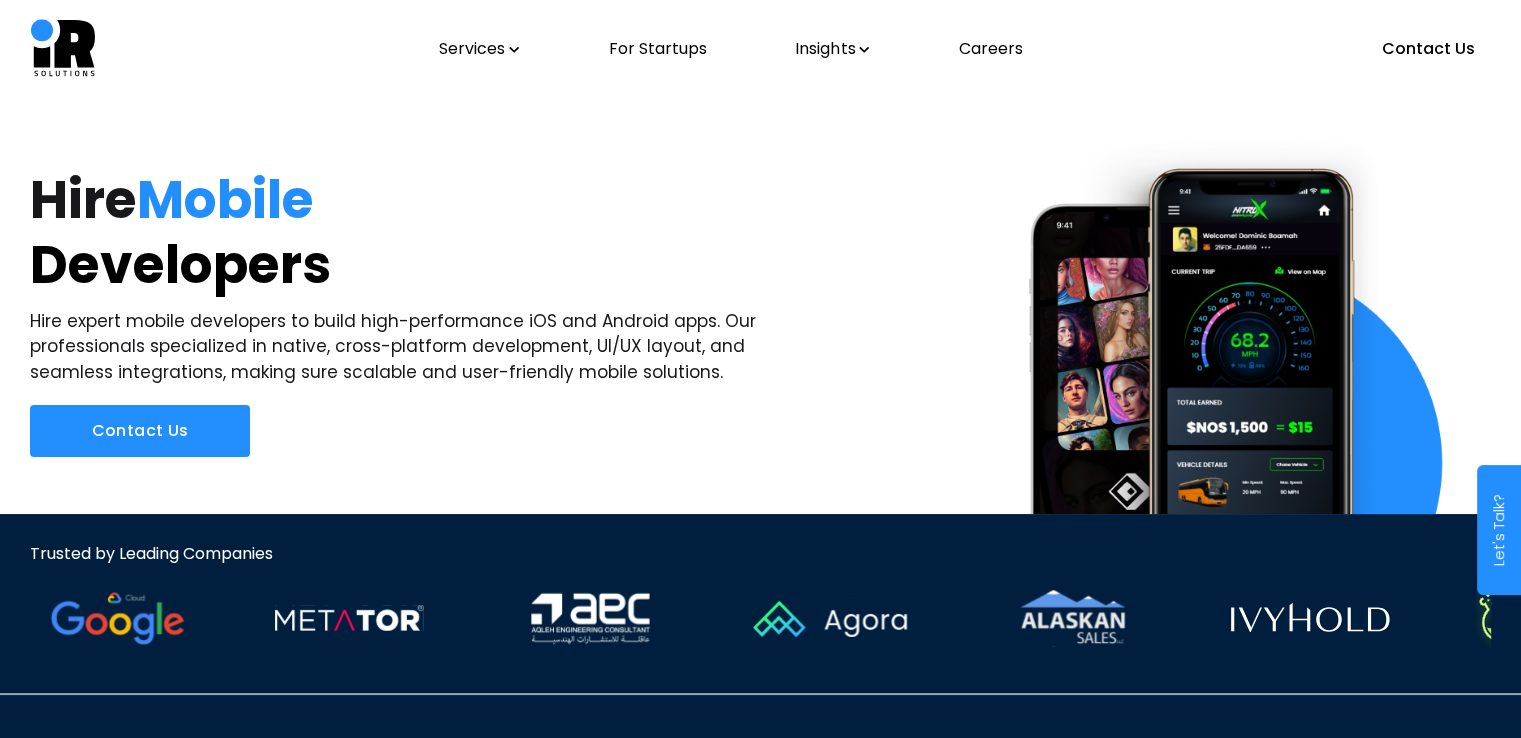click on "Services" at bounding box center (479, 49) 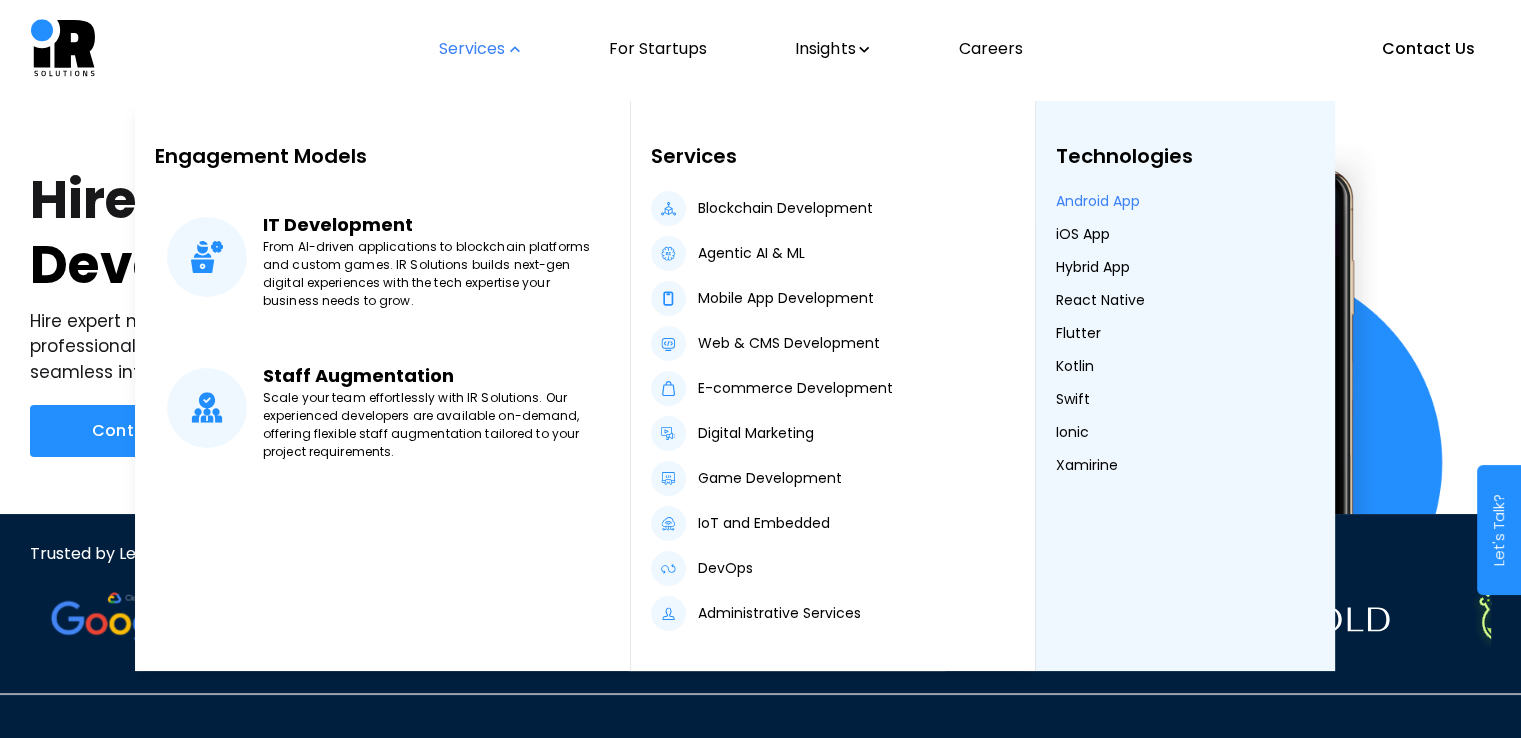 click on "Android App" at bounding box center (1098, 201) 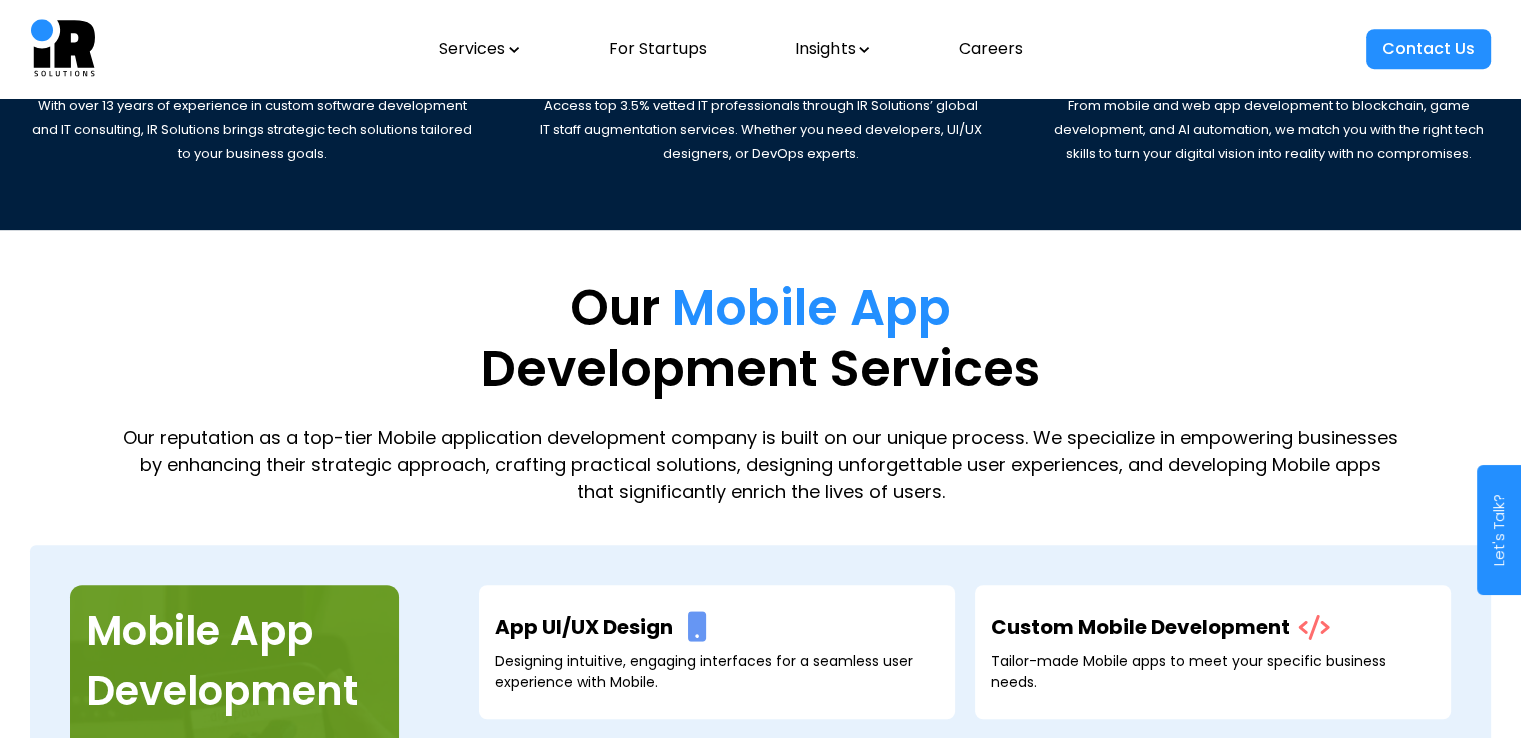 scroll, scrollTop: 1051, scrollLeft: 0, axis: vertical 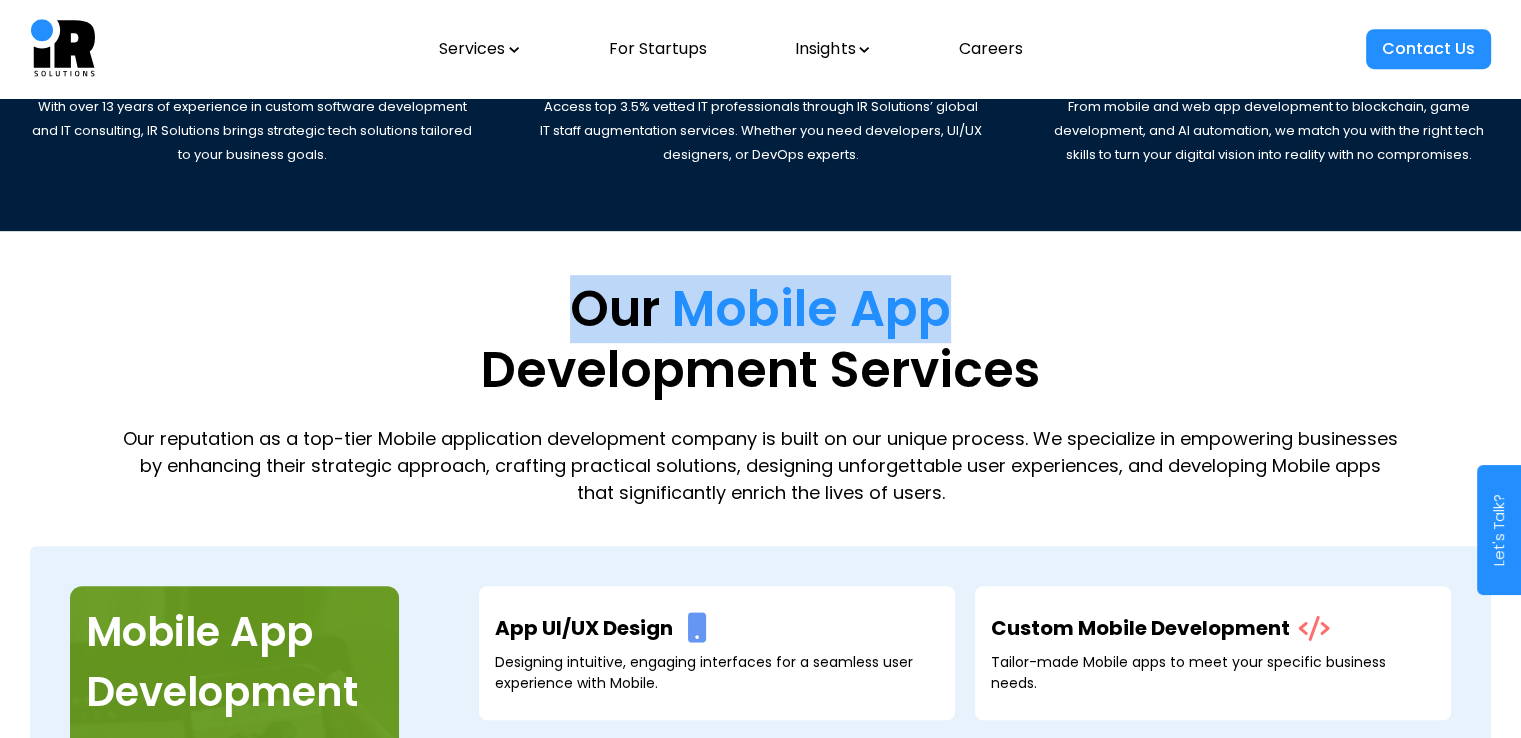 drag, startPoint x: 583, startPoint y: 297, endPoint x: 1017, endPoint y: 279, distance: 434.3731 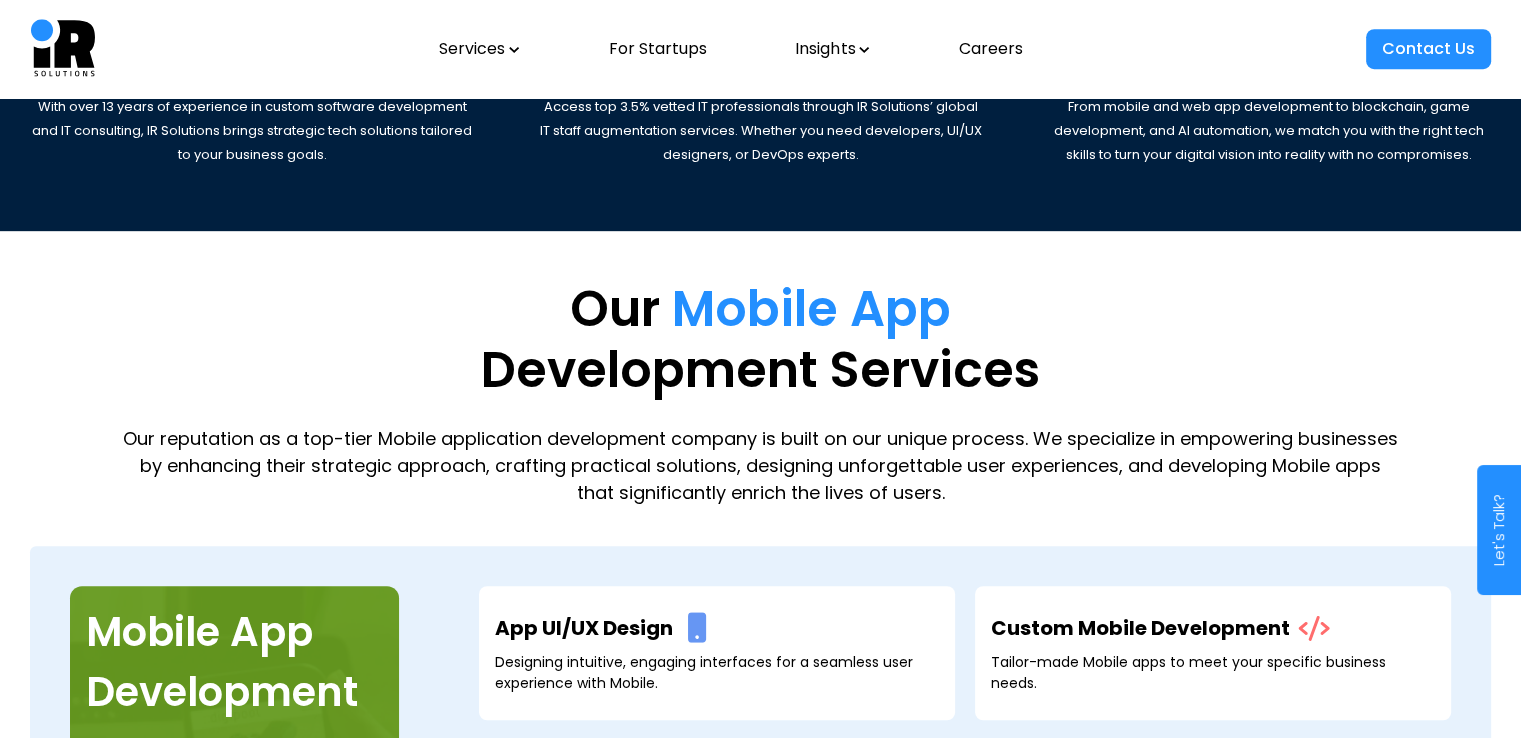click on "Our   Mobile App   Development Services" at bounding box center (760, 340) 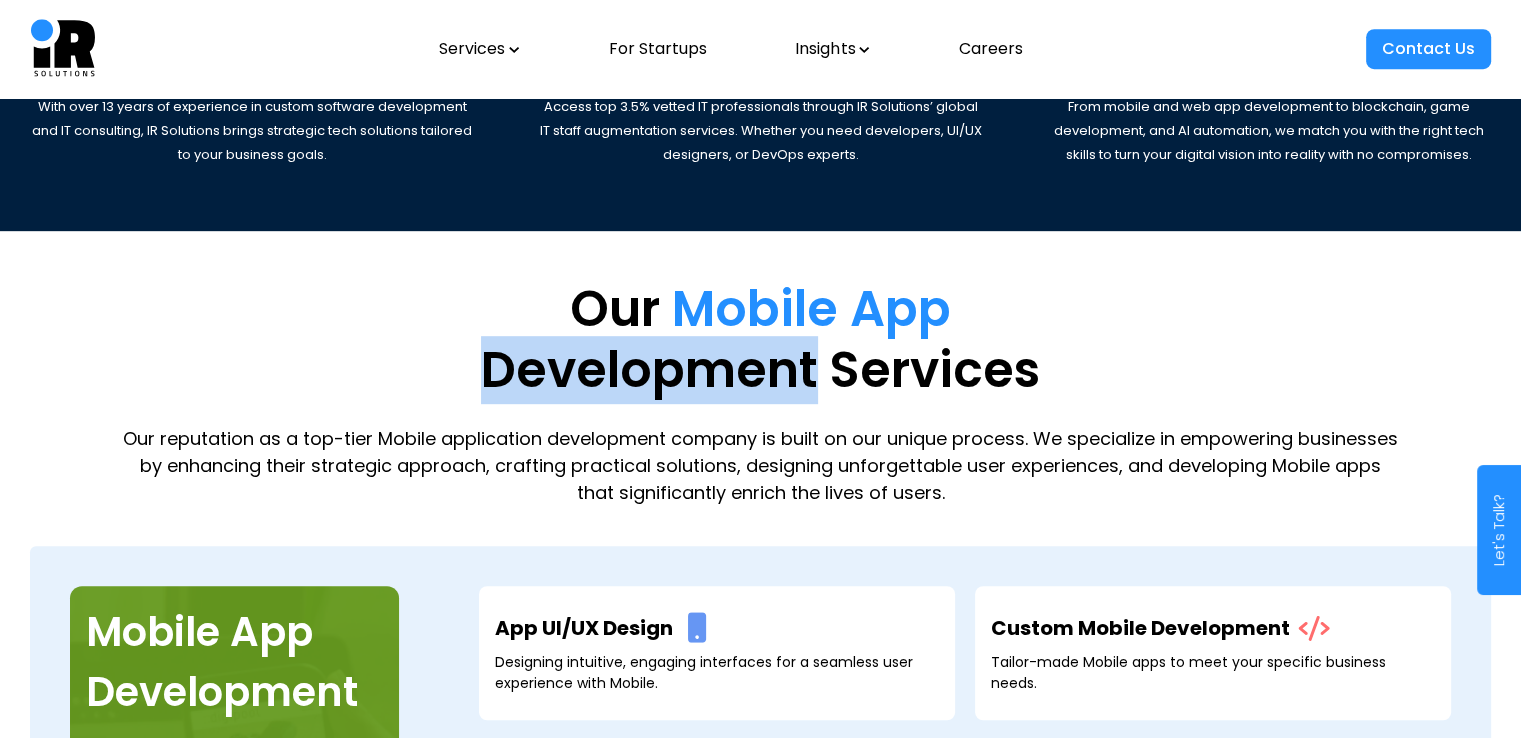 click on "Development Services" at bounding box center (760, 370) 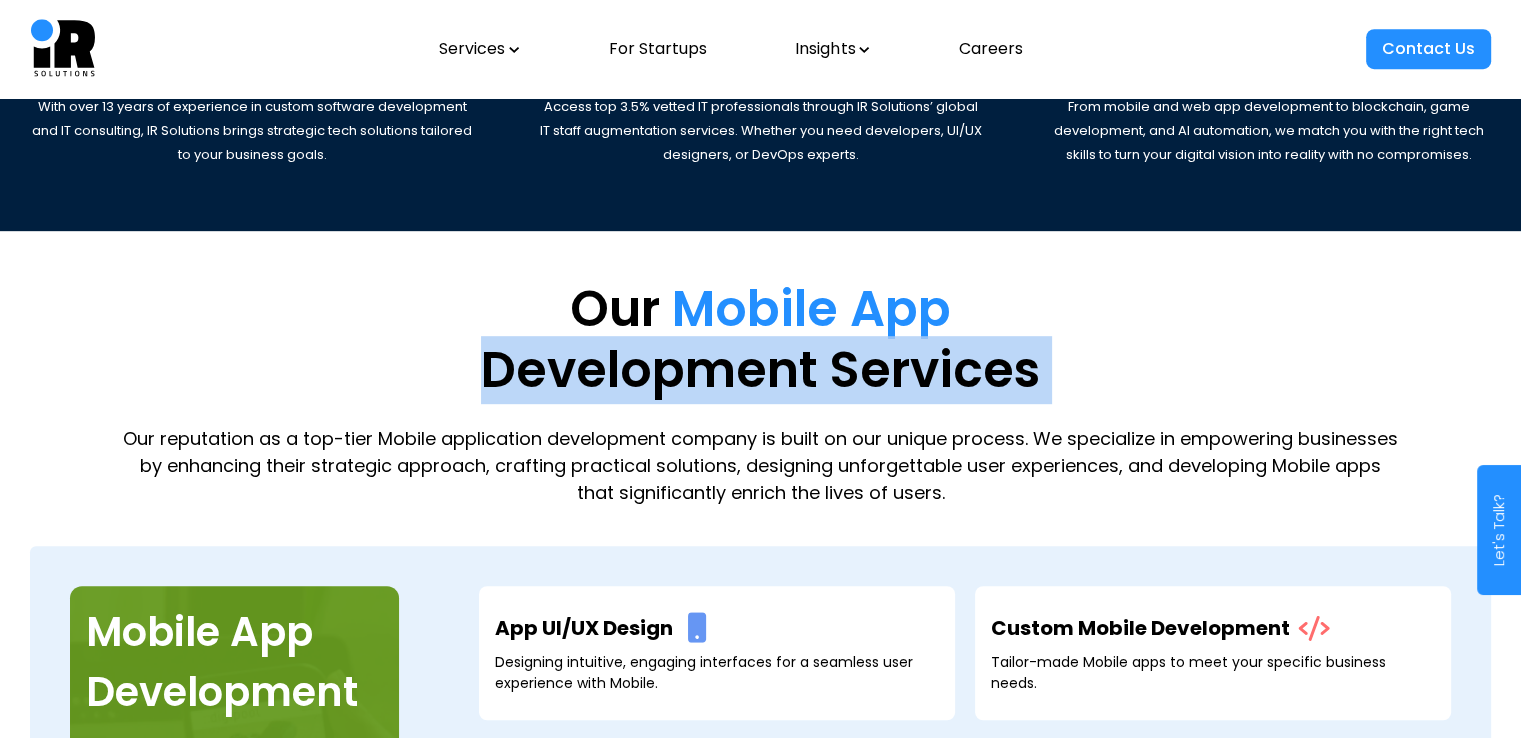 click on "Development Services" at bounding box center [760, 370] 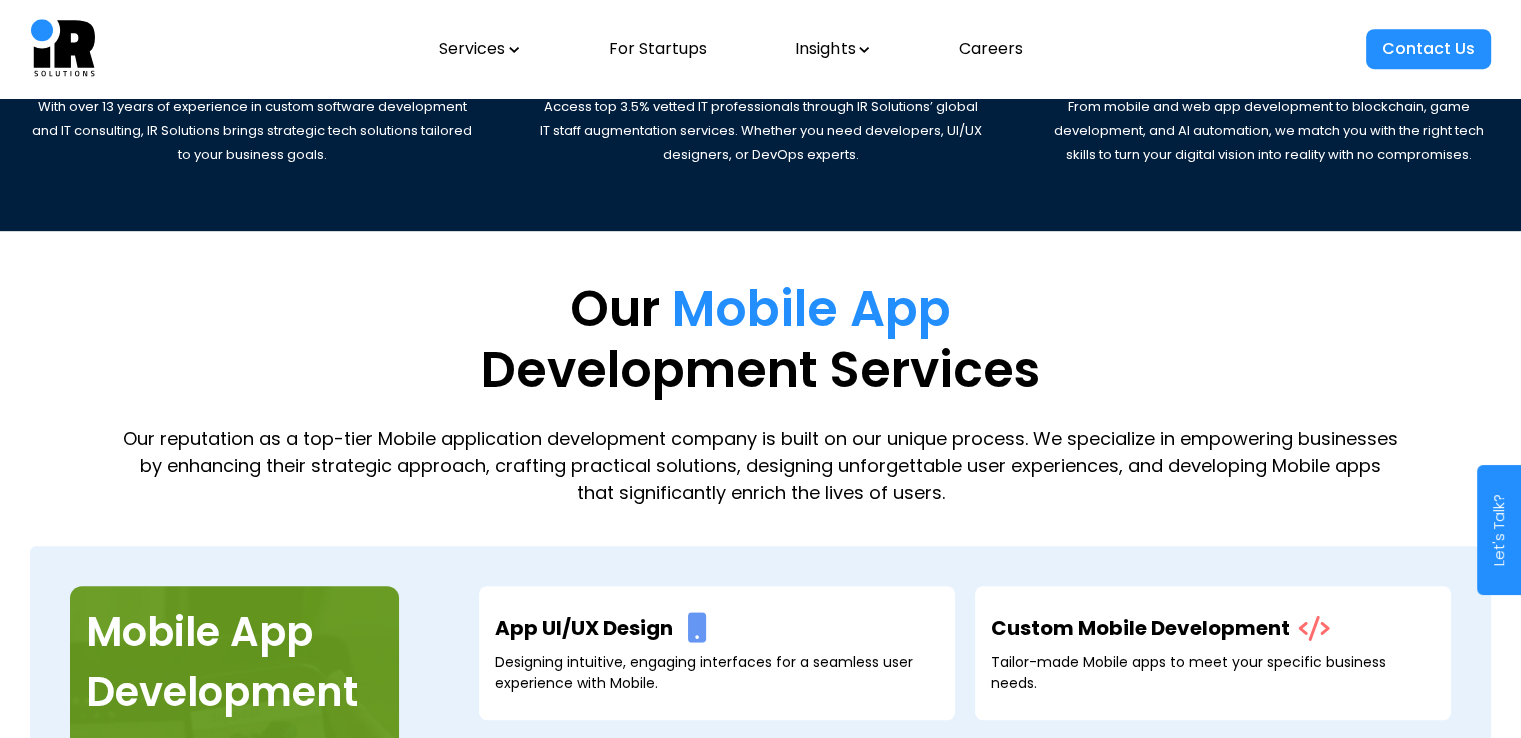 click on "Mobile App" at bounding box center (811, 309) 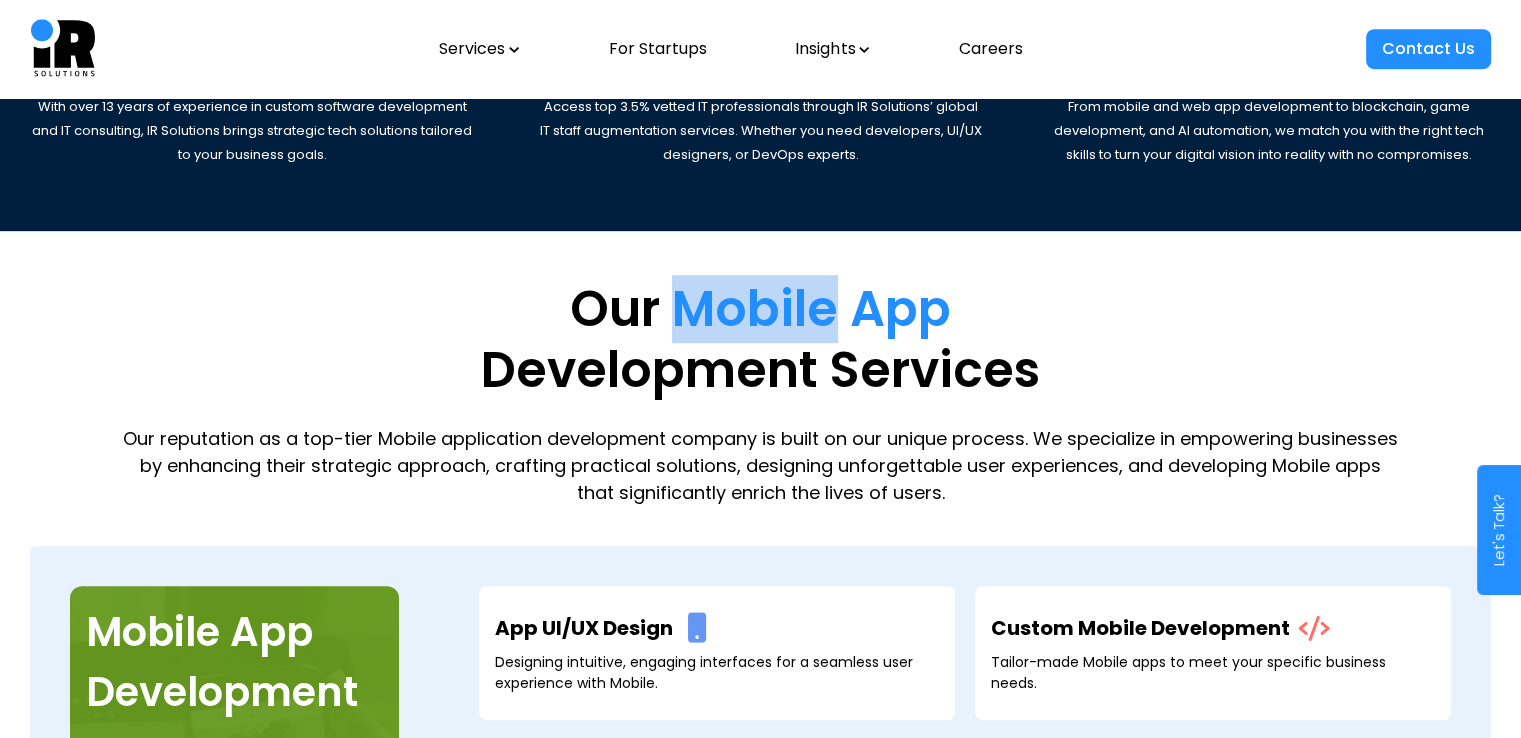 click on "Mobile App" at bounding box center [811, 309] 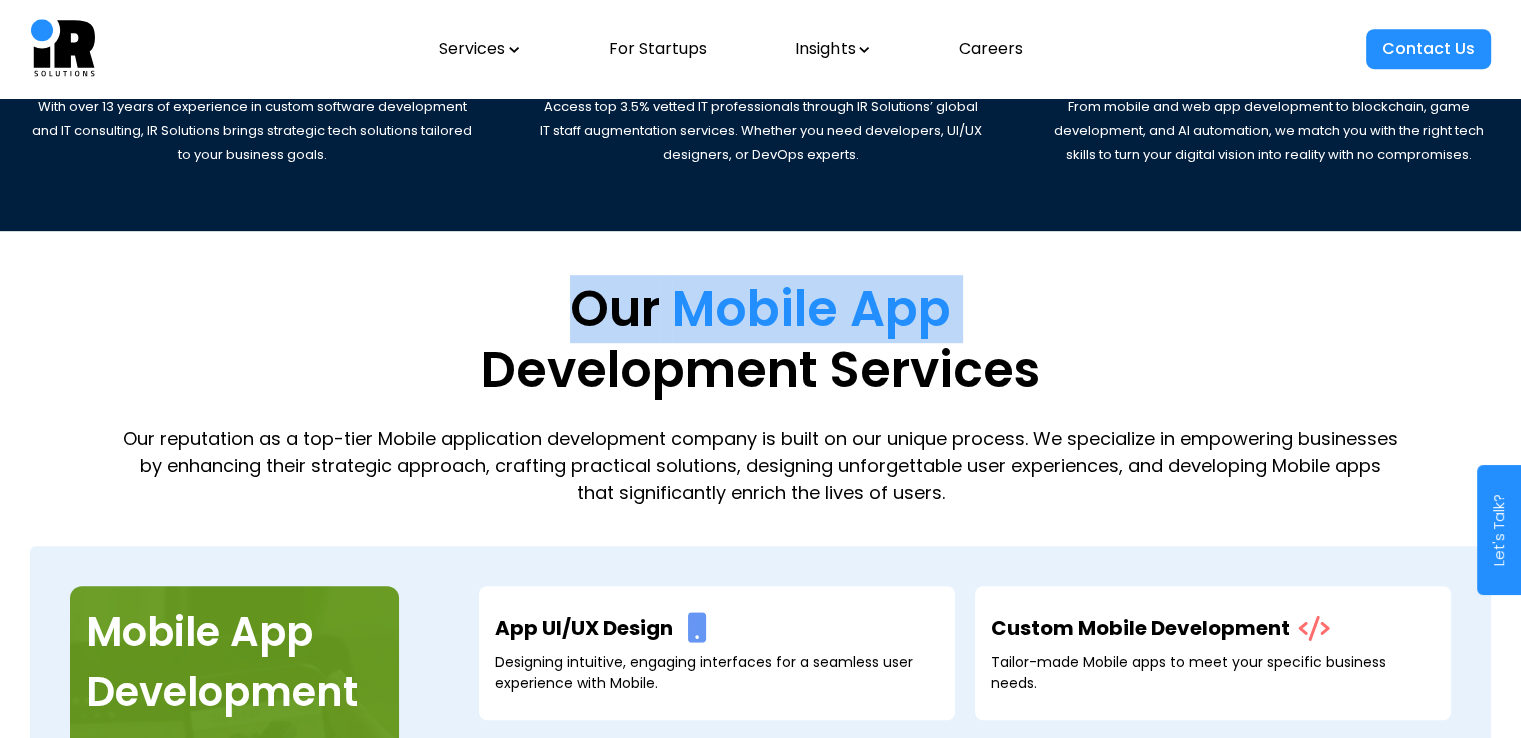 click on "Mobile App" at bounding box center (811, 309) 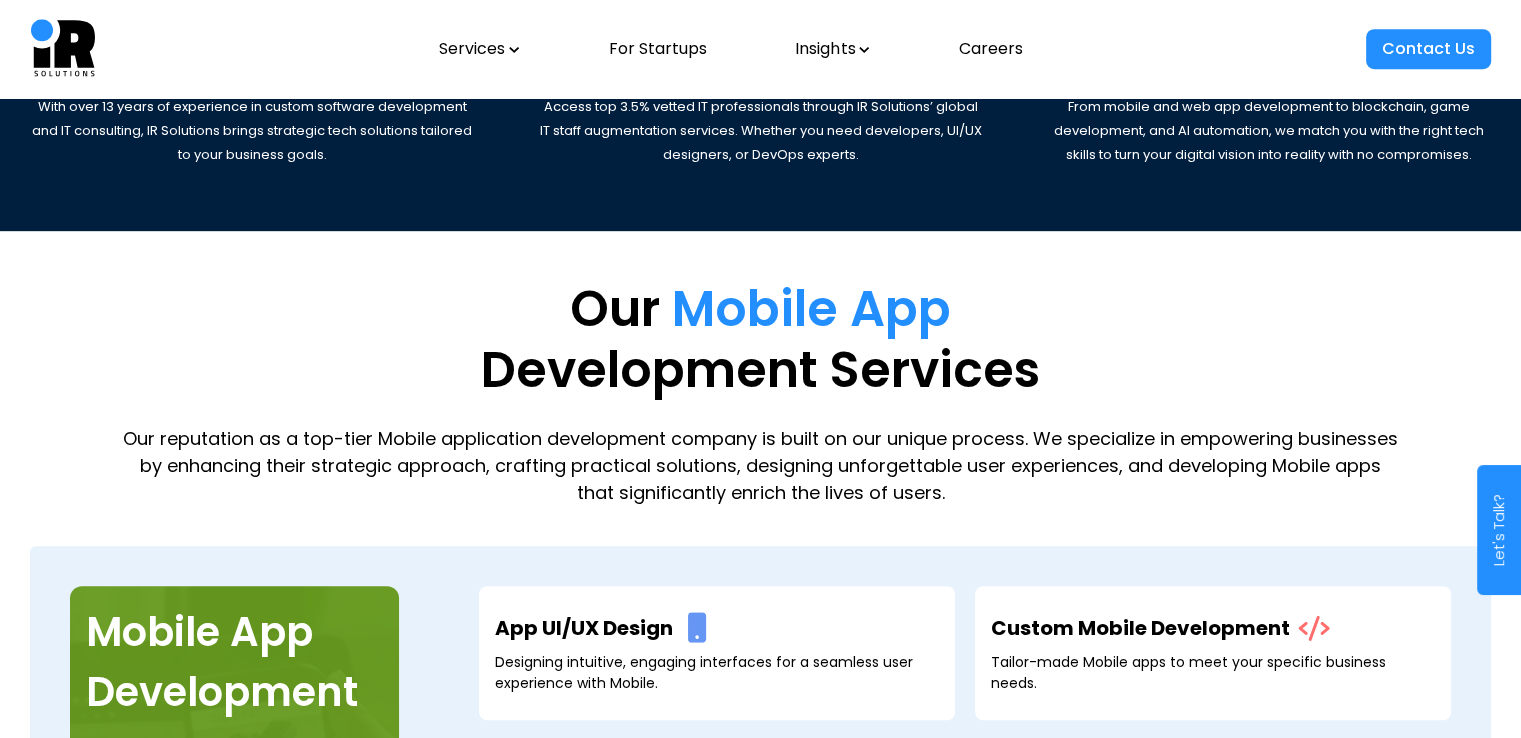 click on "Development Services" at bounding box center [760, 370] 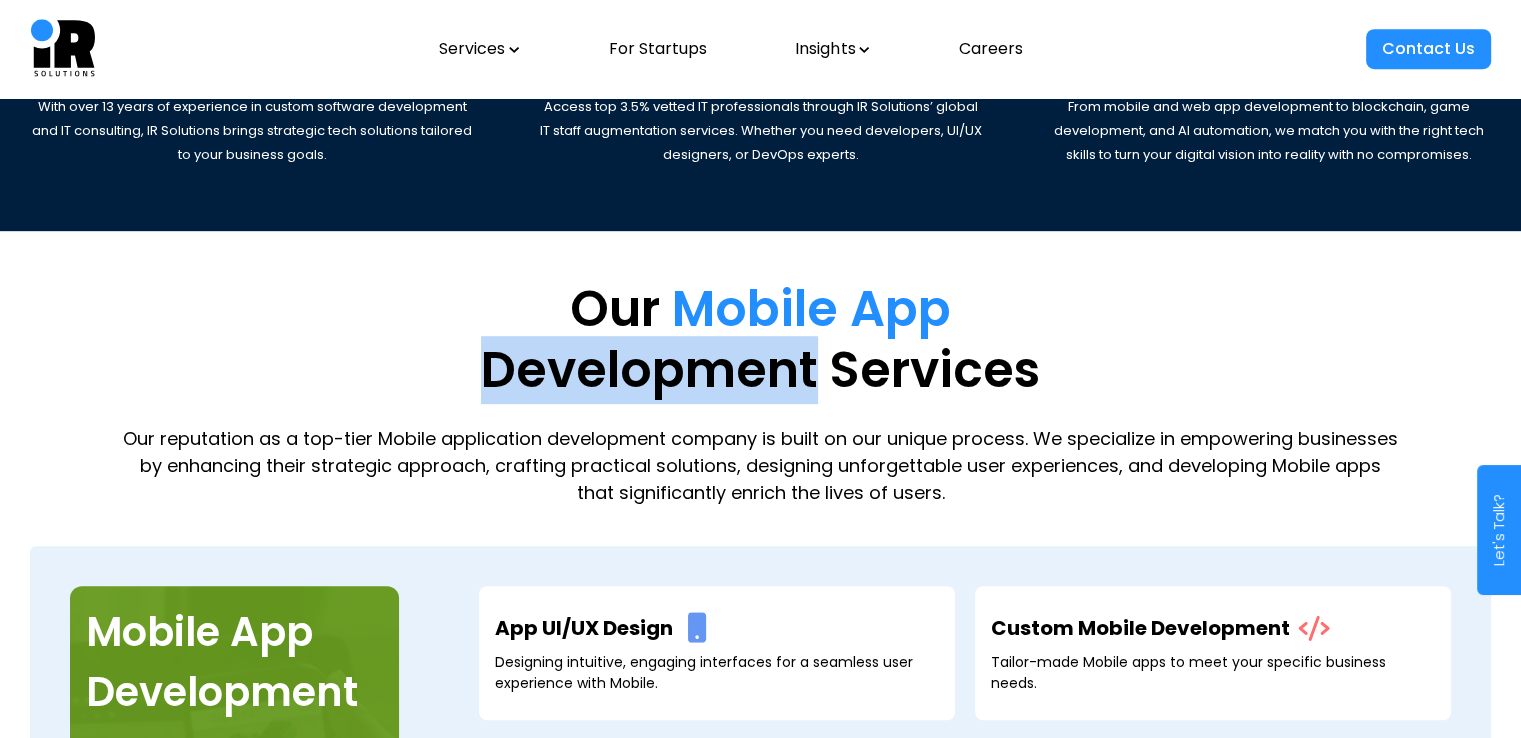 click on "Development Services" at bounding box center [760, 370] 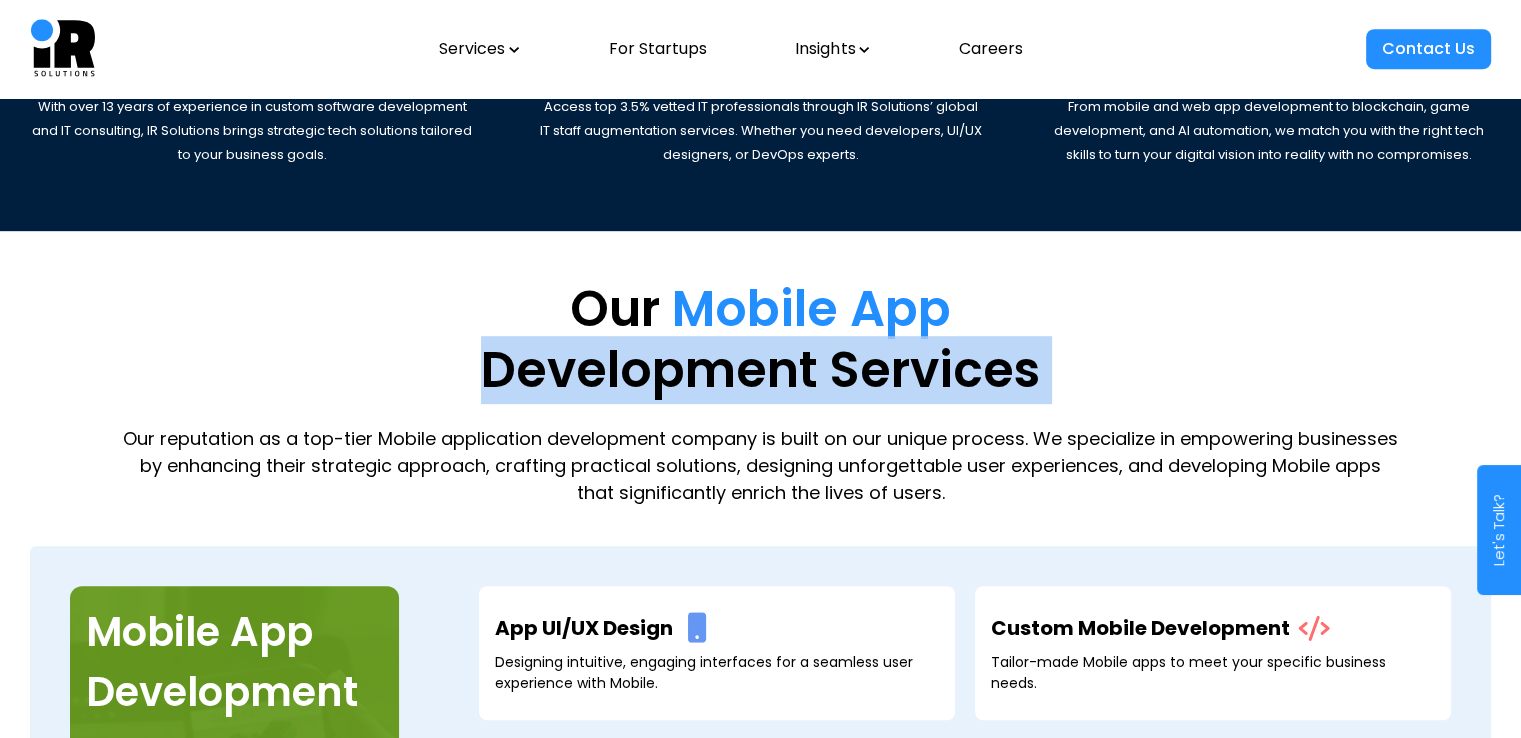 click on "Development Services" at bounding box center (760, 370) 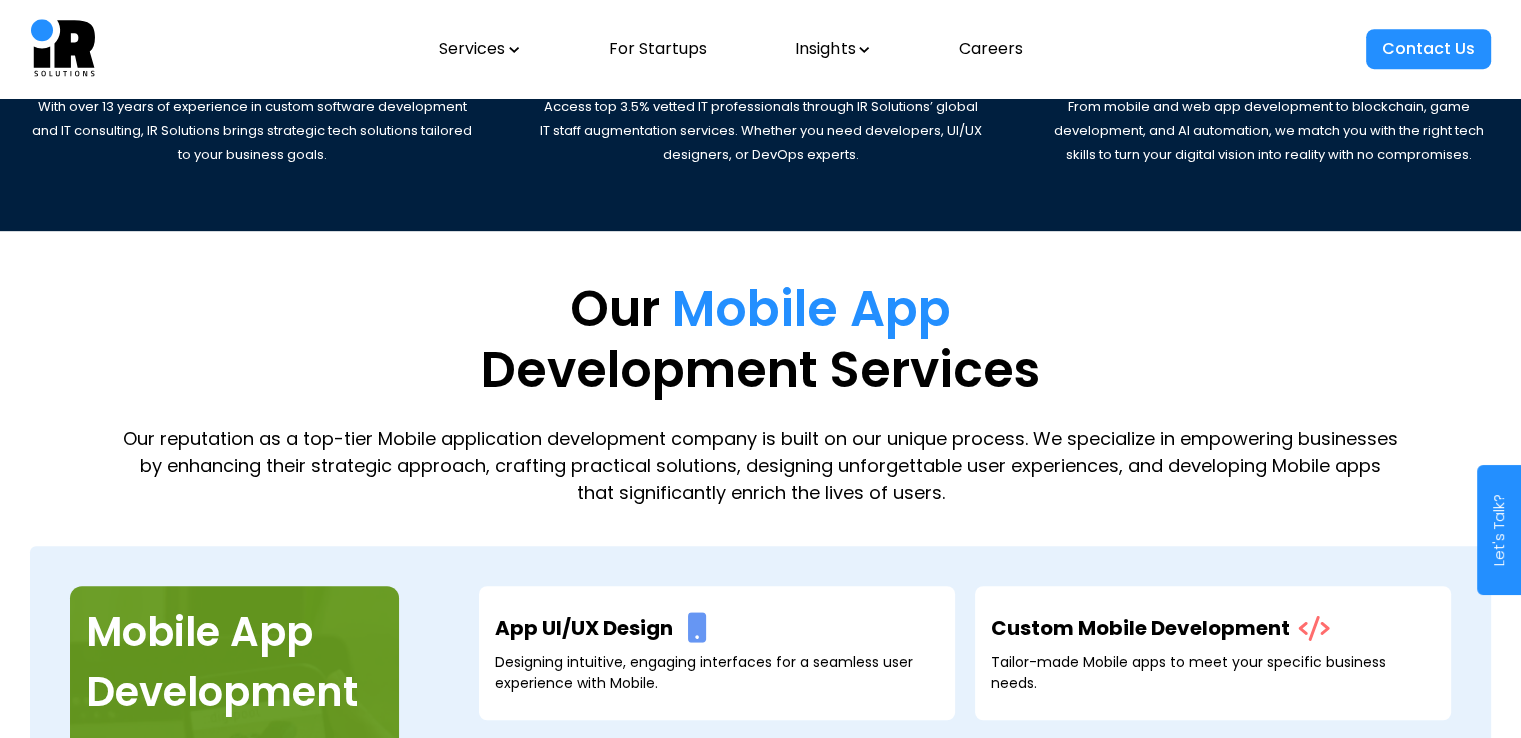 click on "Mobile App" at bounding box center (811, 309) 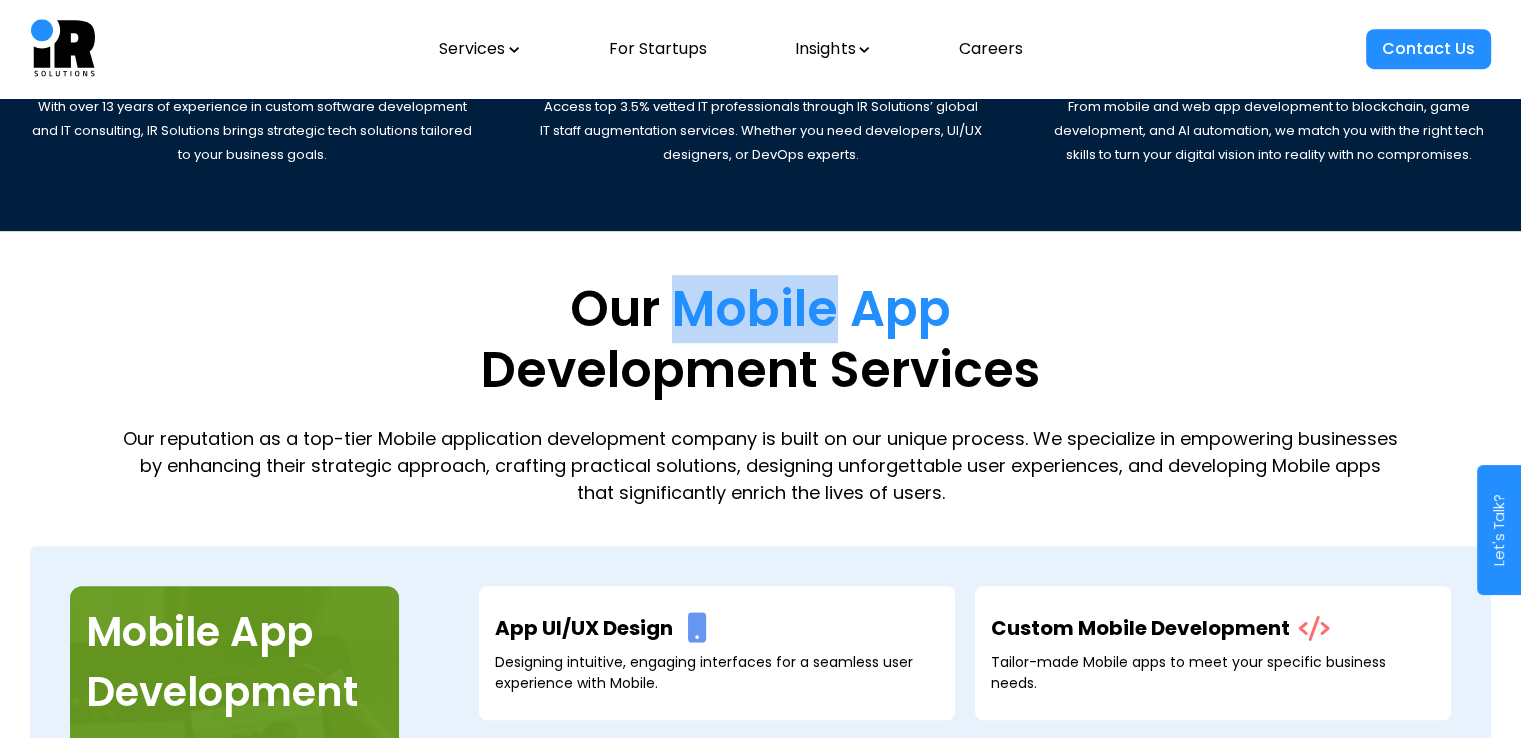 click on "Mobile App" at bounding box center [811, 309] 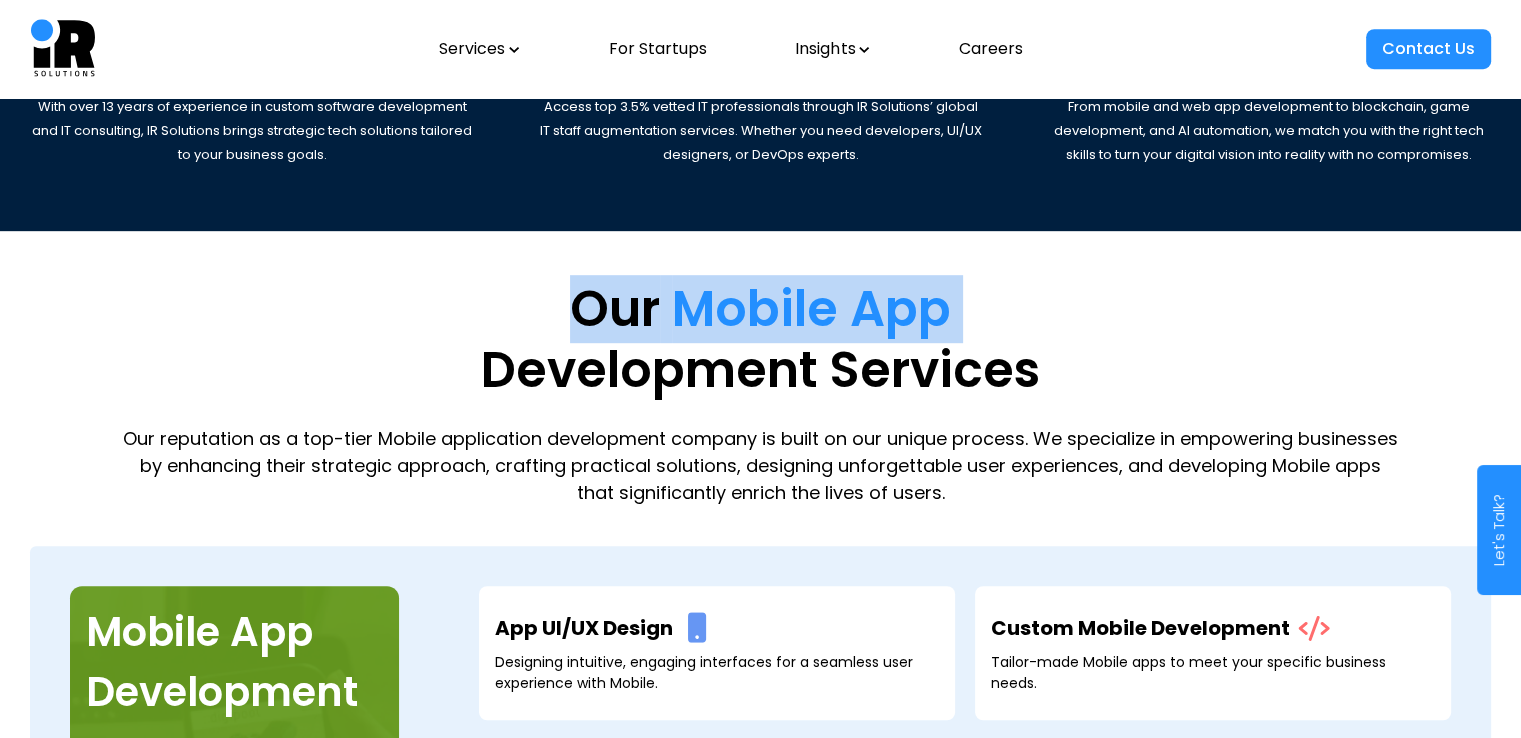 click on "Mobile App" at bounding box center [811, 309] 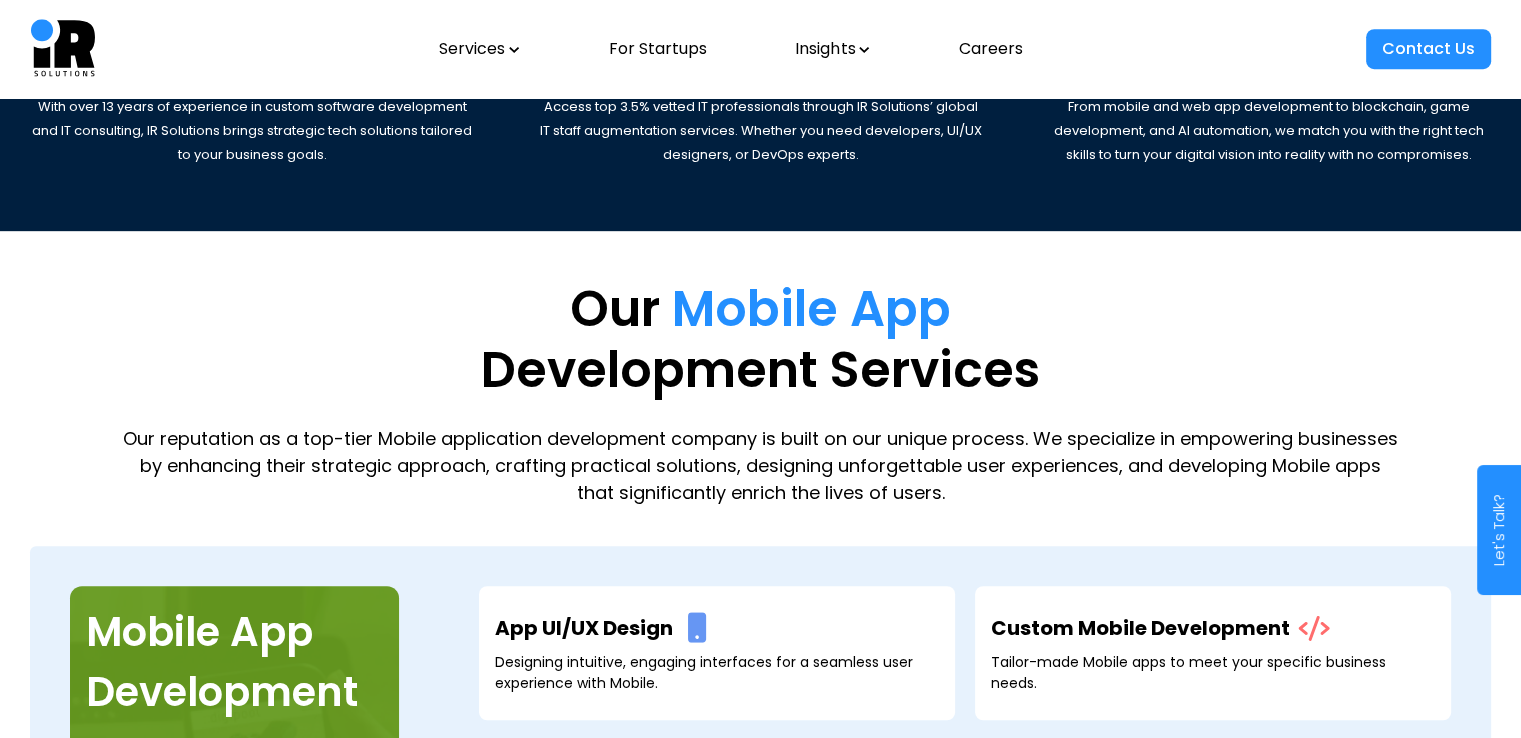 click on "Development Services" at bounding box center [760, 370] 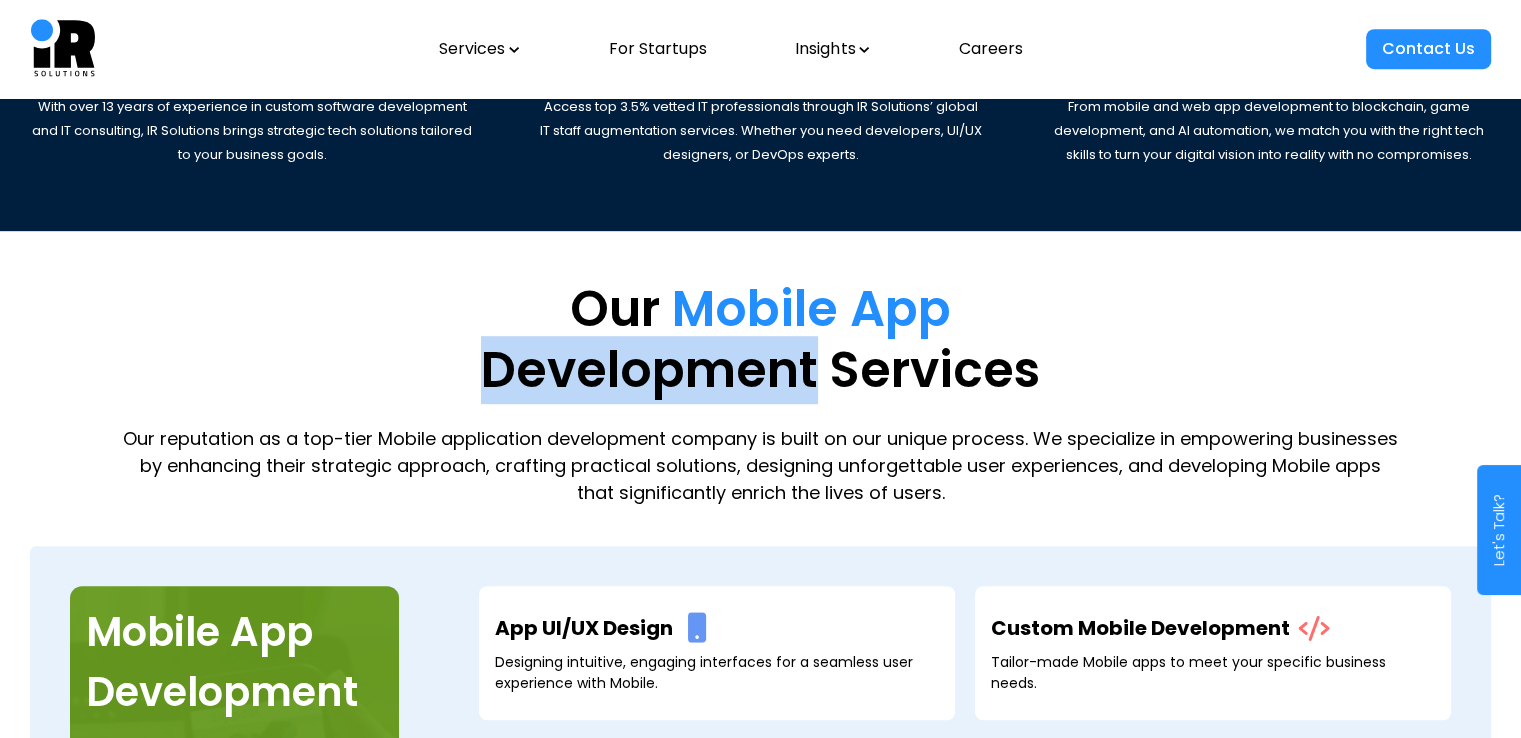 click on "Development Services" at bounding box center [760, 370] 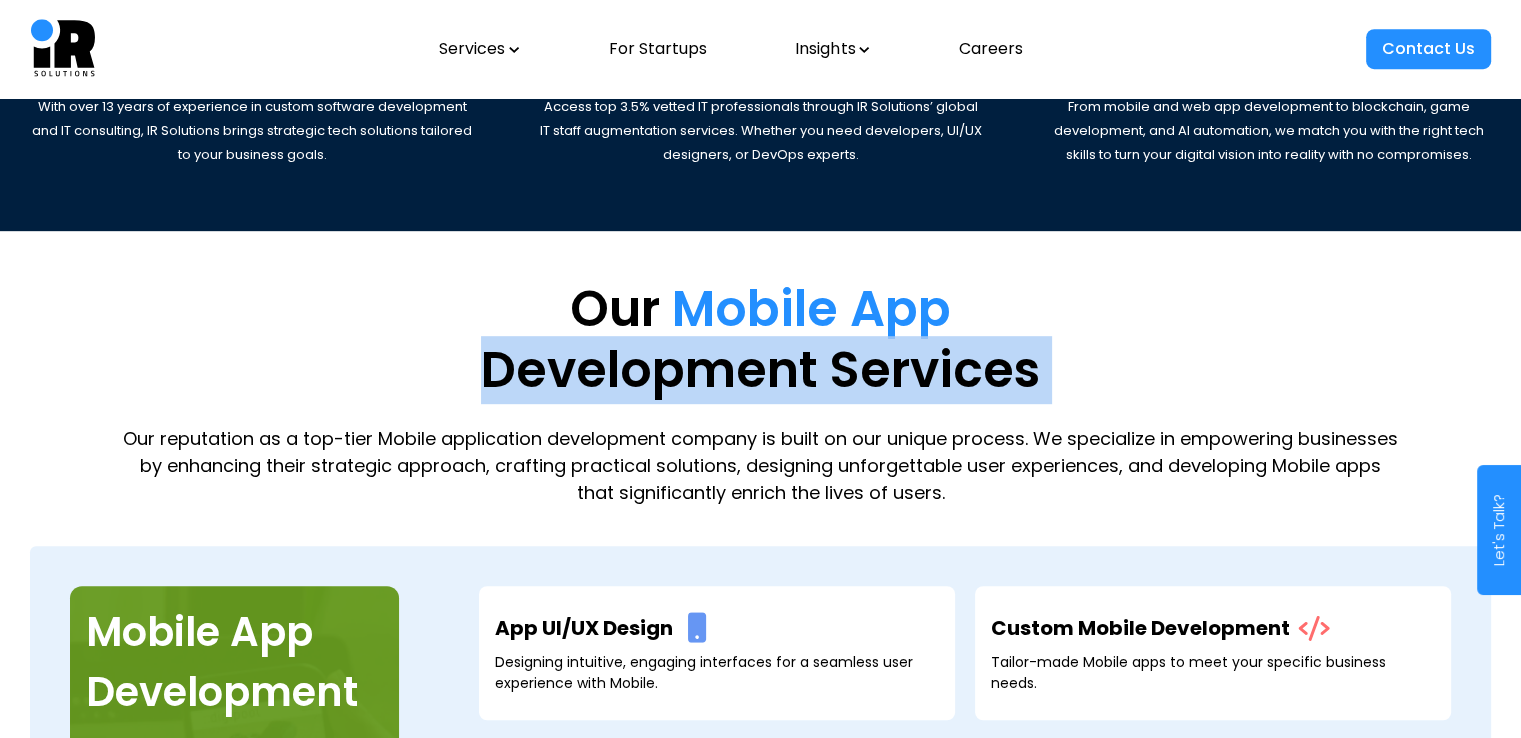 click on "Development Services" at bounding box center [760, 370] 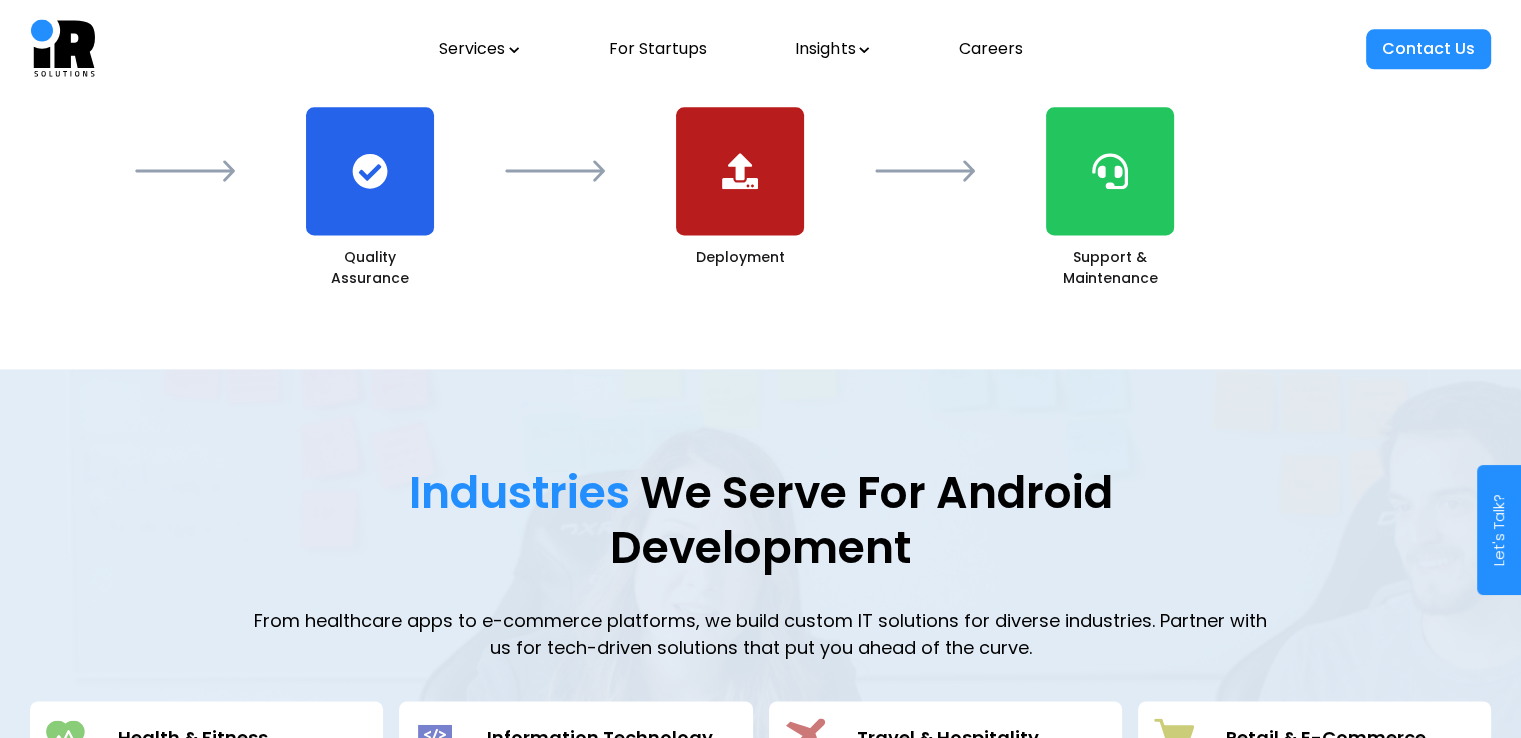 scroll, scrollTop: 2699, scrollLeft: 0, axis: vertical 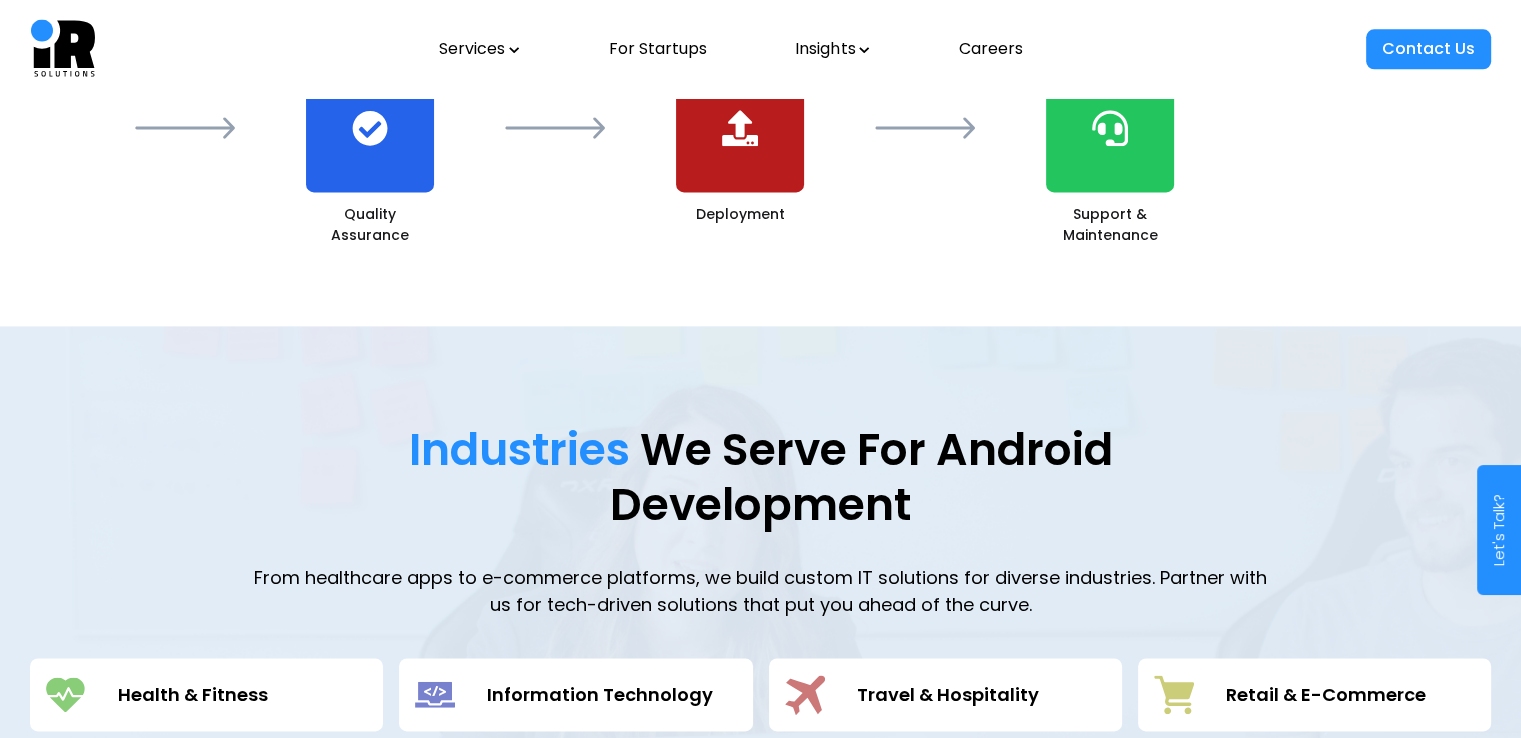 click on "Industries    We Serve For Android Development" at bounding box center (761, 477) 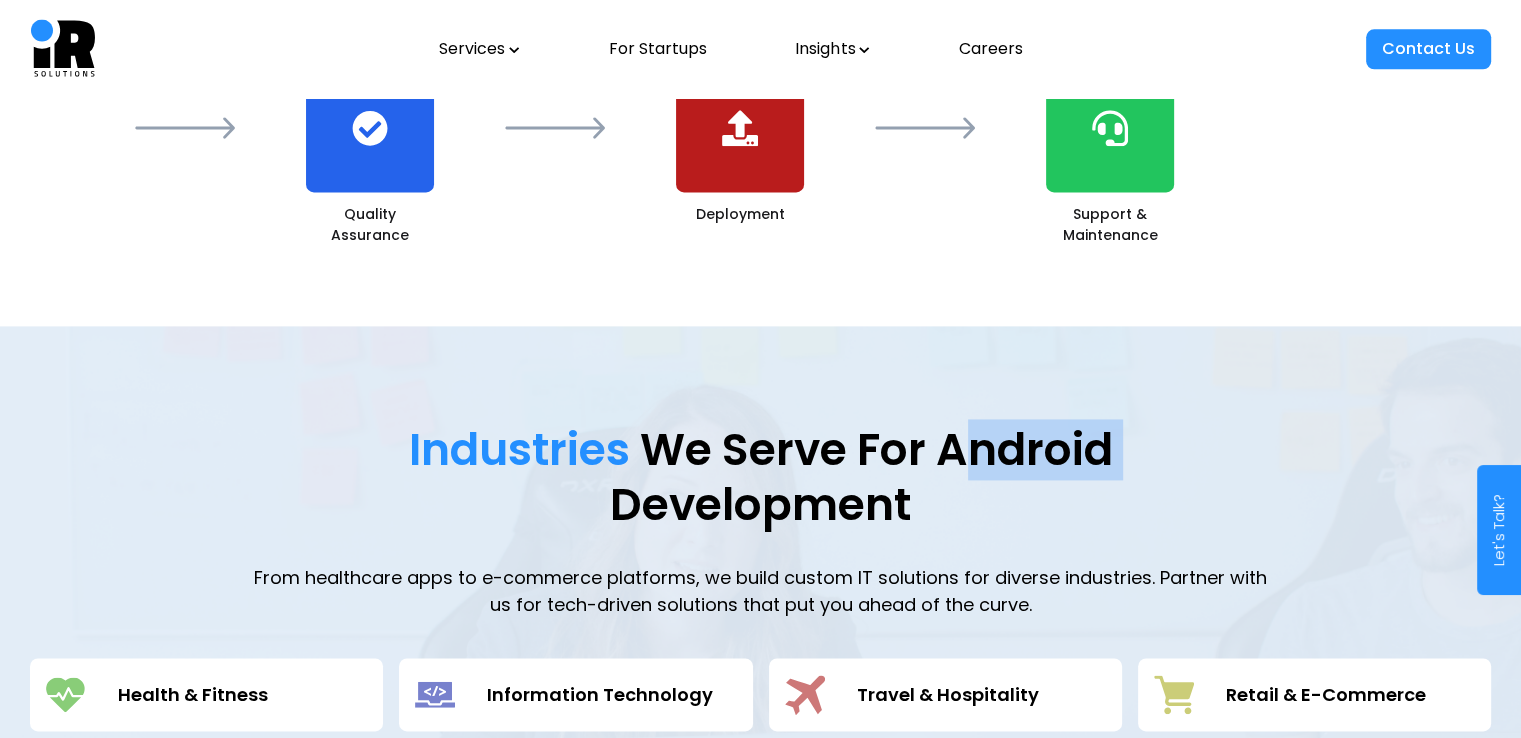 click on "Industries    We Serve For Android Development" at bounding box center (761, 477) 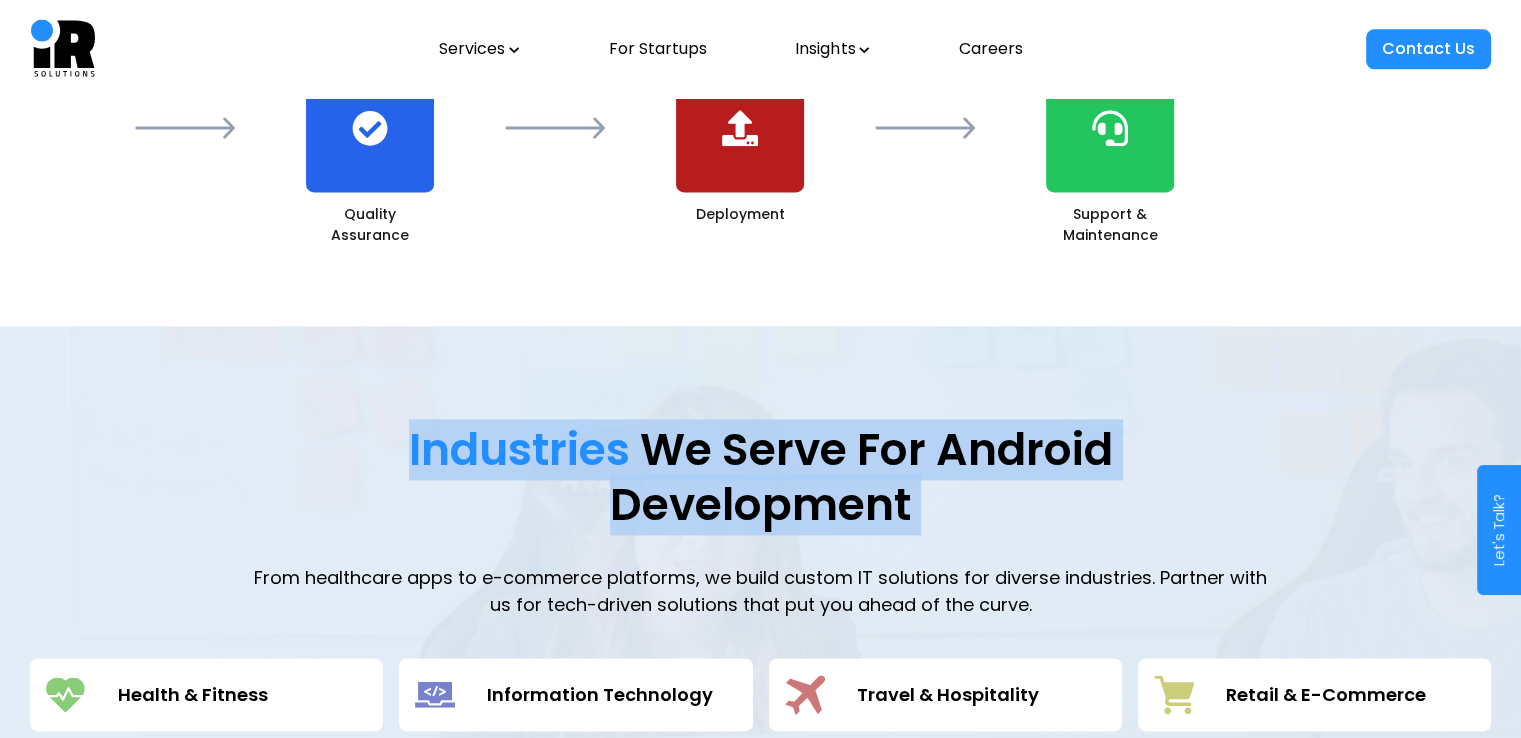 click on "Industries    We Serve For Android Development" at bounding box center (761, 477) 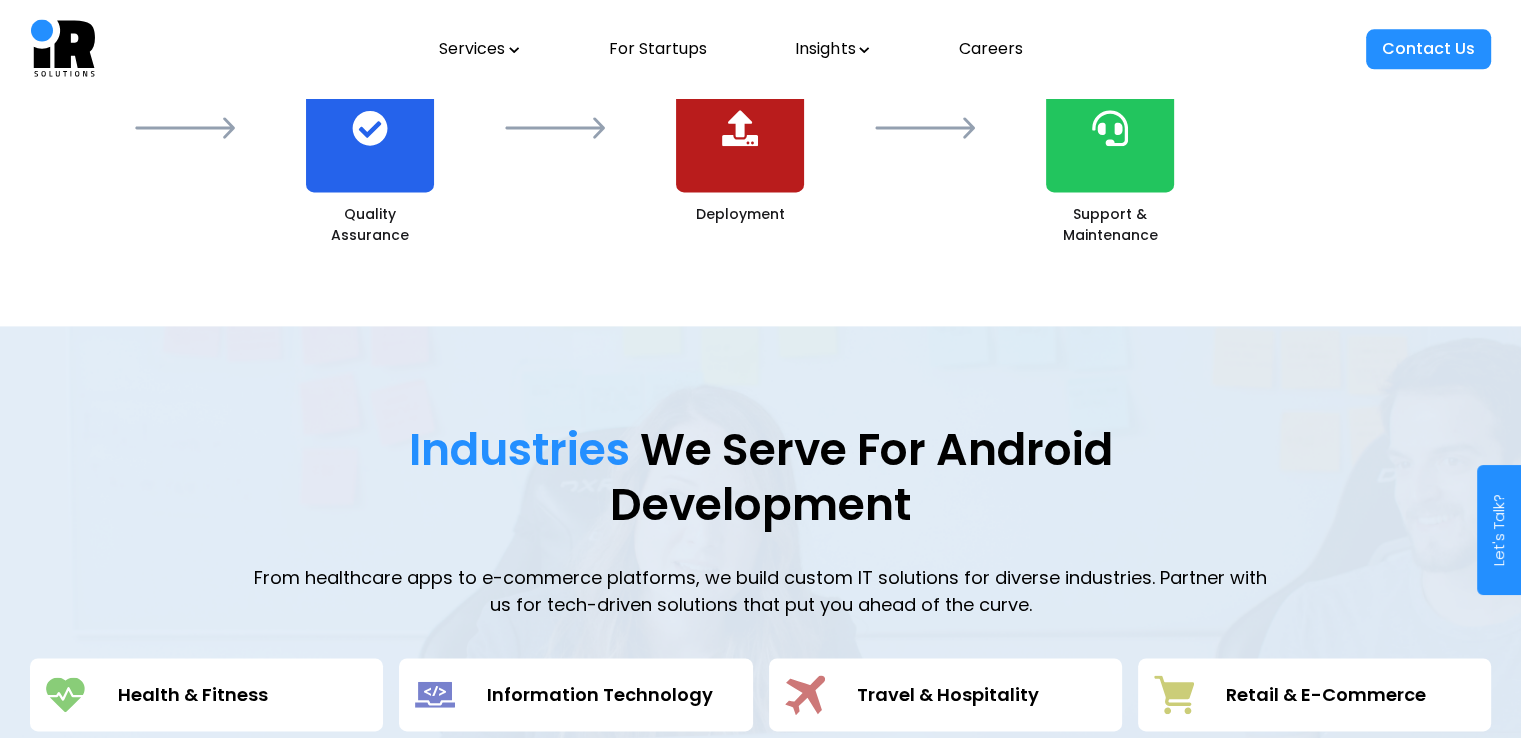 click on "Industries    We Serve For Android Development" at bounding box center (761, 477) 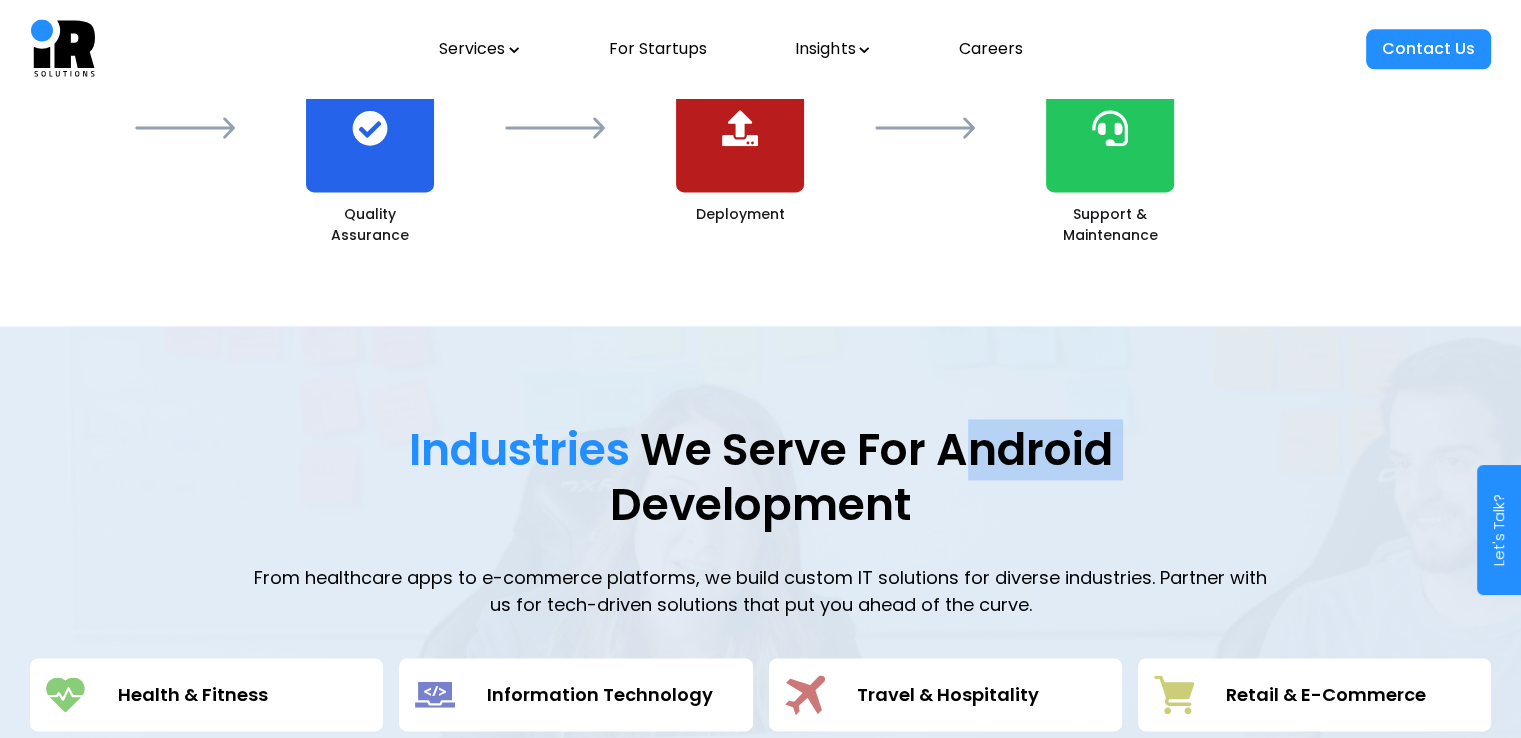 click on "Industries    We Serve For Android Development" at bounding box center [761, 477] 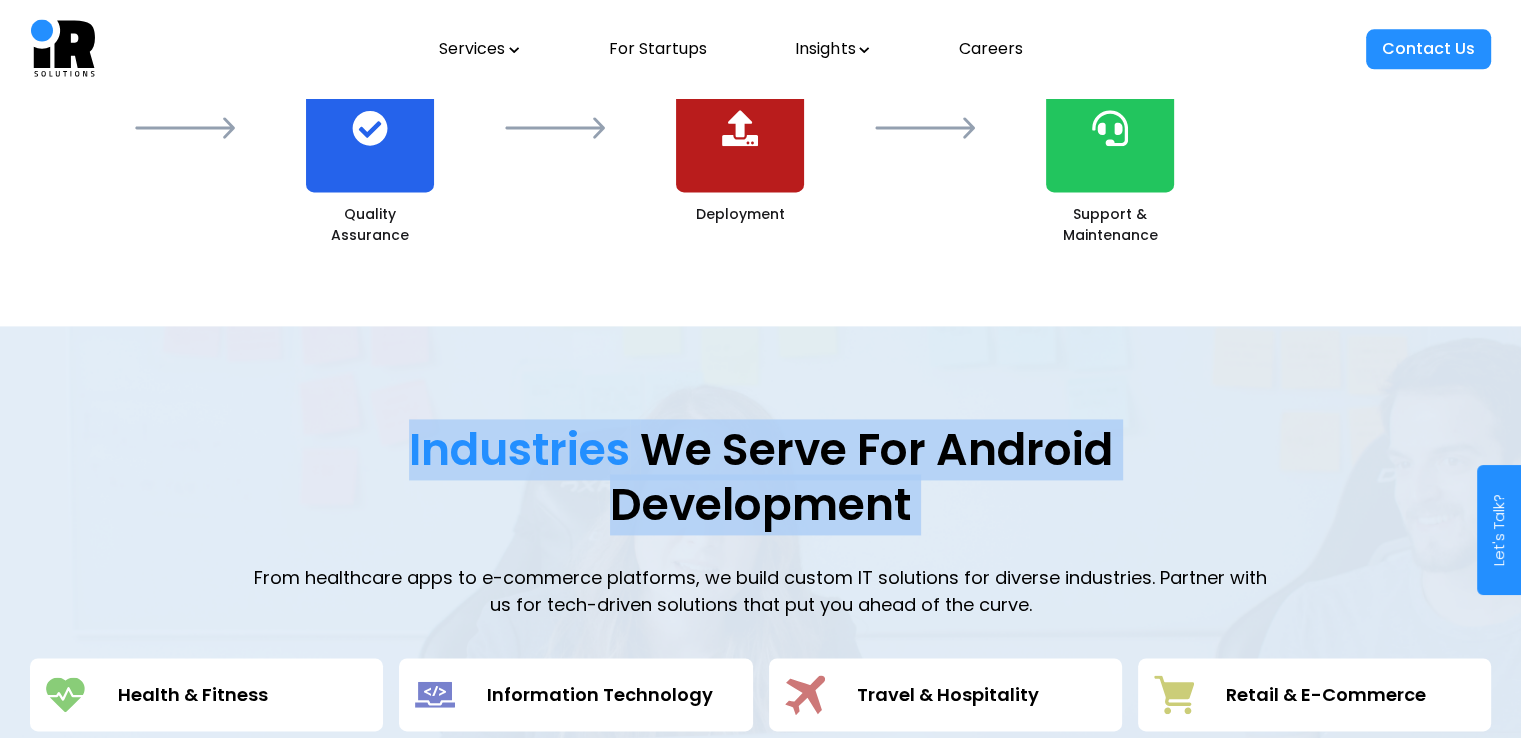 click on "Industries    We Serve For Android Development" at bounding box center (761, 477) 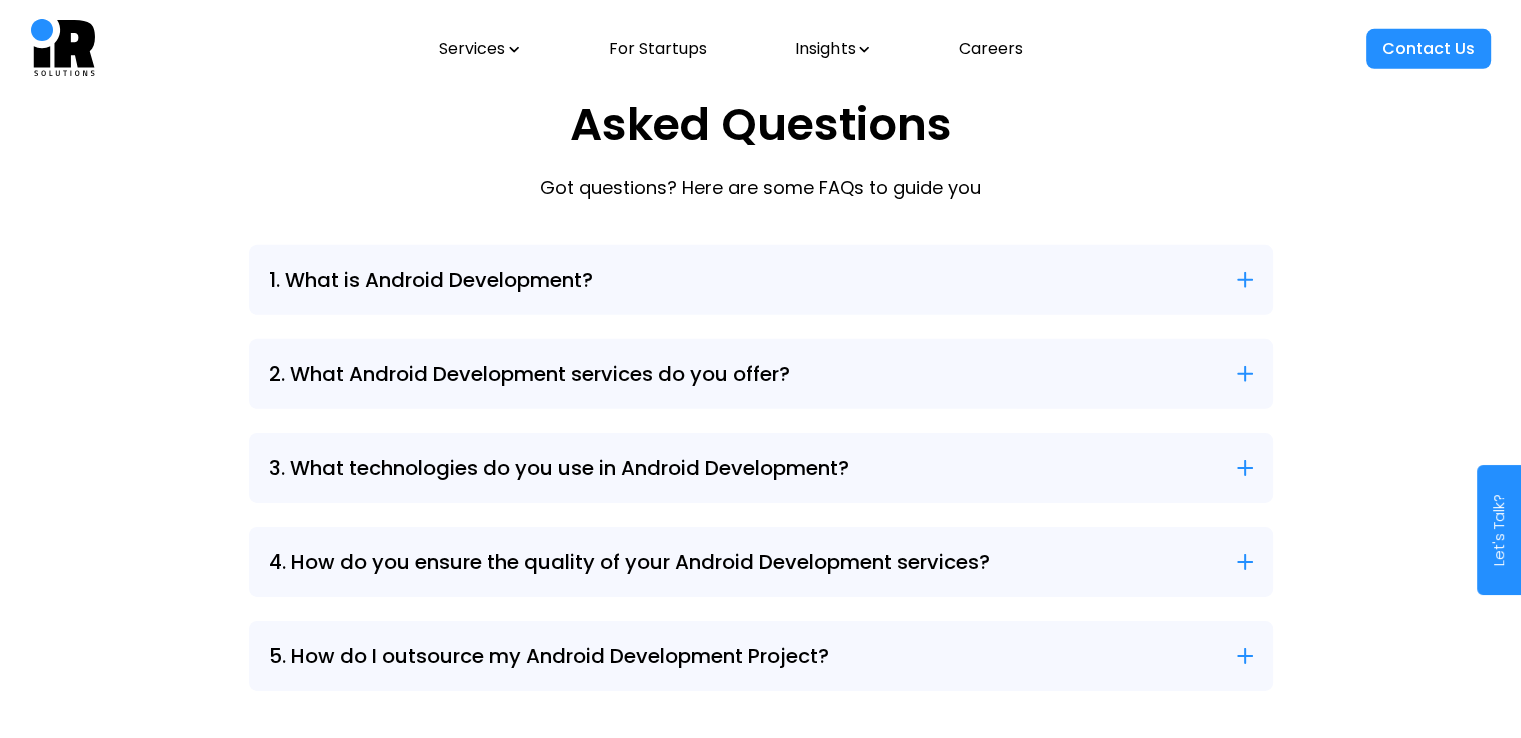 scroll, scrollTop: 6222, scrollLeft: 0, axis: vertical 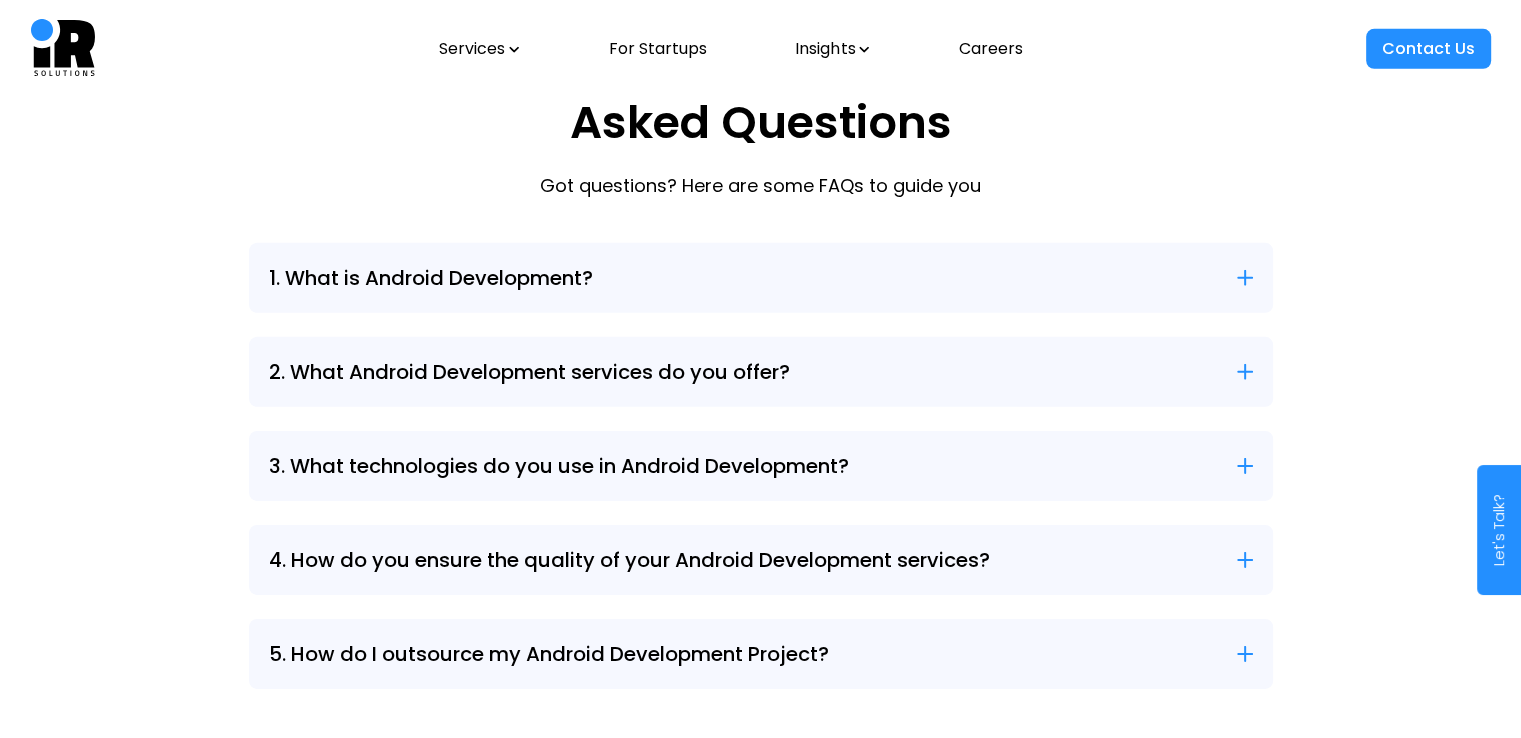 click on "1. What is Android Development?" at bounding box center (761, 278) 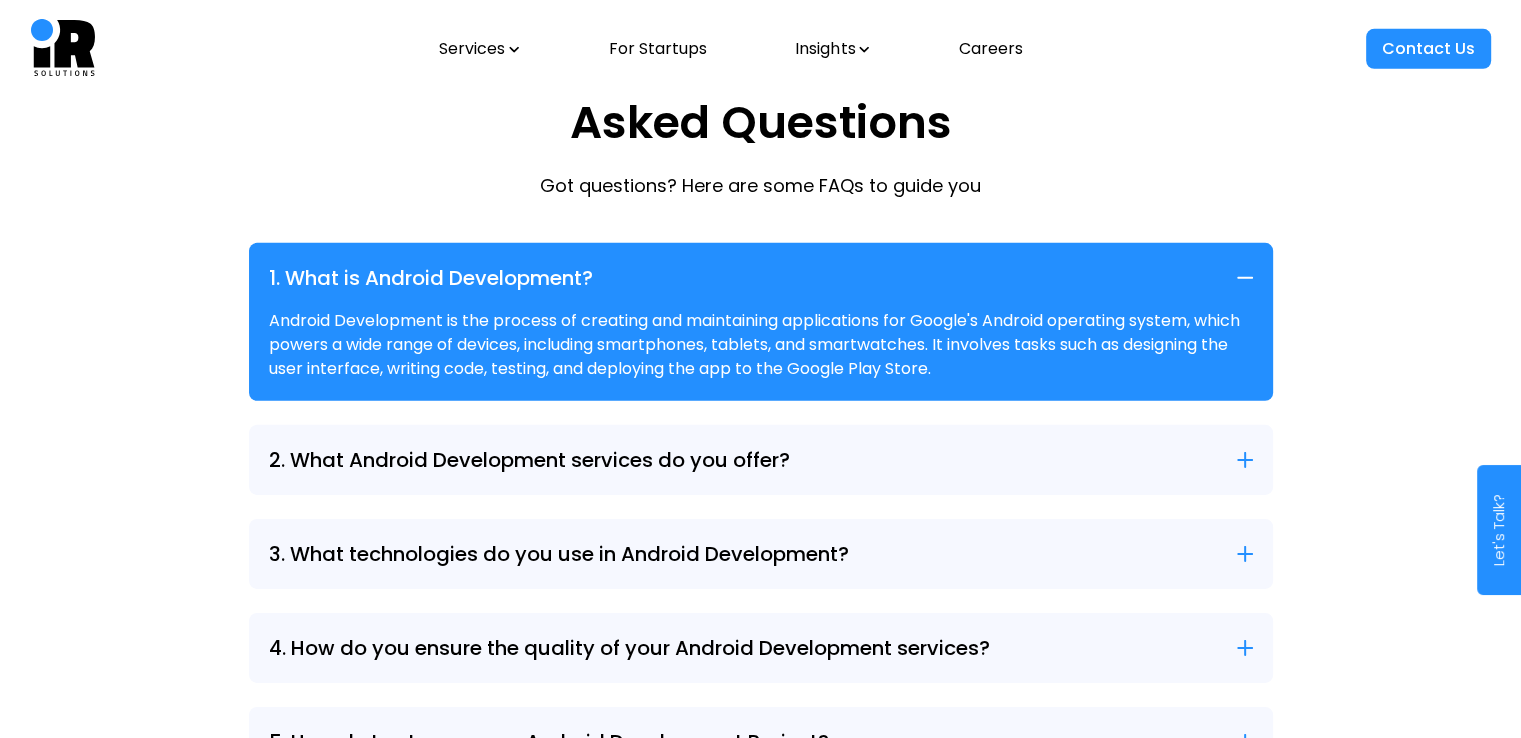 click on "1. What is Android Development?" at bounding box center [761, 278] 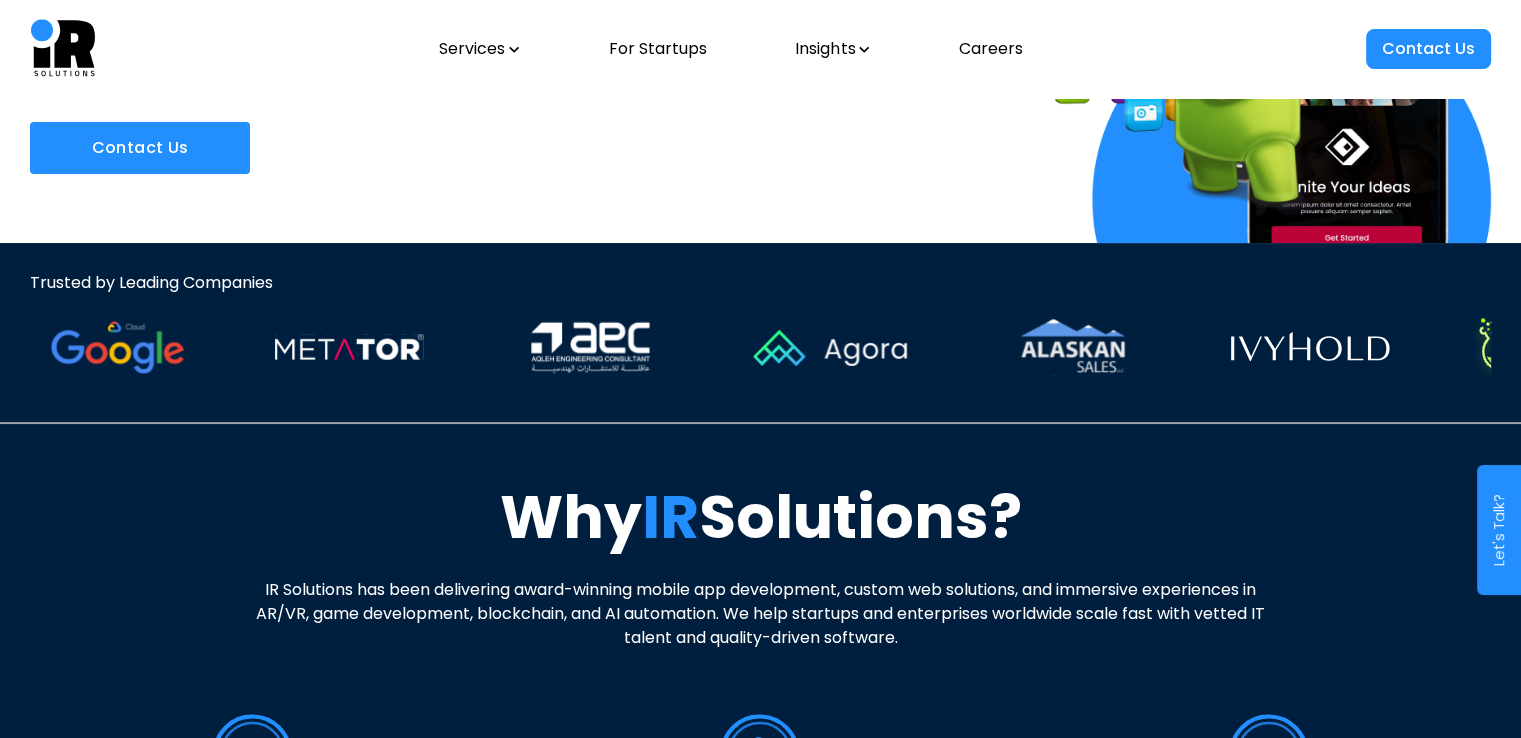 scroll, scrollTop: 47, scrollLeft: 0, axis: vertical 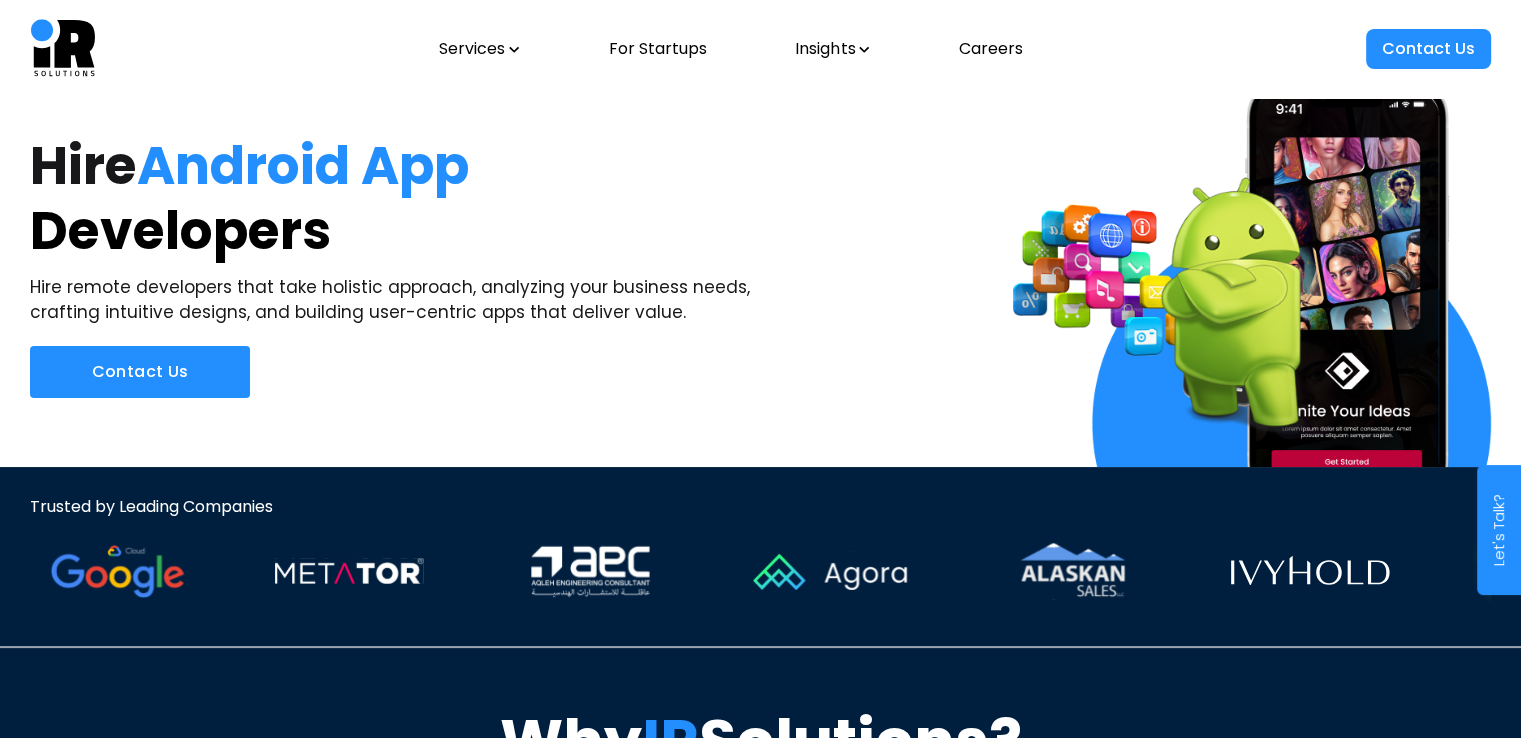 click 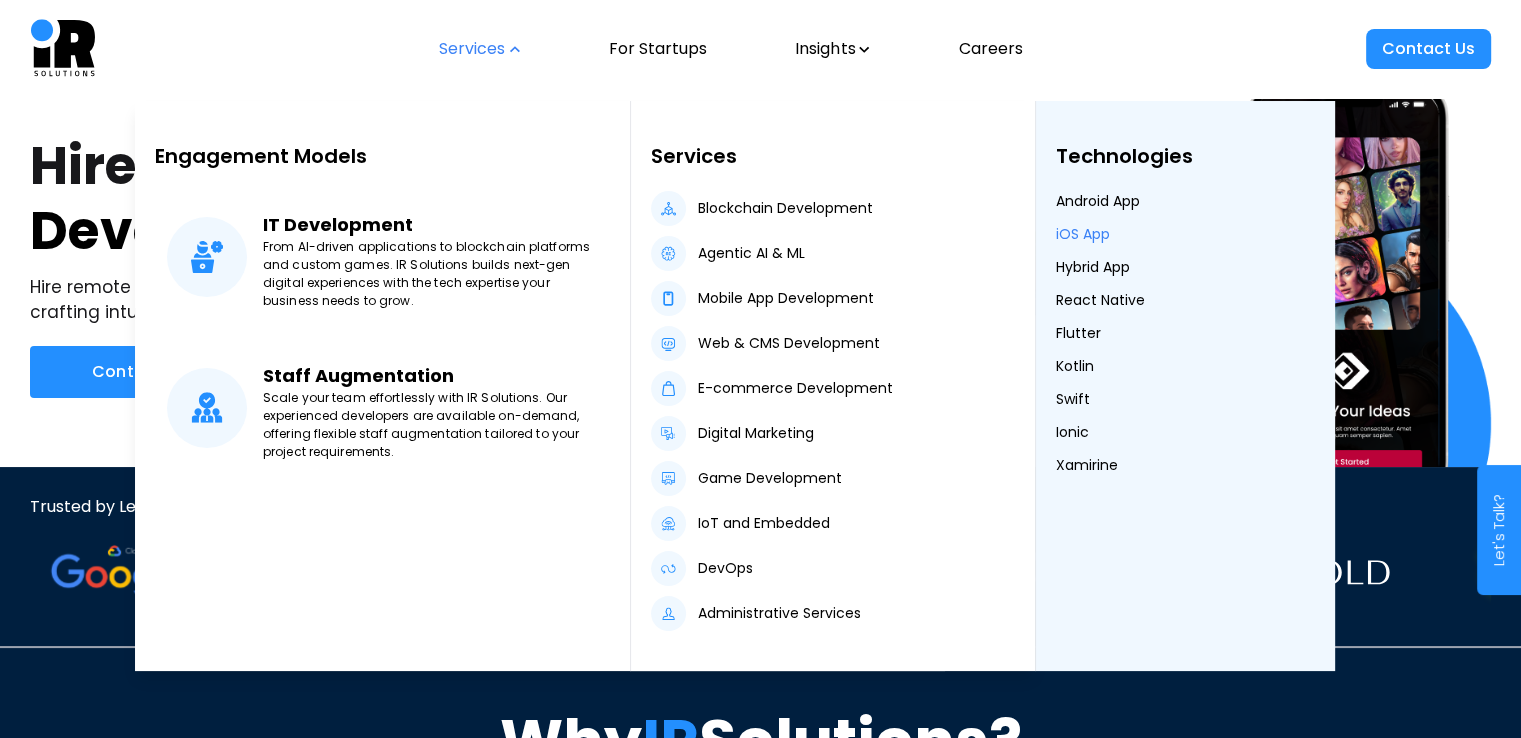 click on "iOS App" at bounding box center (1083, 234) 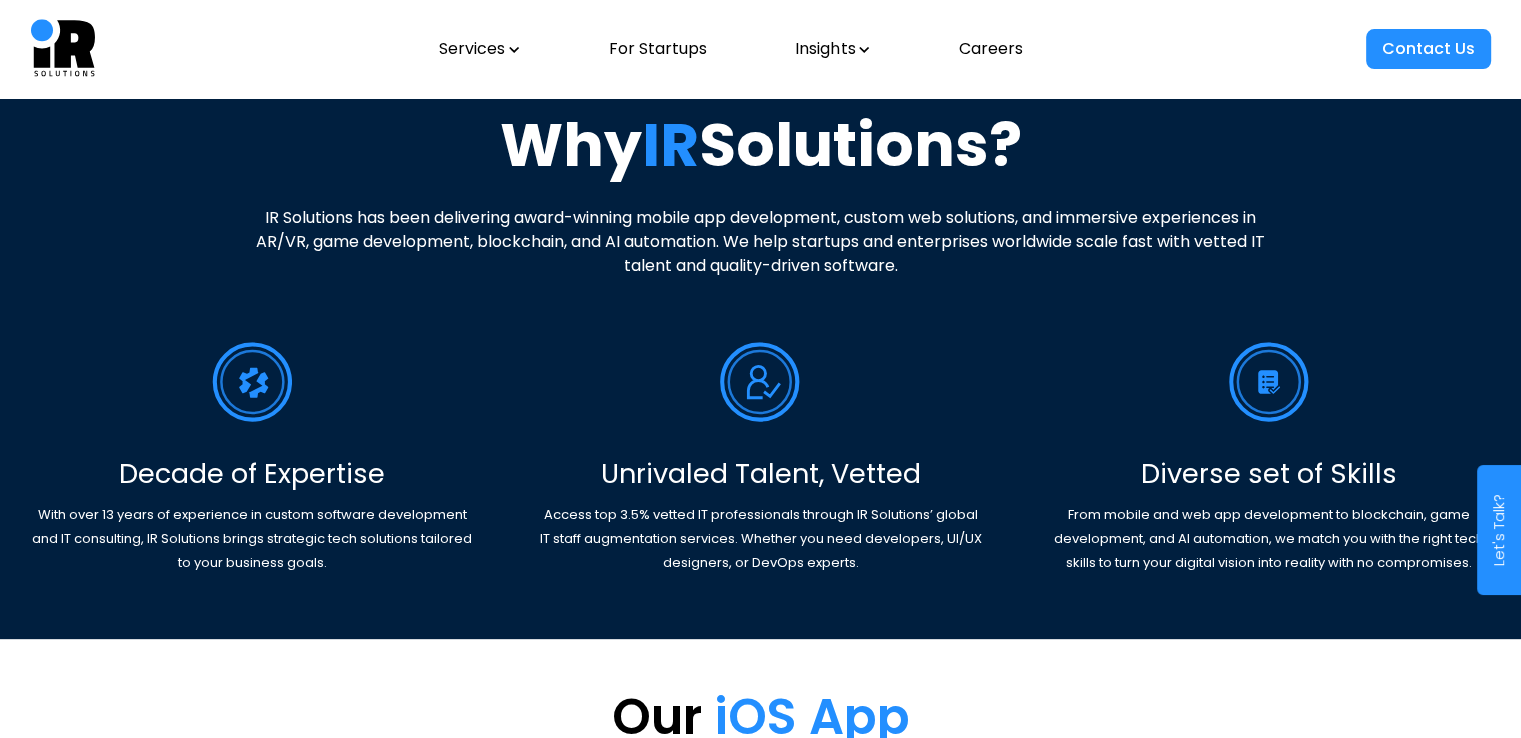 scroll, scrollTop: 715, scrollLeft: 0, axis: vertical 